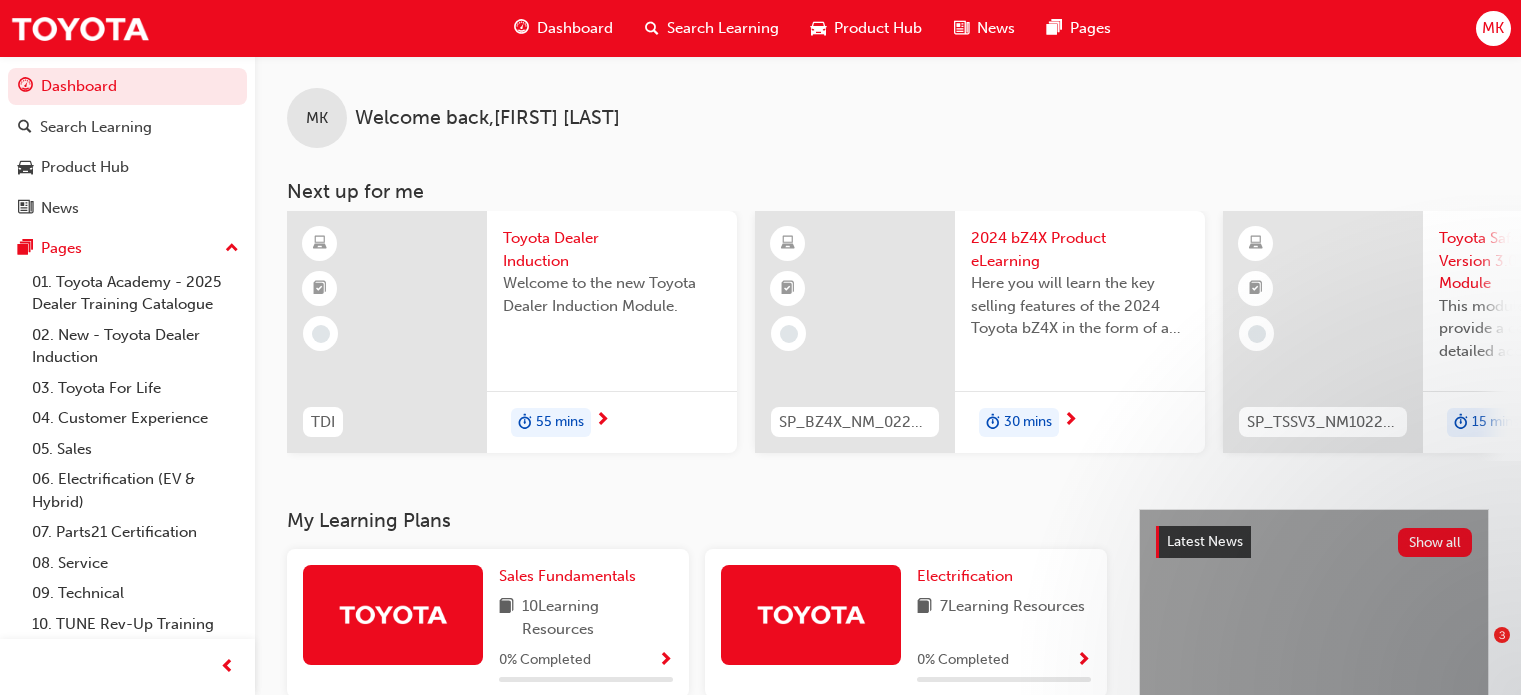 scroll, scrollTop: 700, scrollLeft: 0, axis: vertical 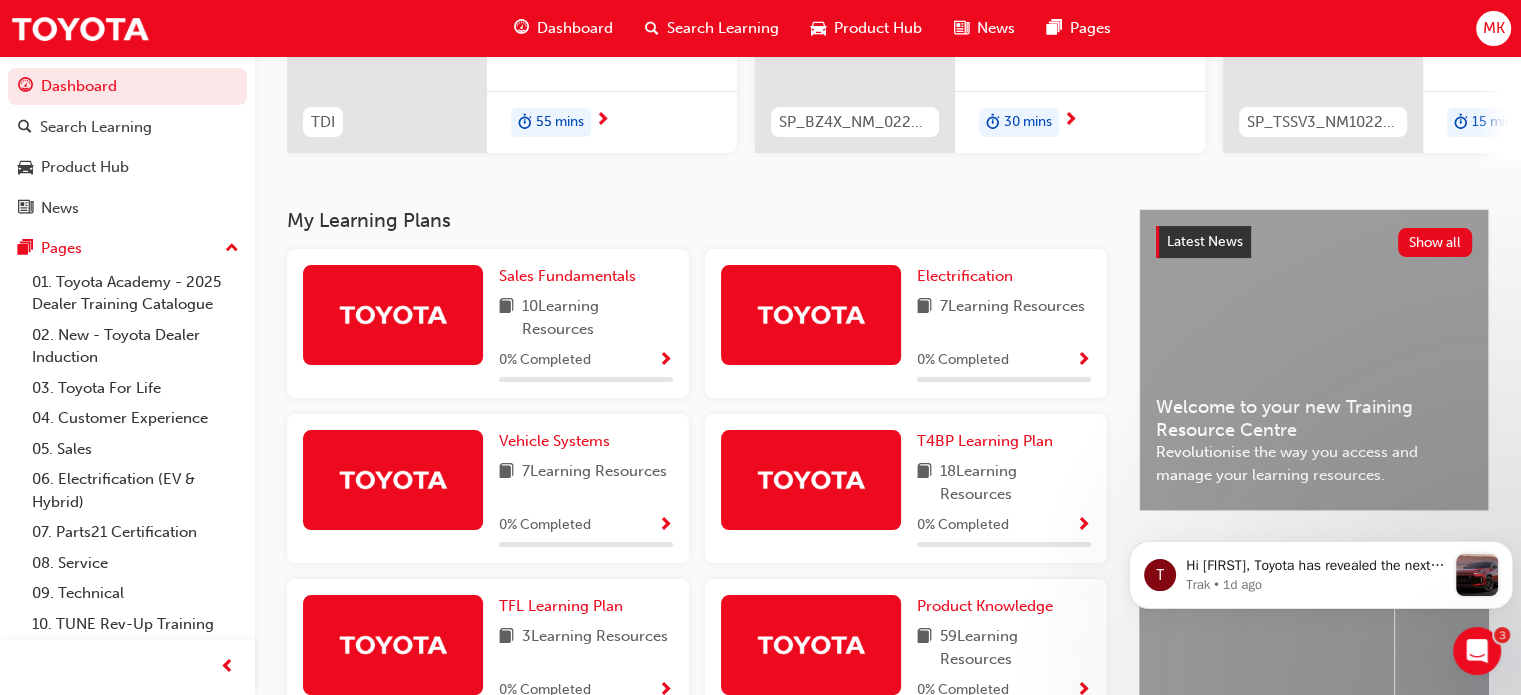 click on "Search Learning" at bounding box center [723, 28] 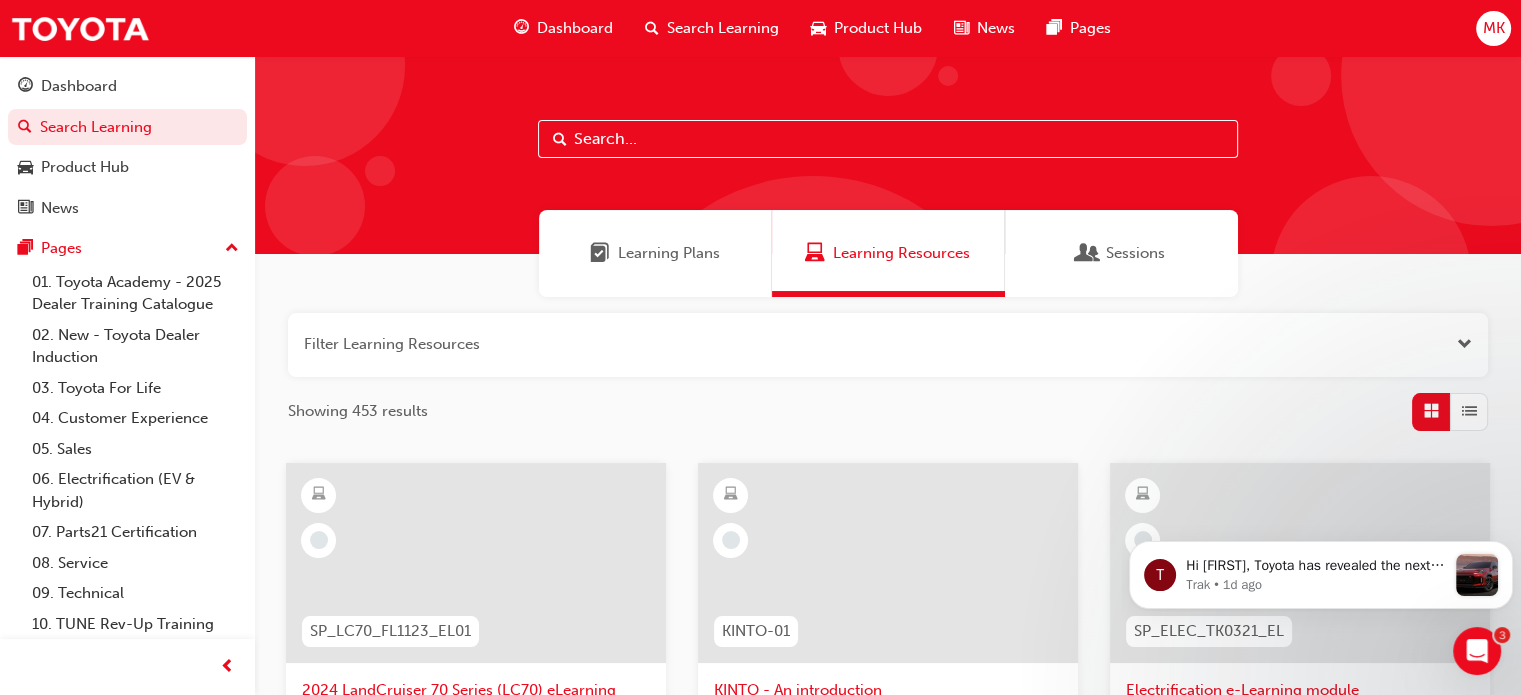 click at bounding box center (888, 139) 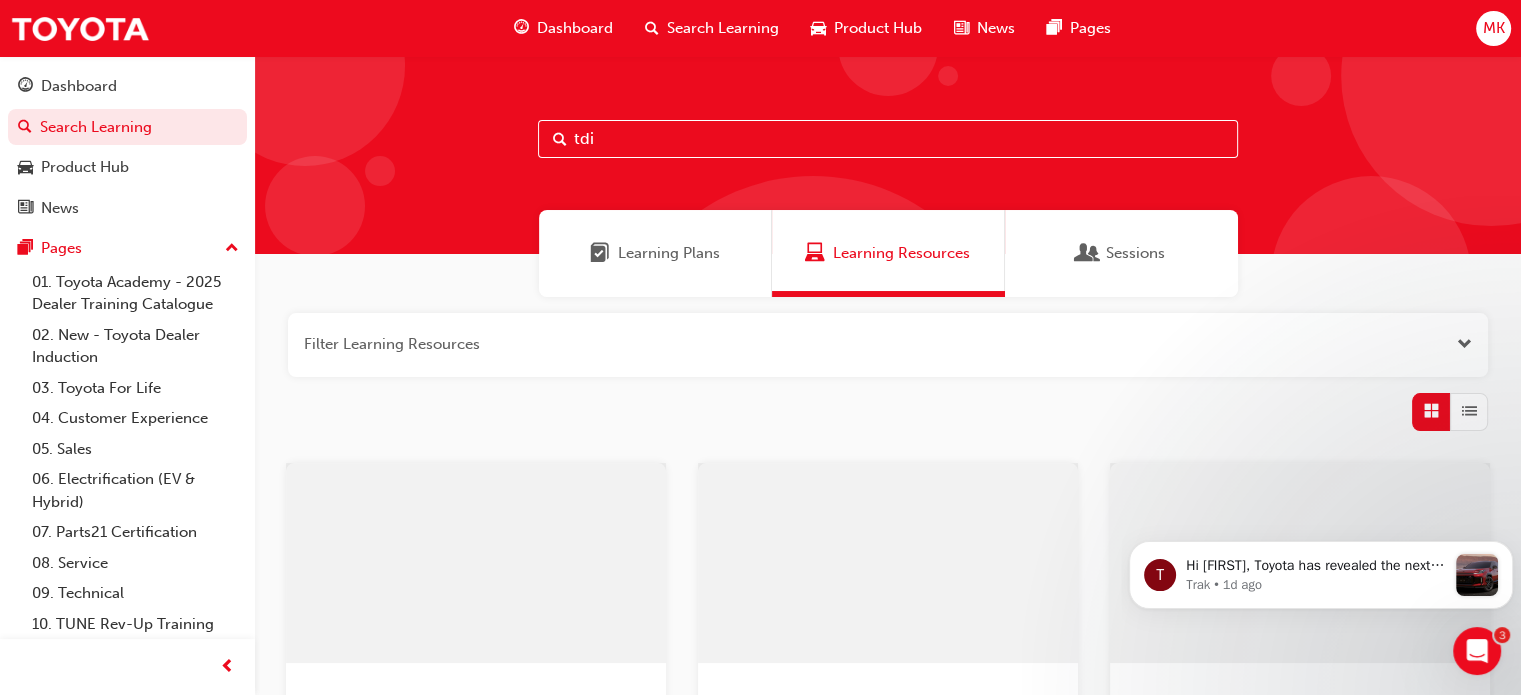 type on "tdi" 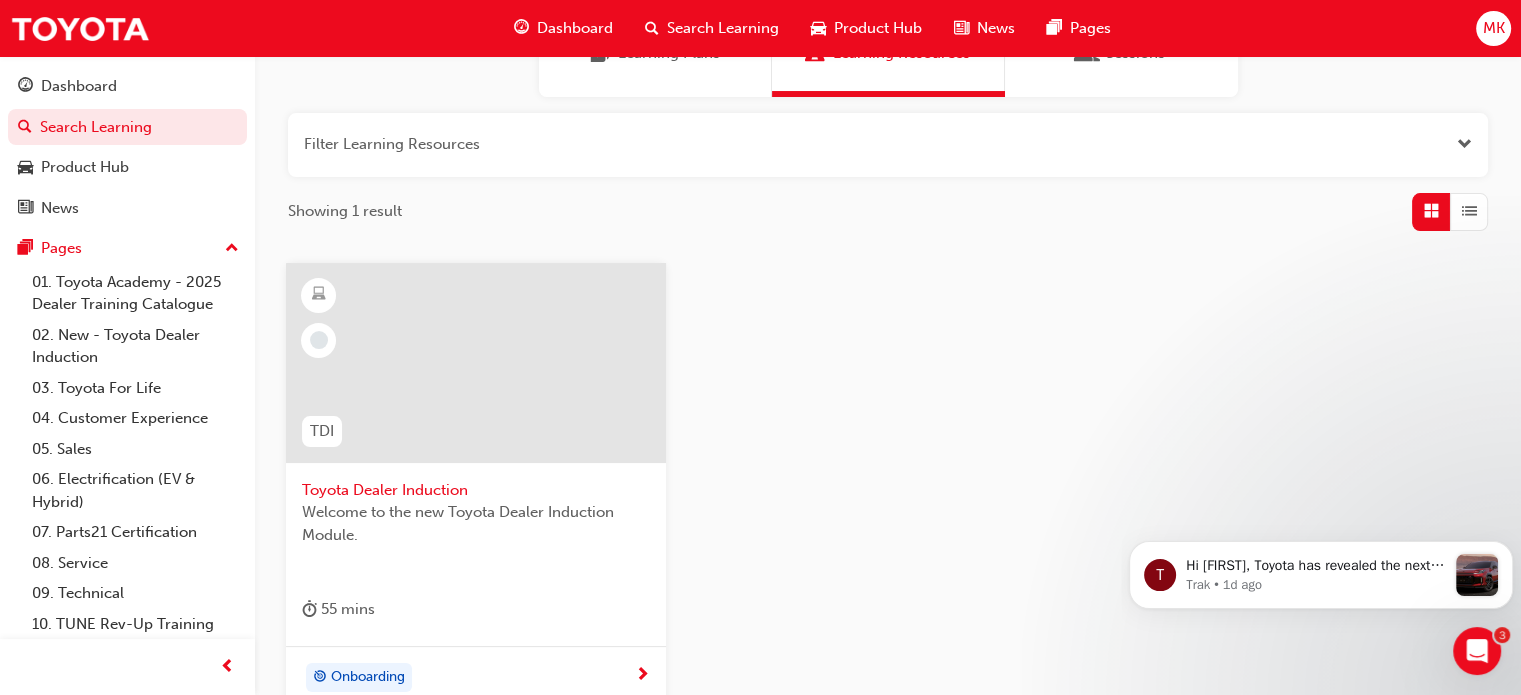 scroll, scrollTop: 300, scrollLeft: 0, axis: vertical 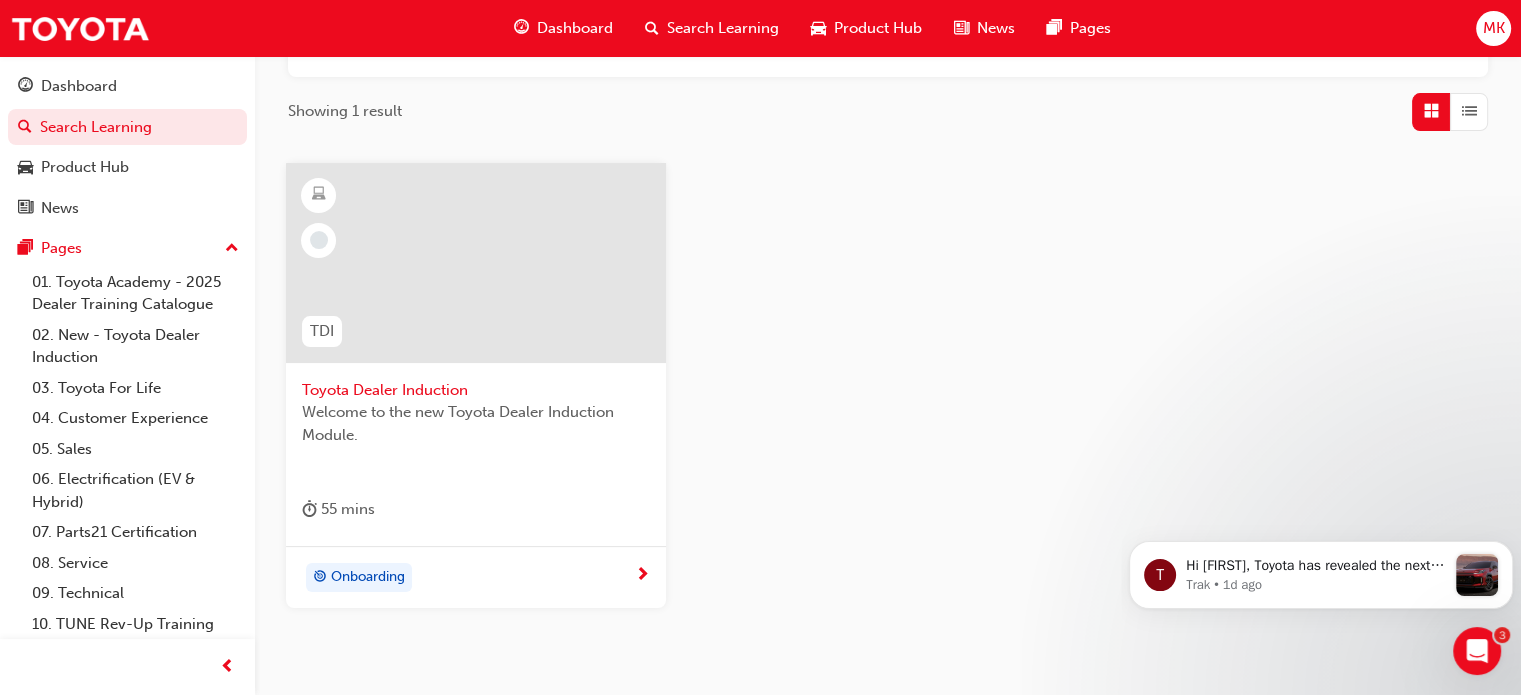 click at bounding box center (476, 263) 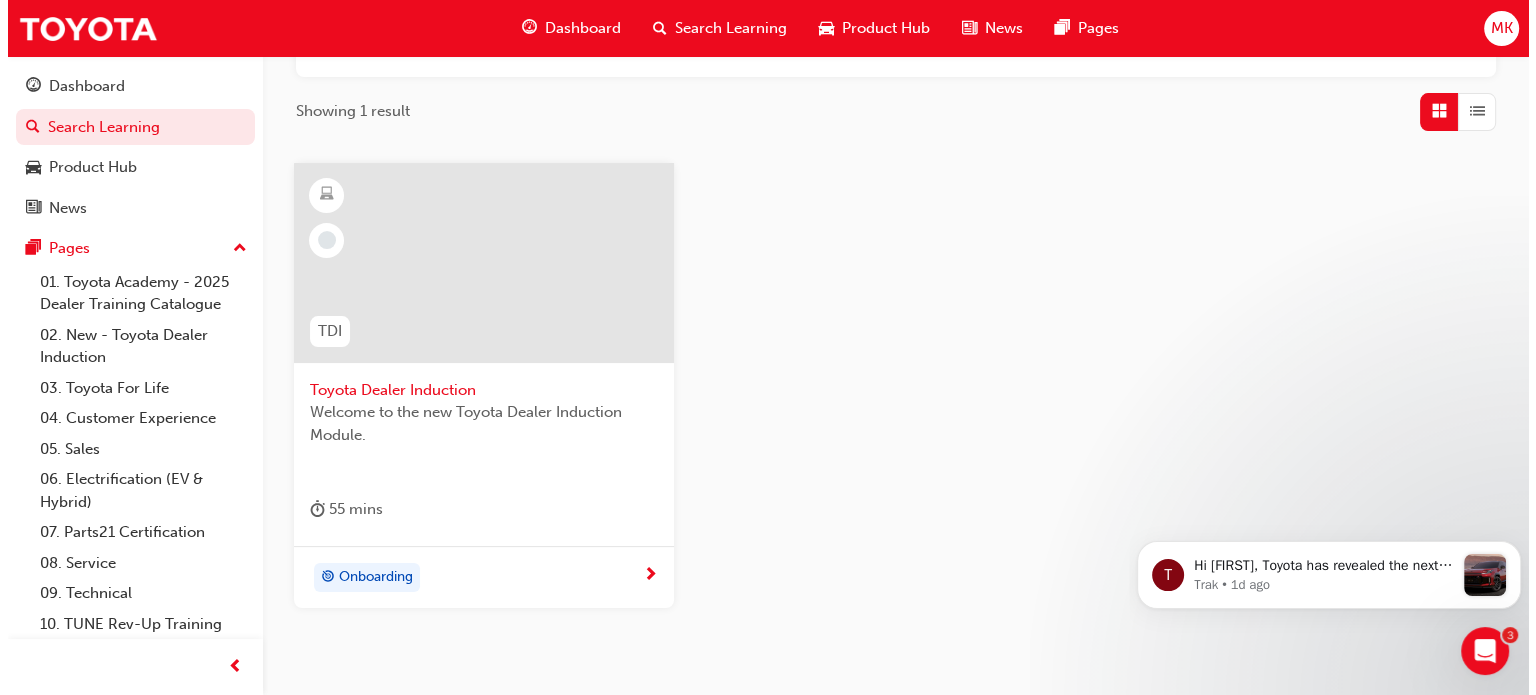 scroll, scrollTop: 0, scrollLeft: 0, axis: both 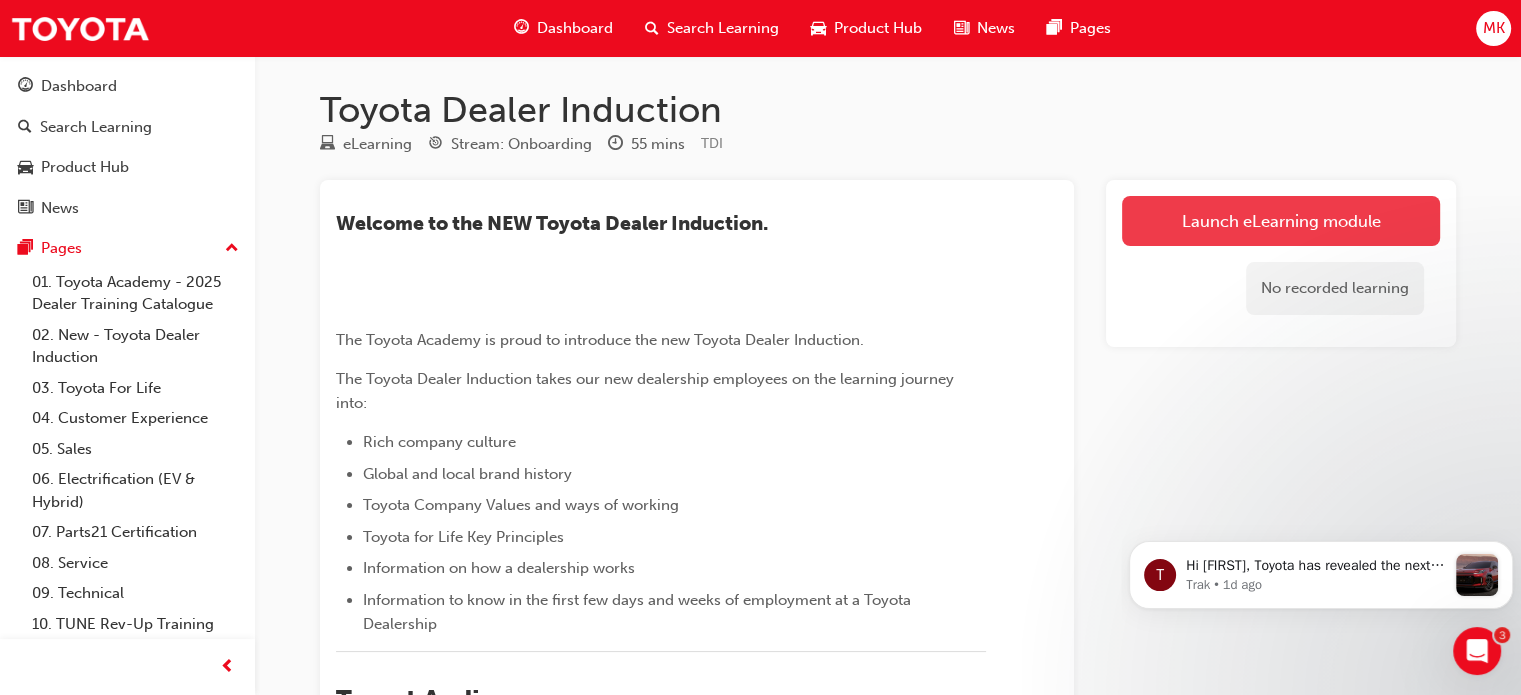 click on "Launch eLearning module" at bounding box center [1281, 221] 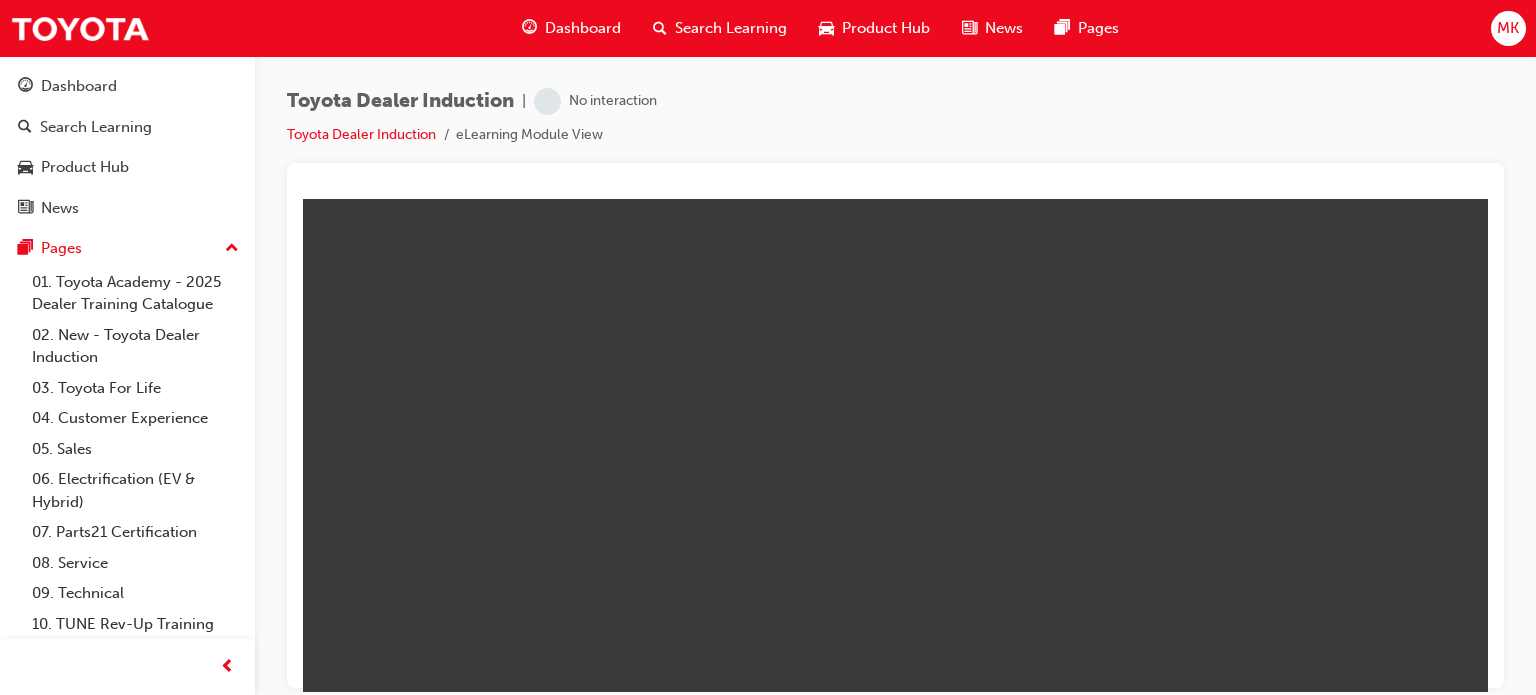 scroll, scrollTop: 0, scrollLeft: 0, axis: both 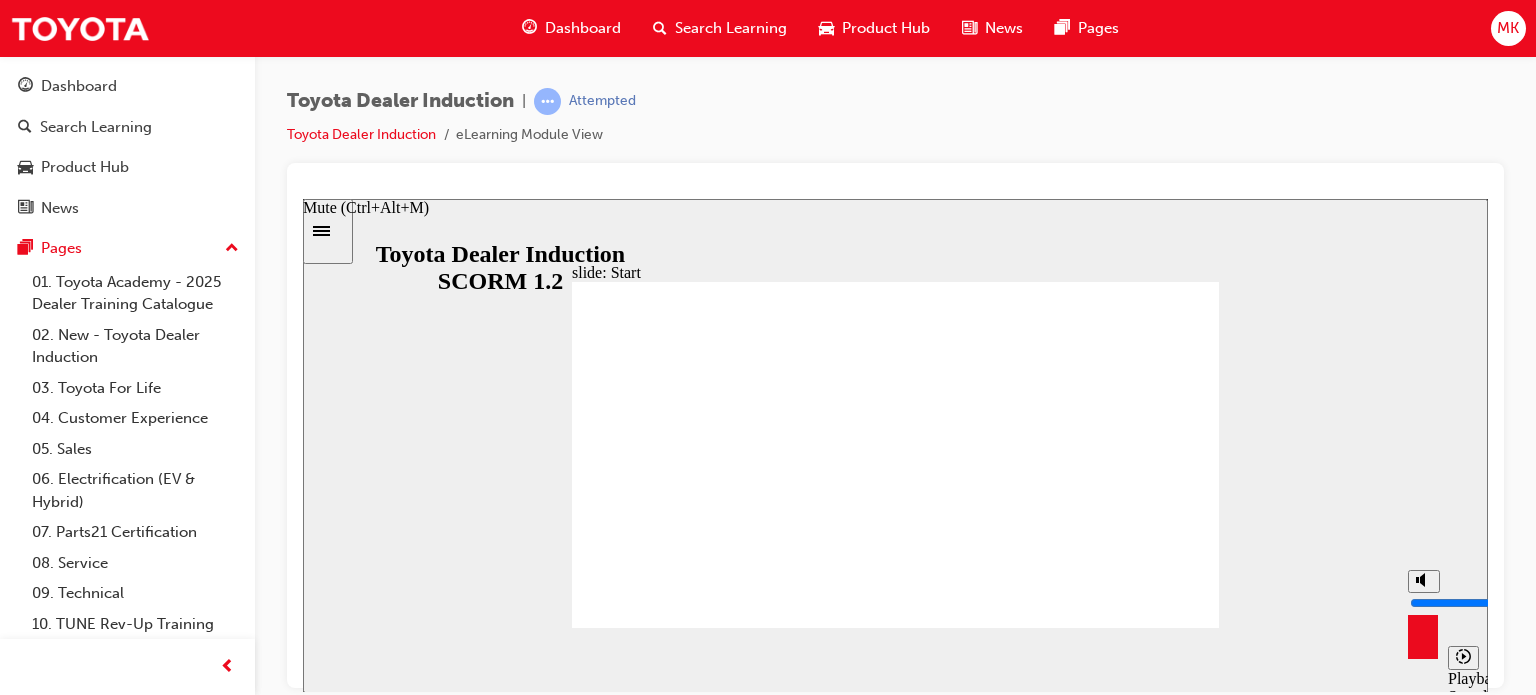 click 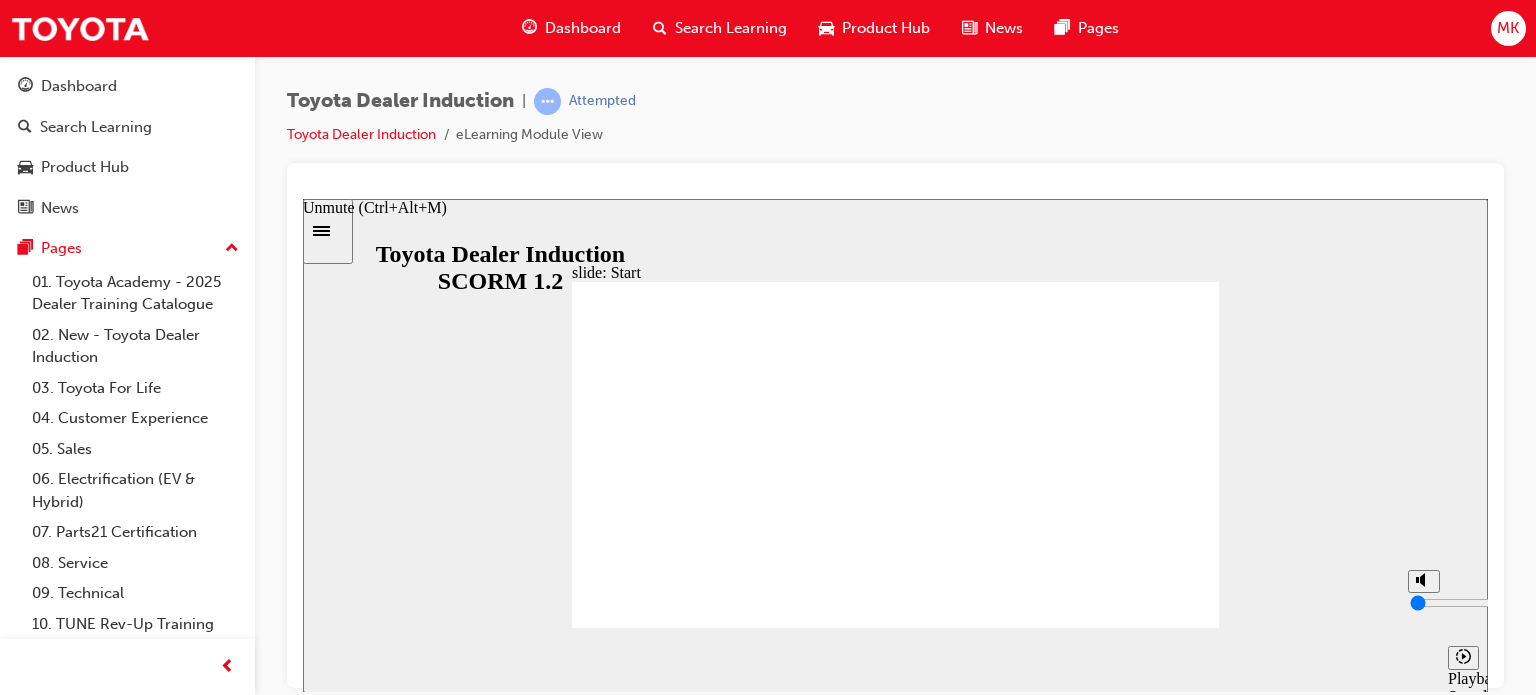 click at bounding box center (1423, 629) 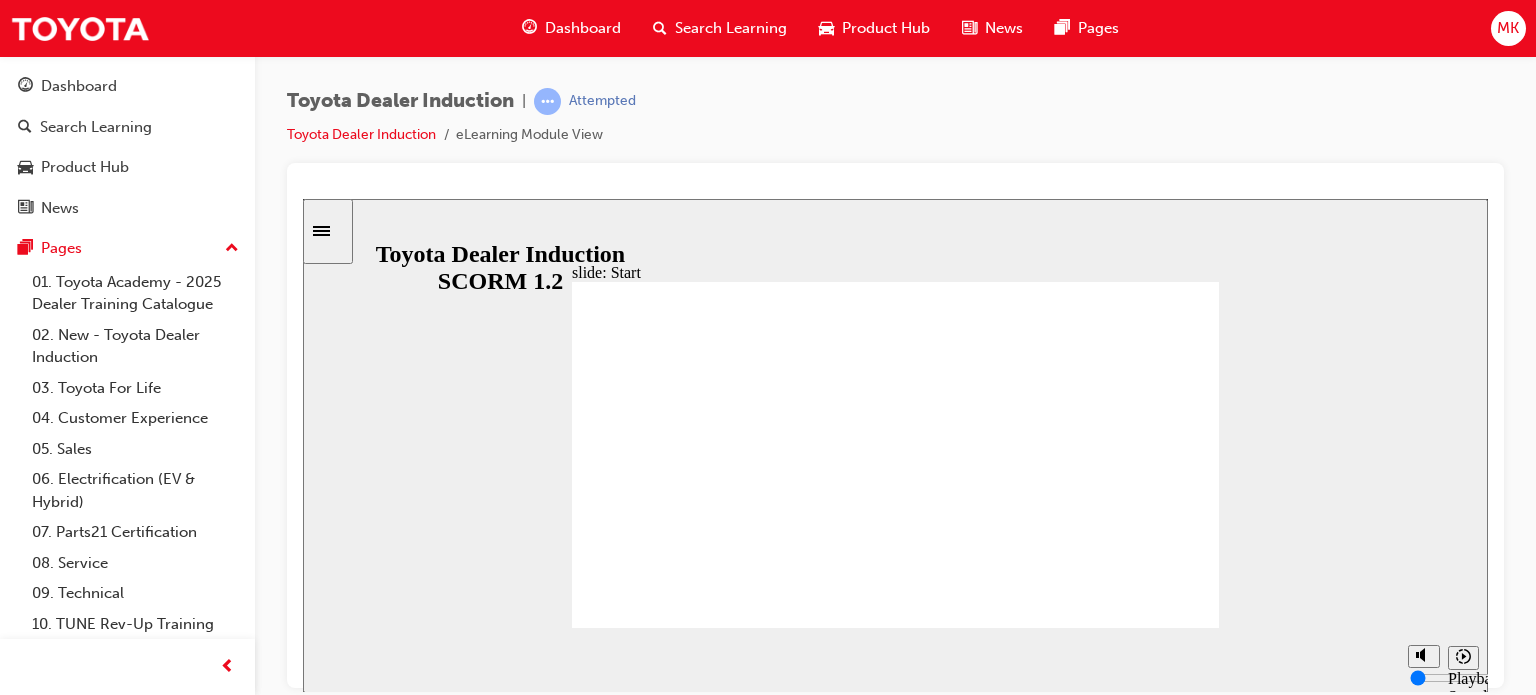 click 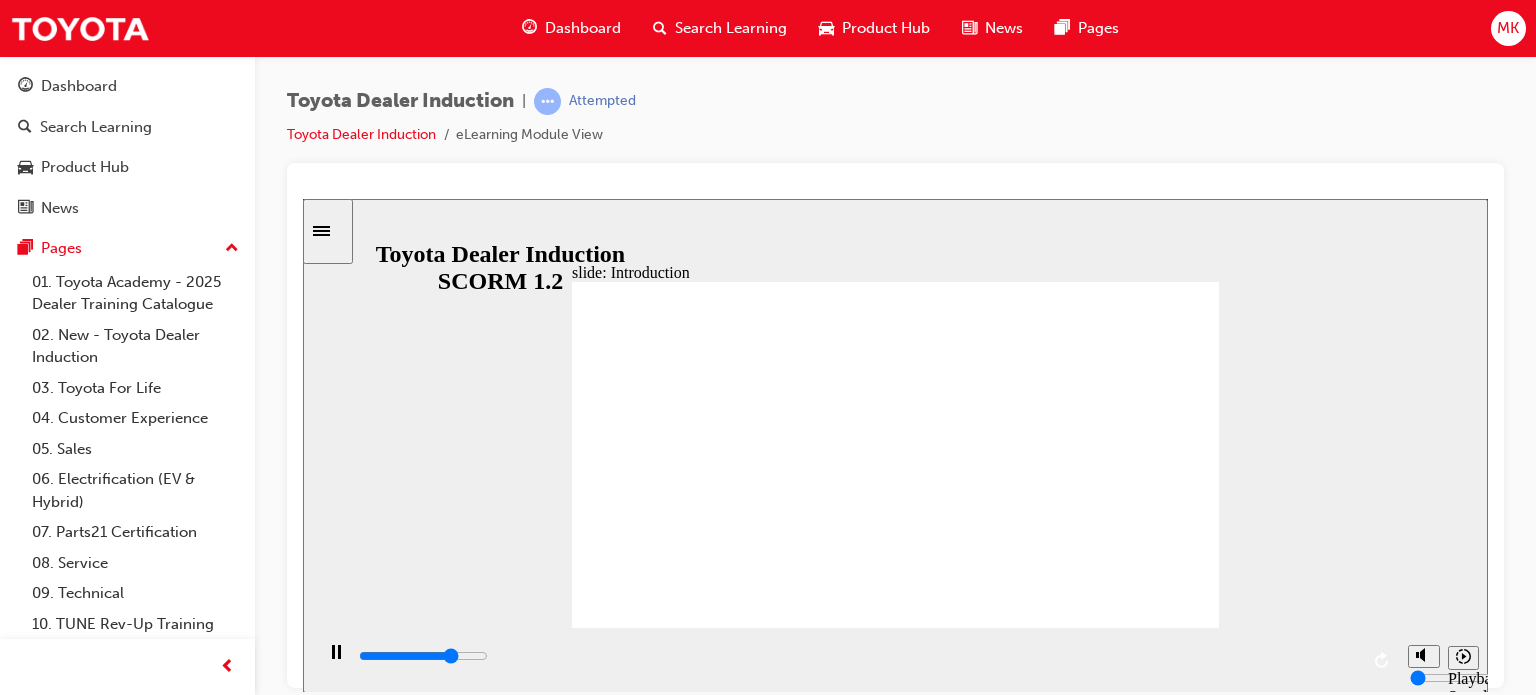 click 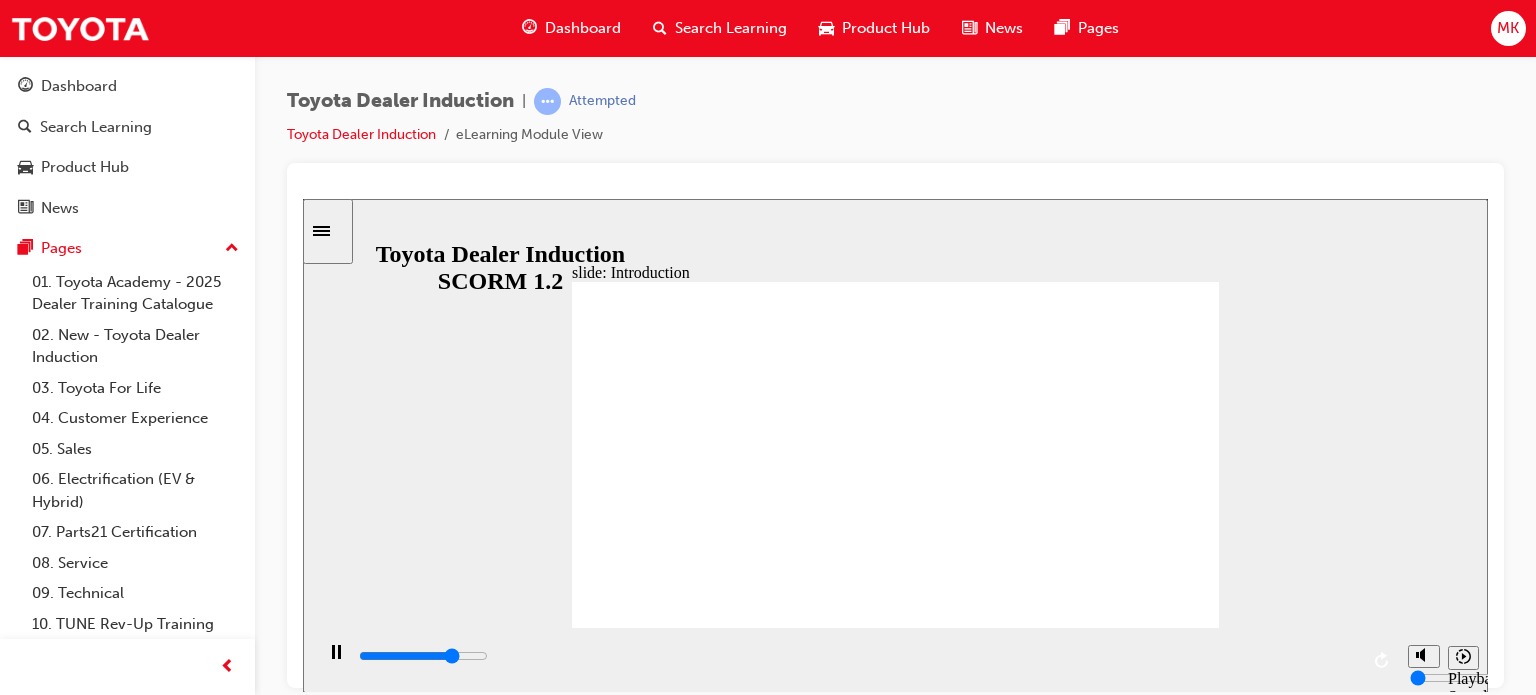 click 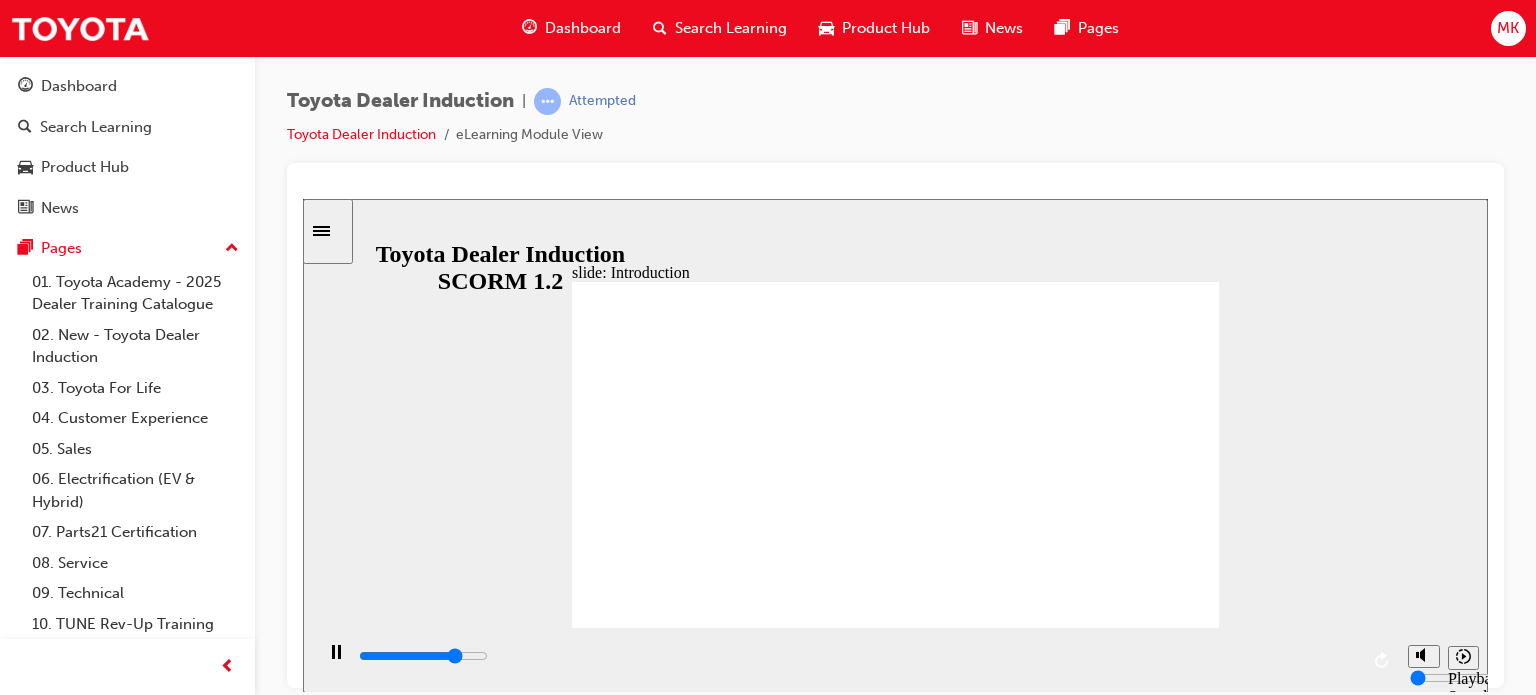 click 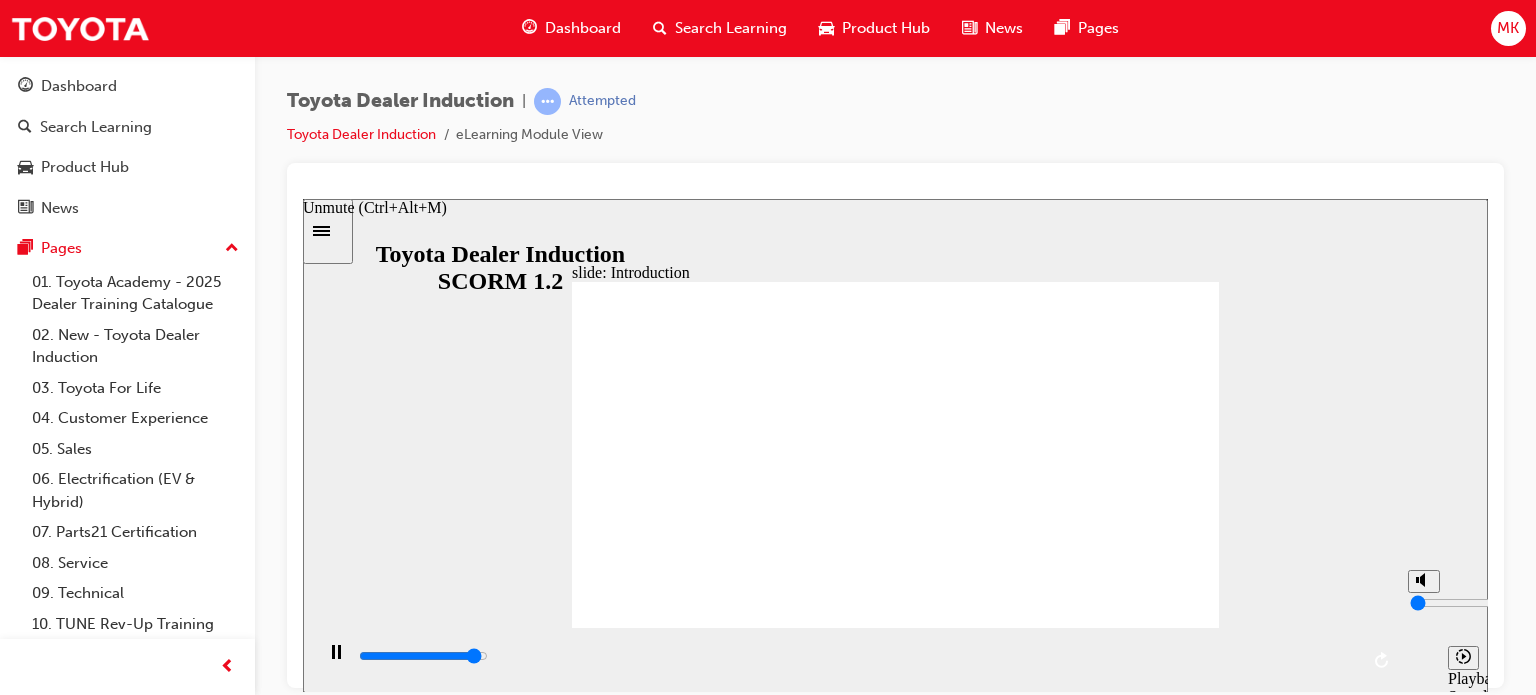 click at bounding box center [1474, 602] 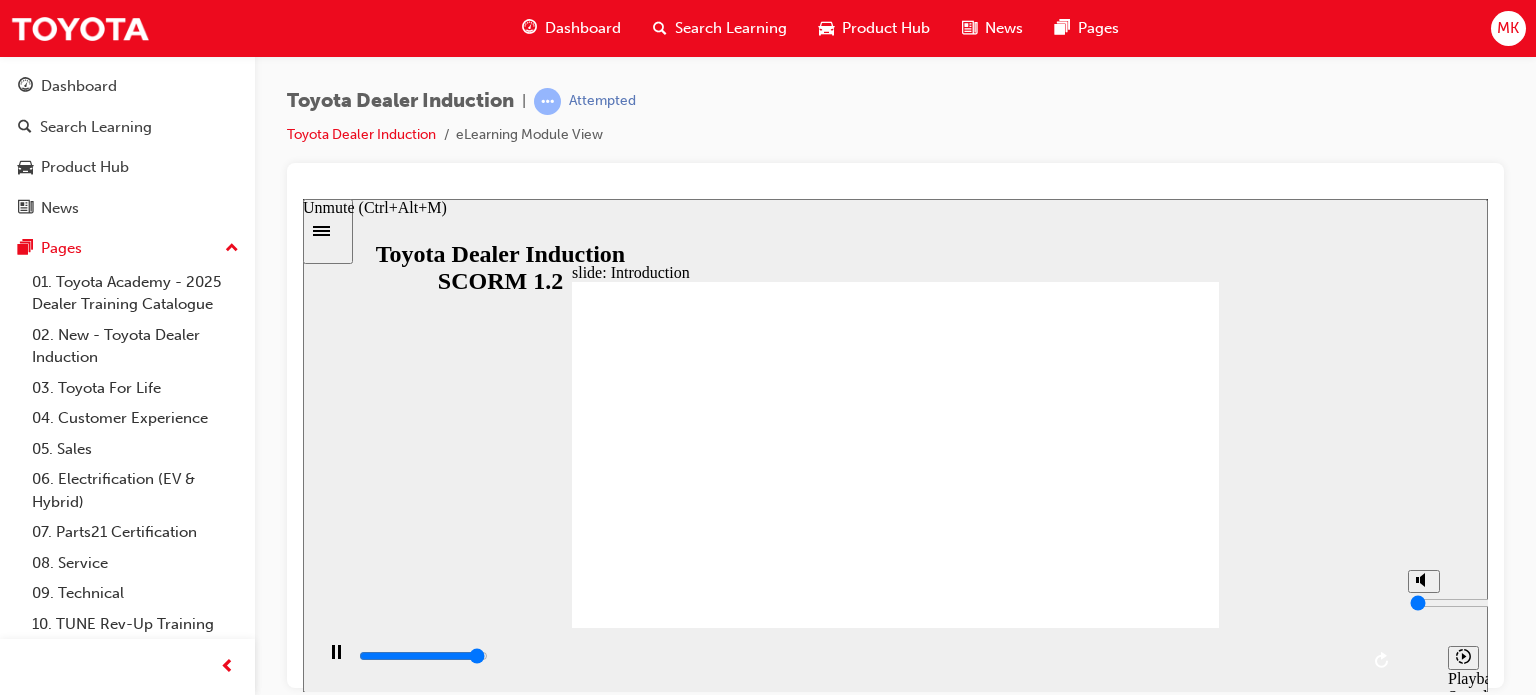 click at bounding box center [1474, 602] 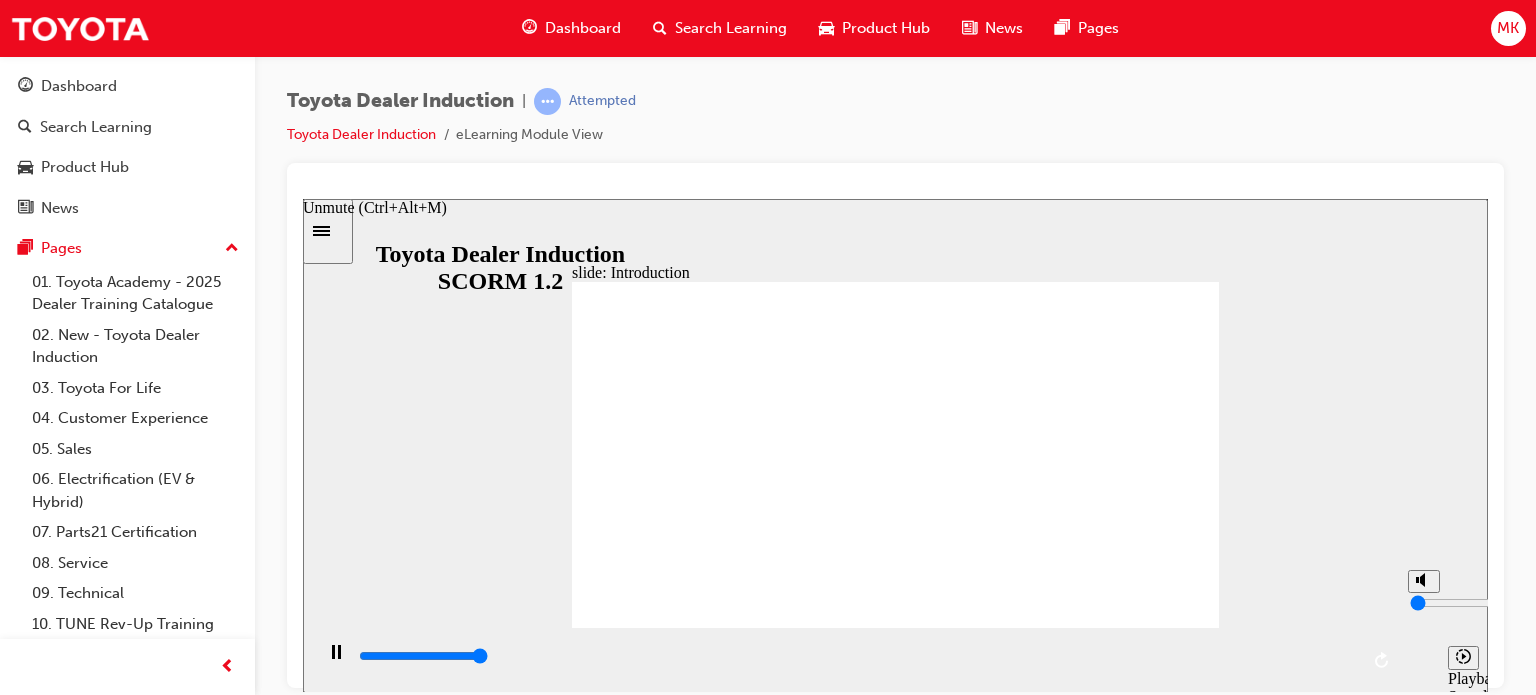 type on "58700" 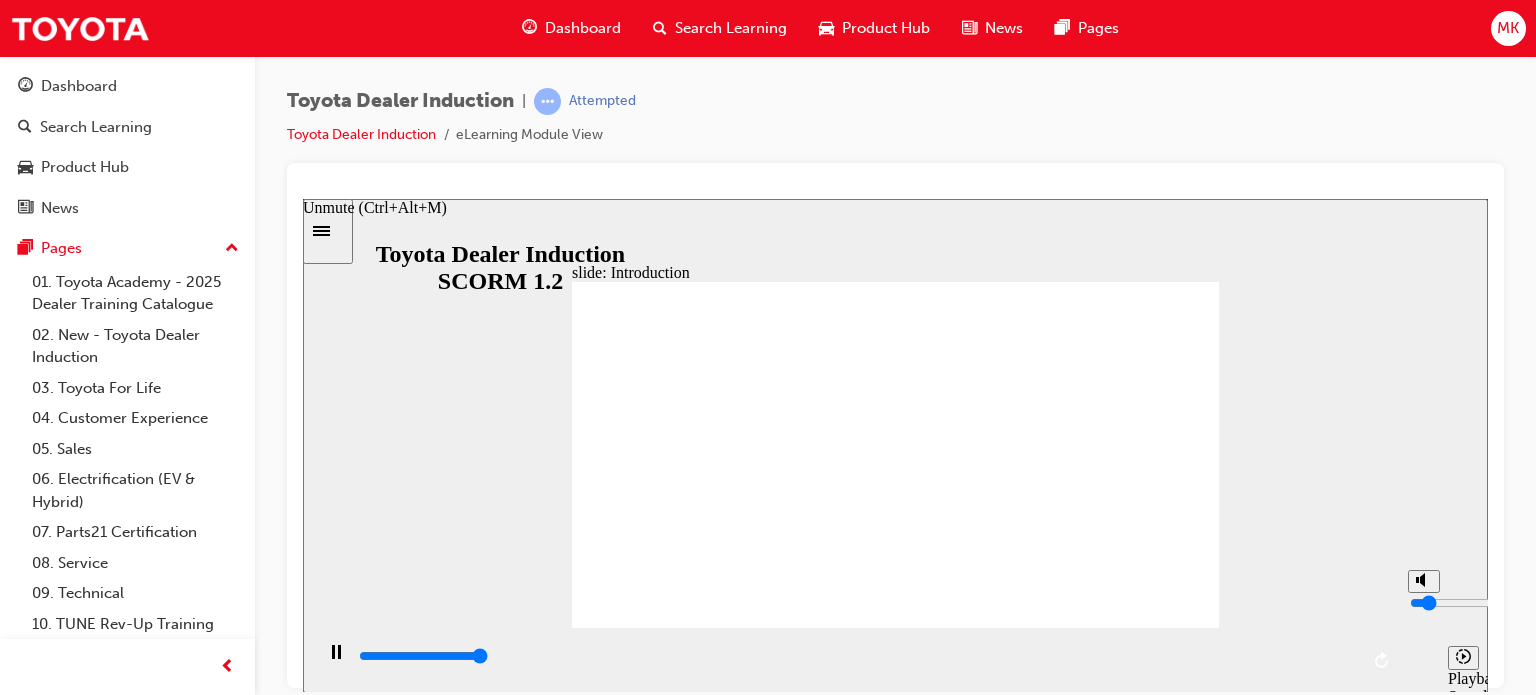type on "58700" 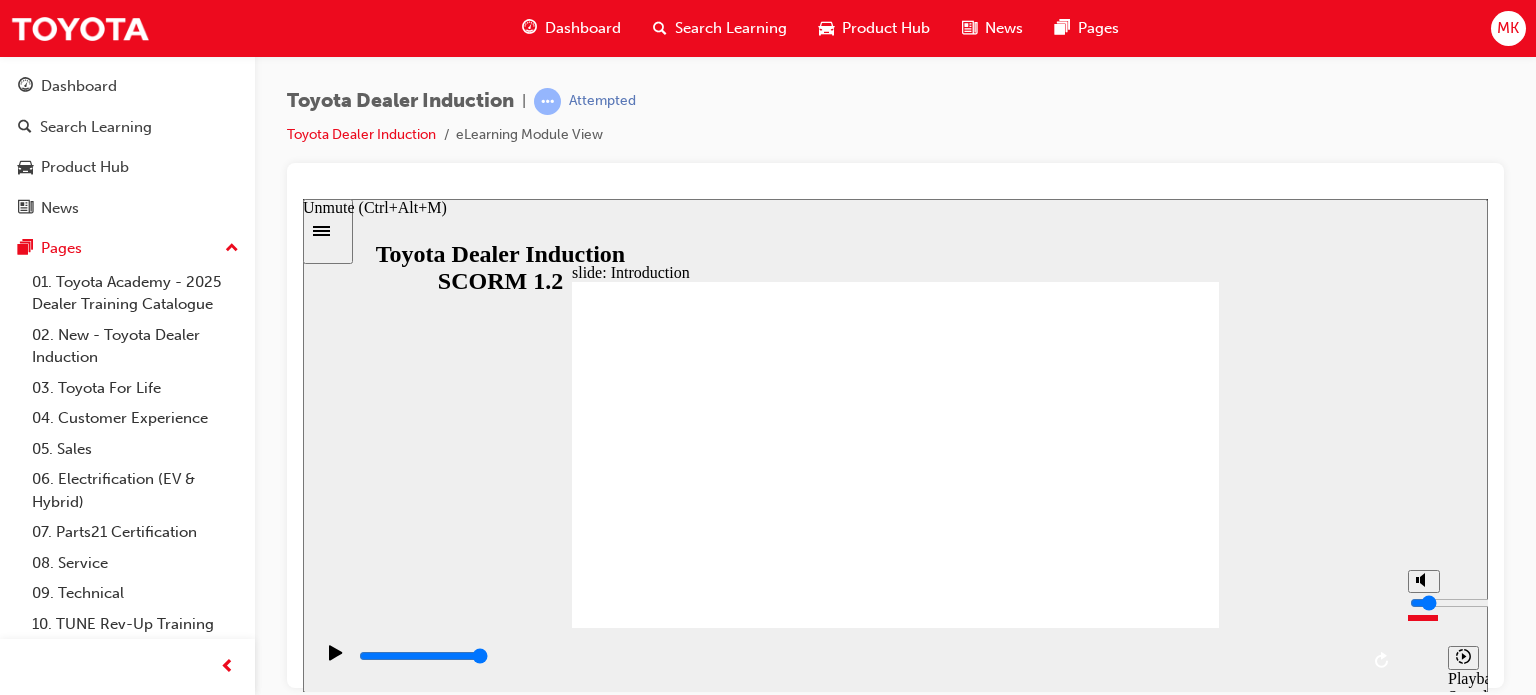 type on "1" 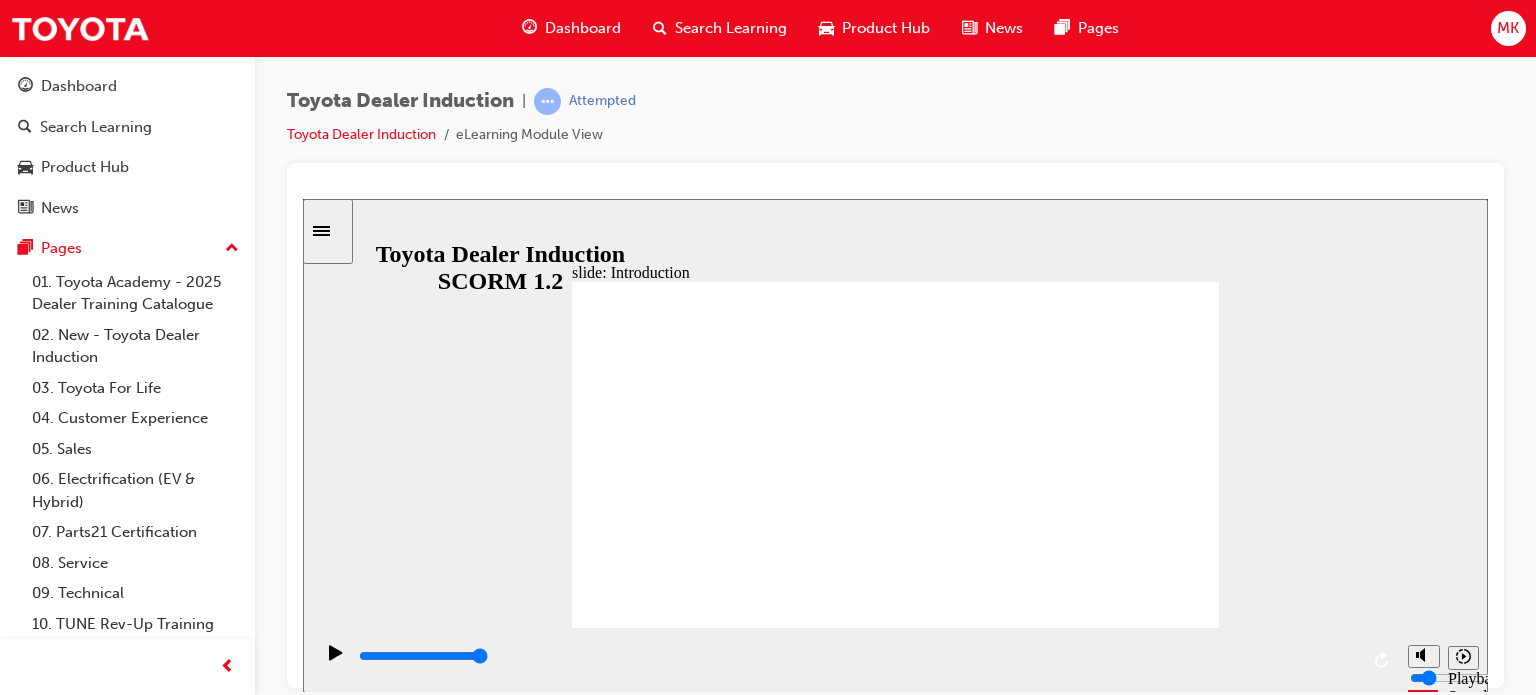 click 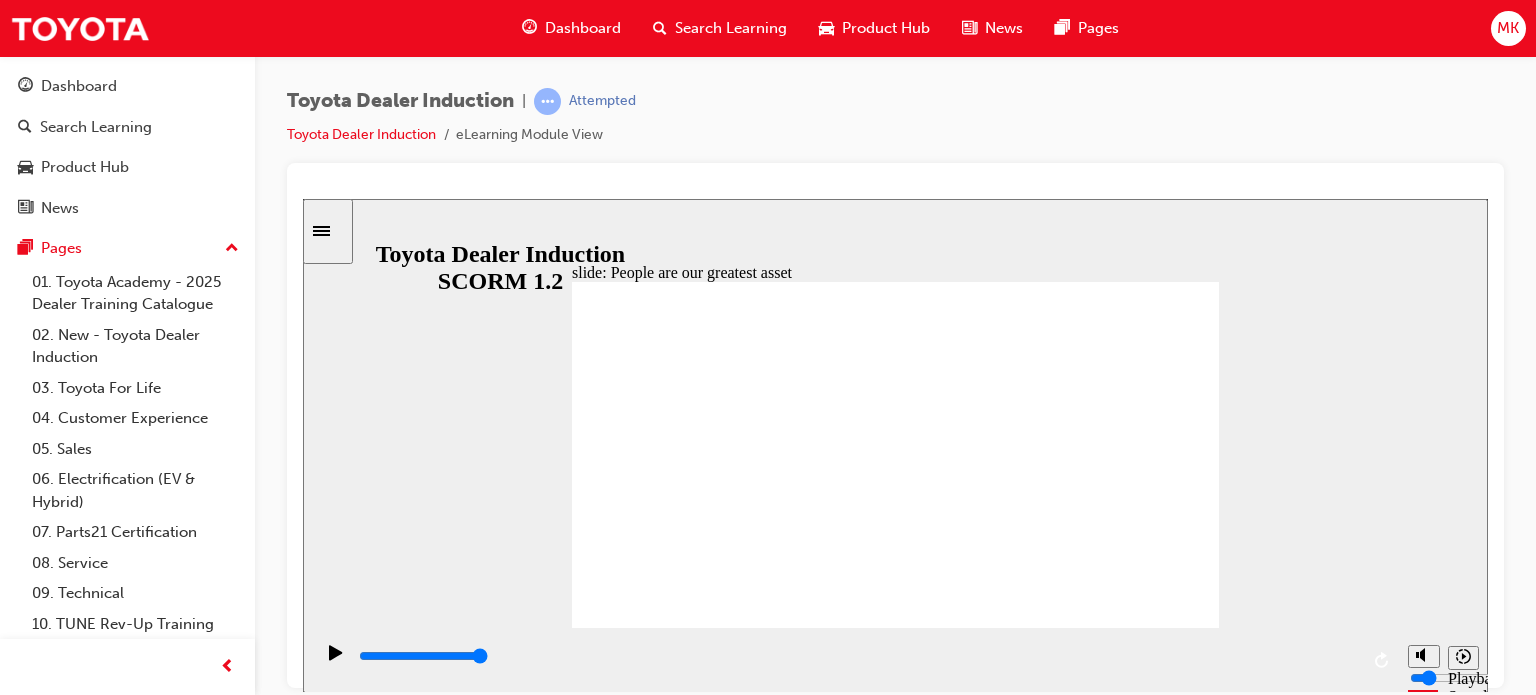 click 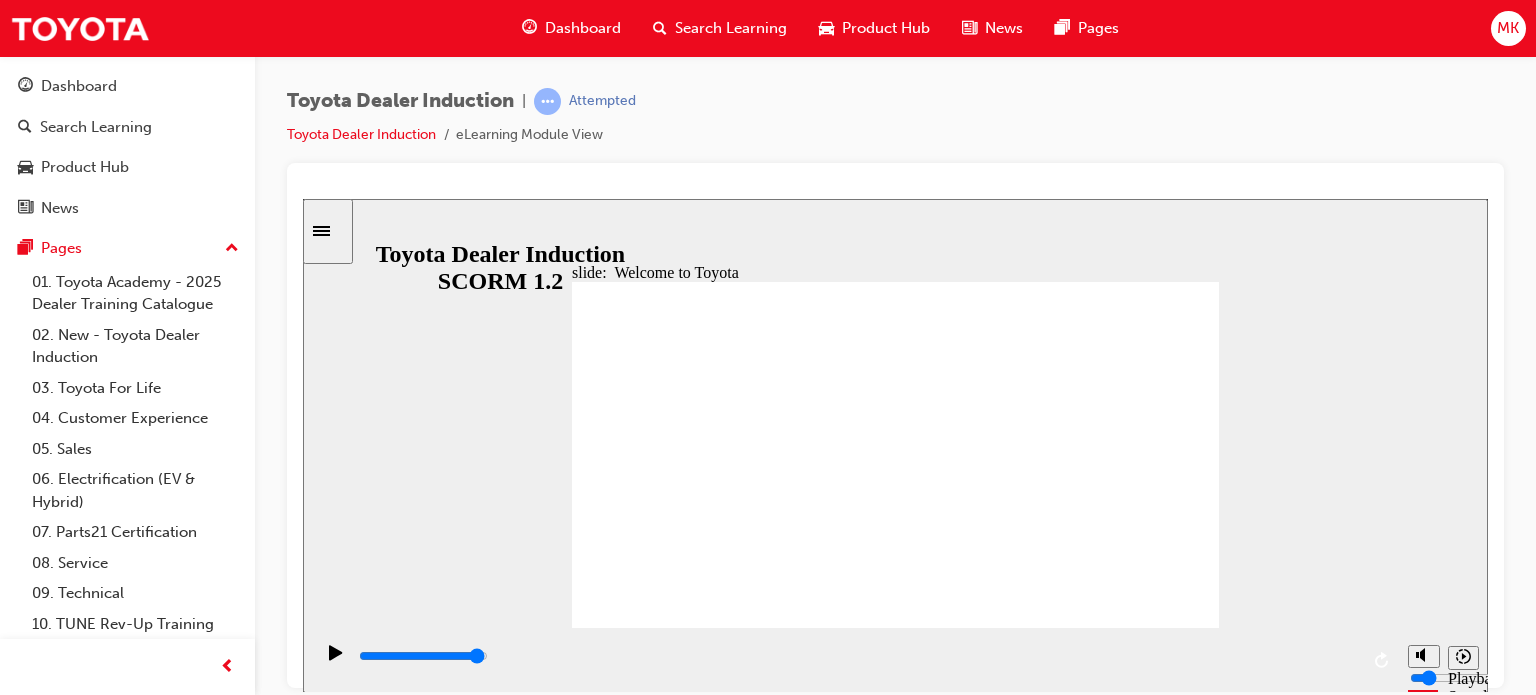 click 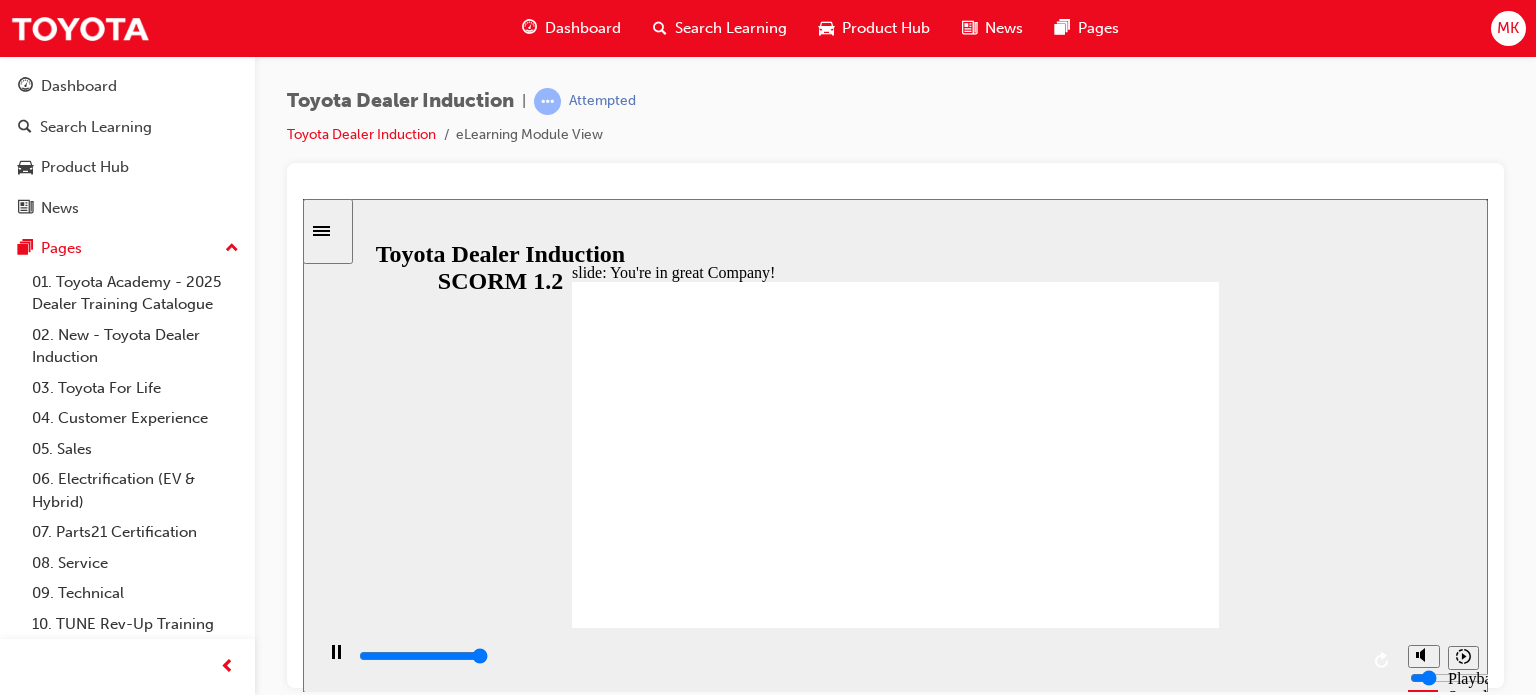 type on "7500" 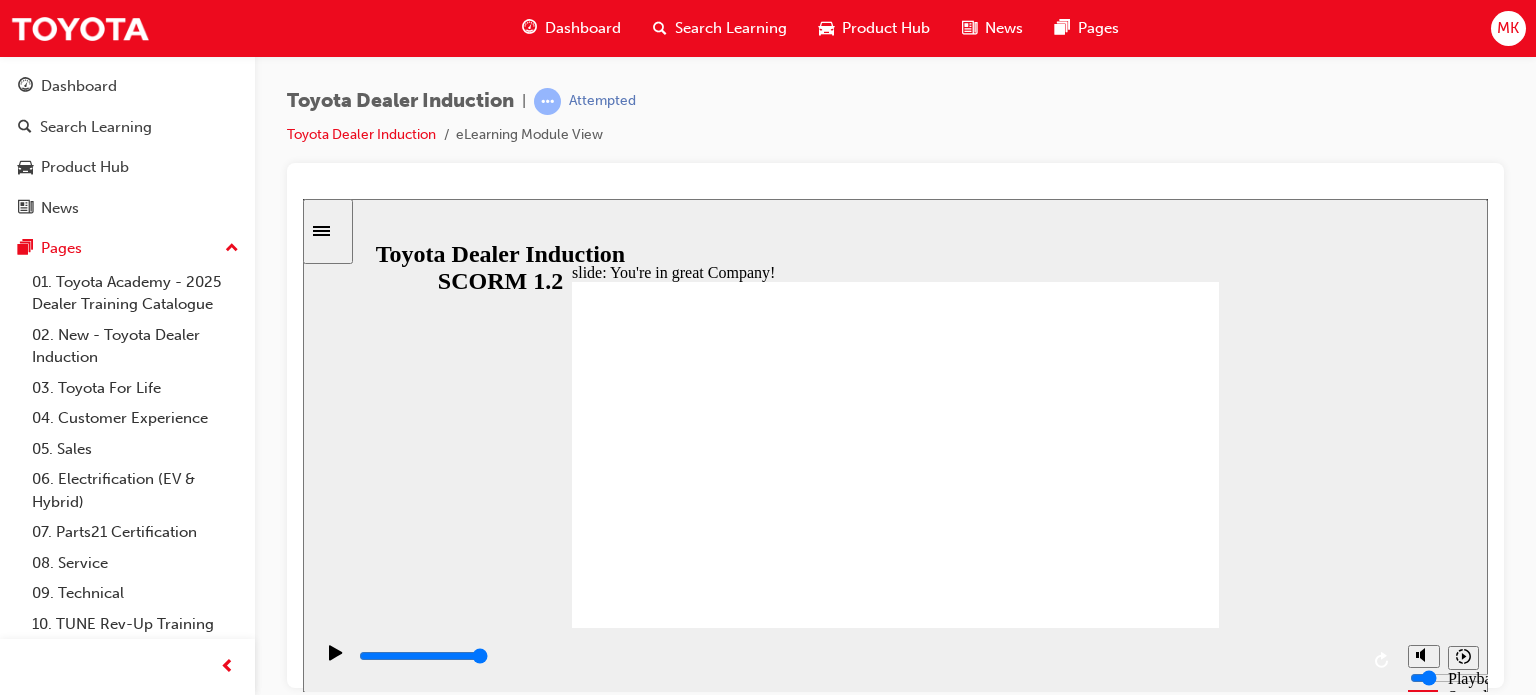click 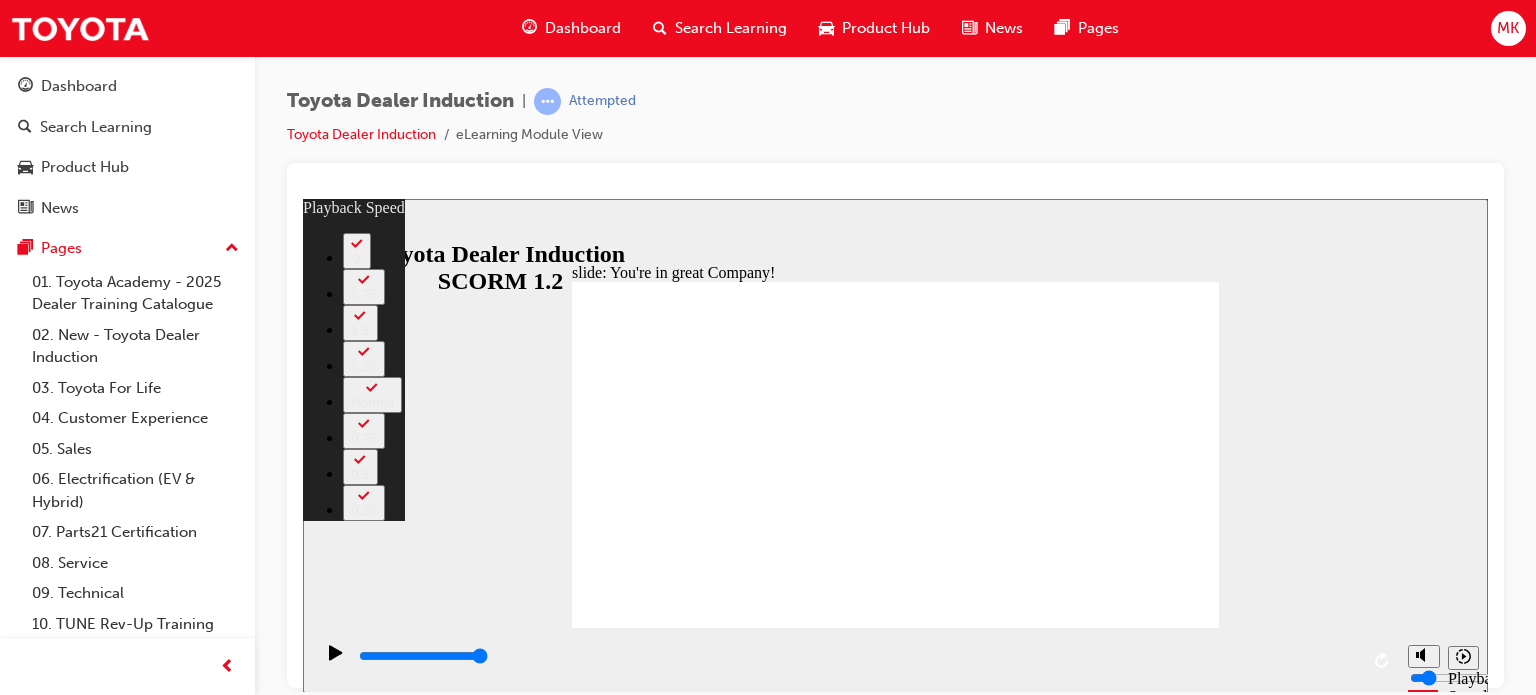type on "4" 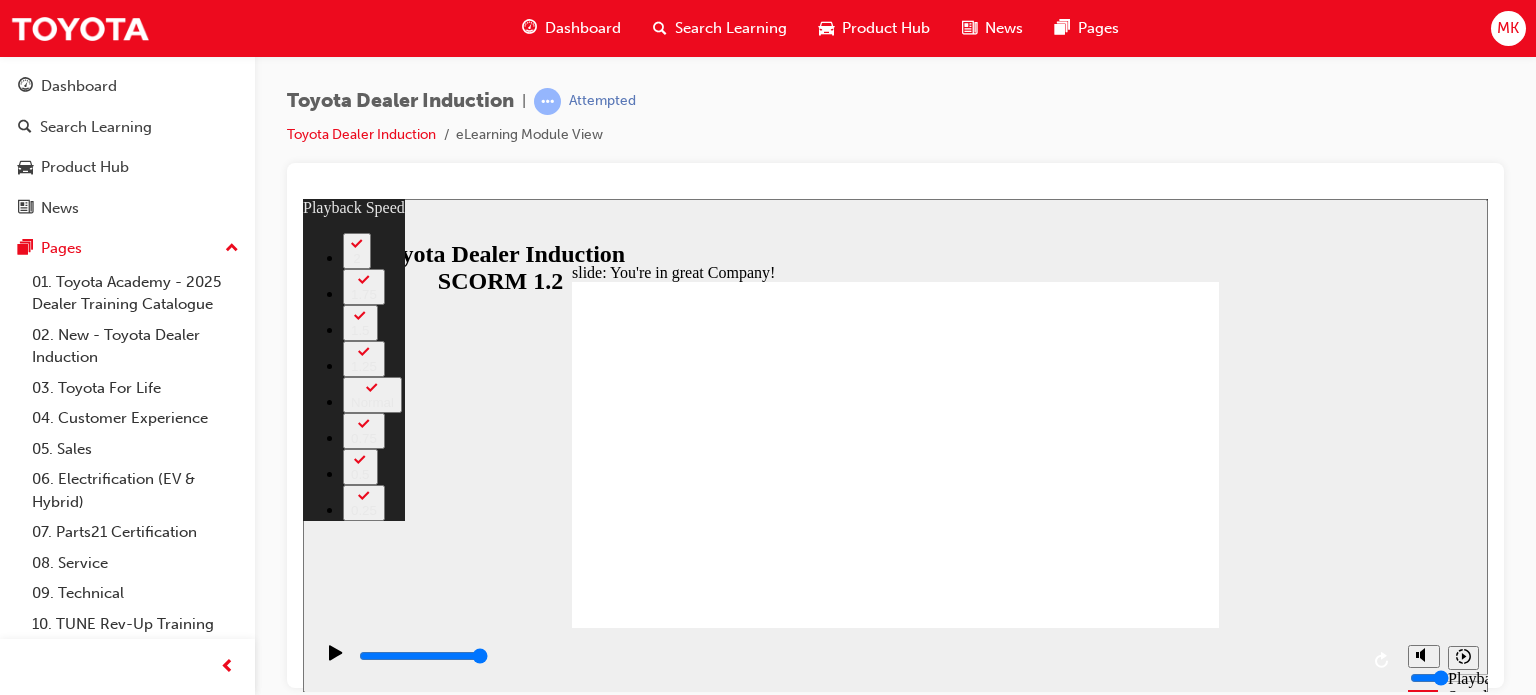 type on "4" 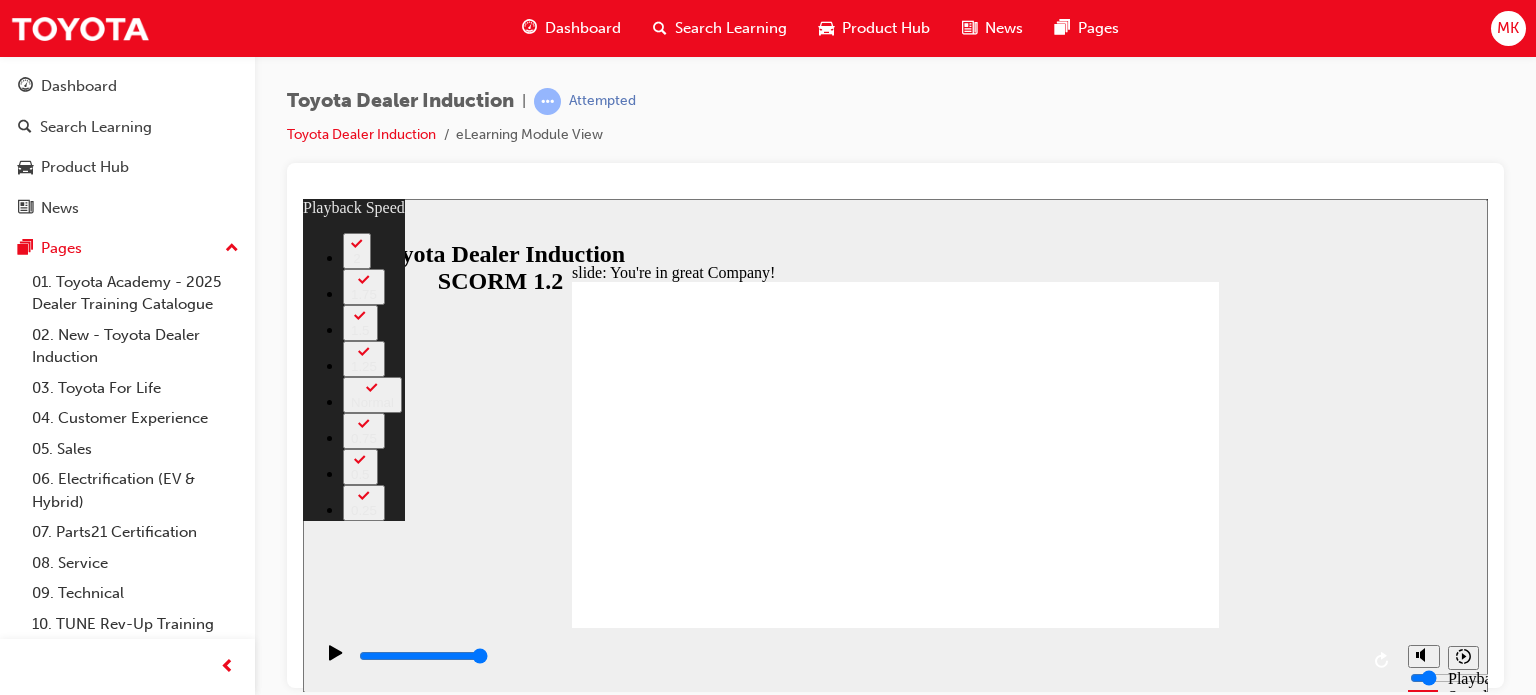 type on "4" 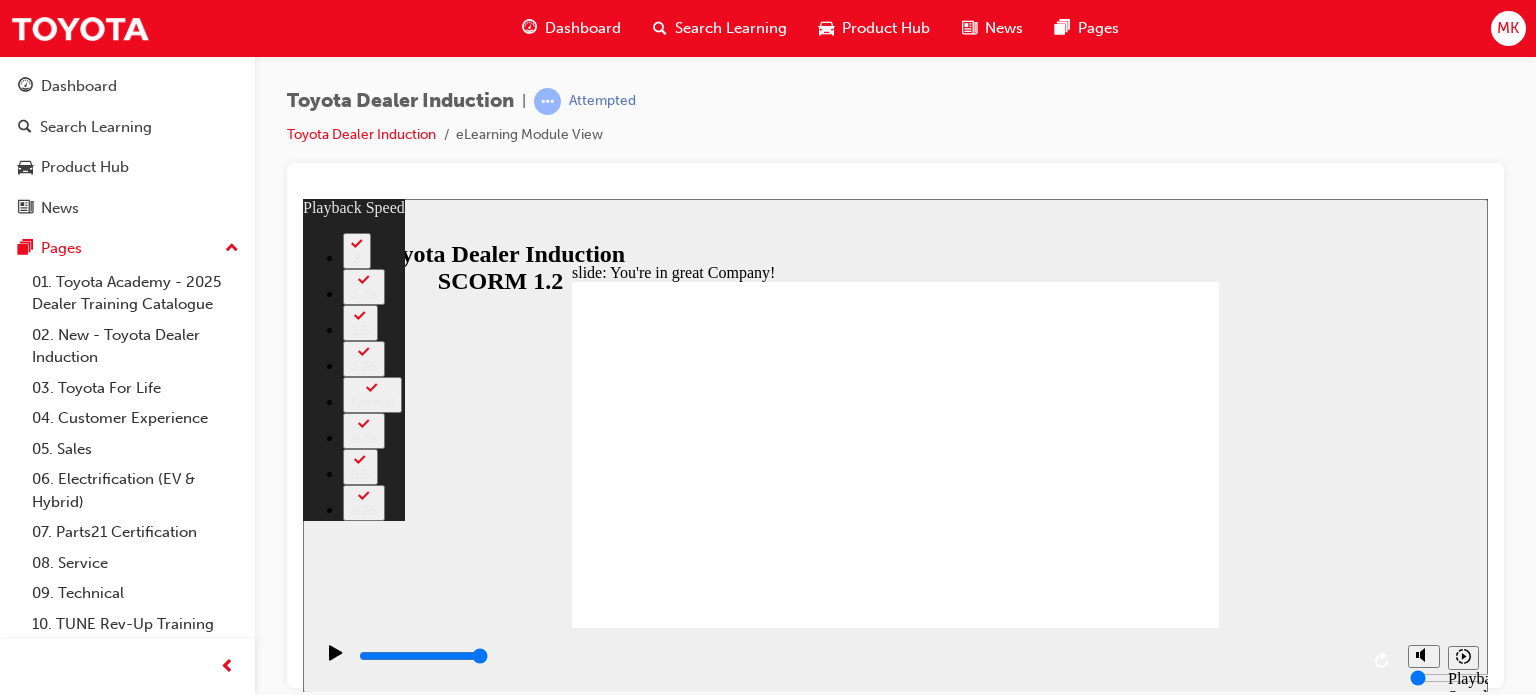 drag, startPoint x: 1044, startPoint y: 568, endPoint x: 1048, endPoint y: 579, distance: 11.7046995 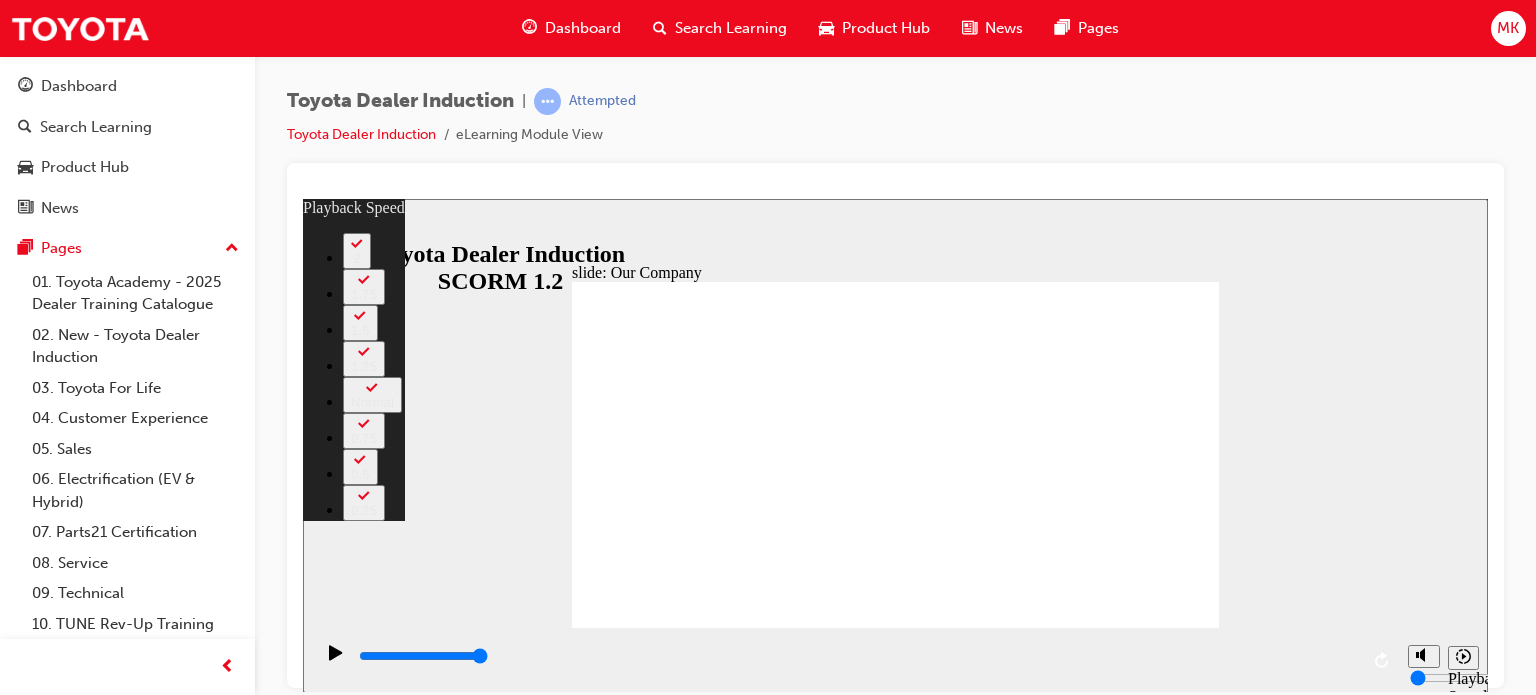 click at bounding box center (895, 1933) 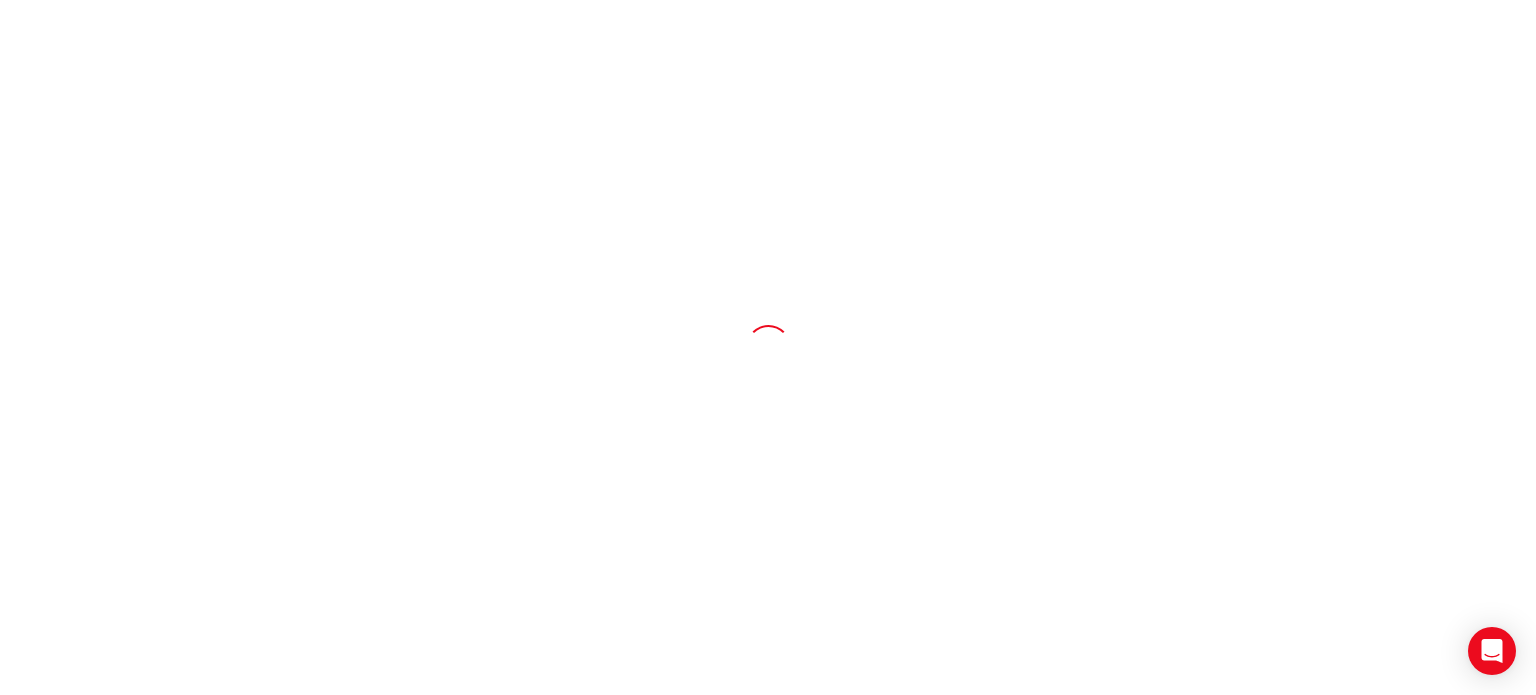 scroll, scrollTop: 0, scrollLeft: 0, axis: both 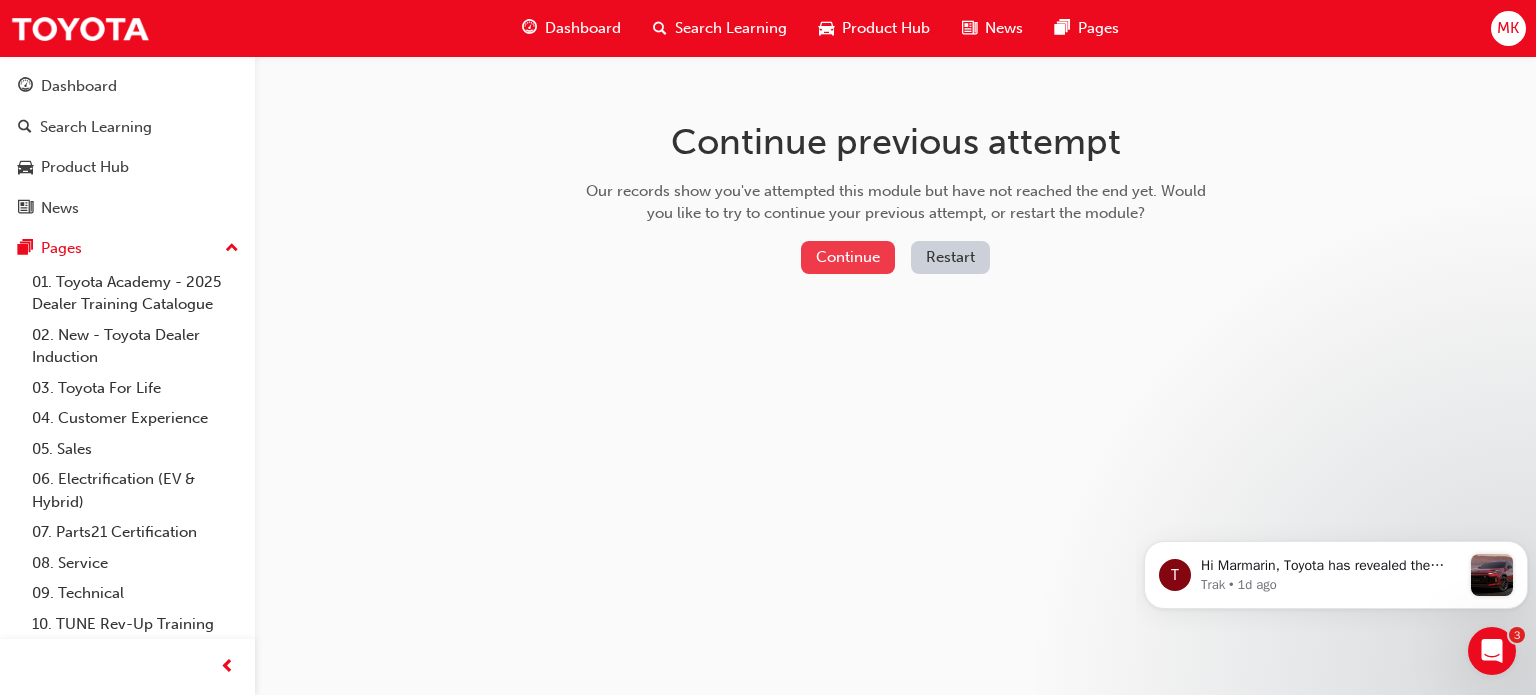 click on "Continue" at bounding box center (848, 257) 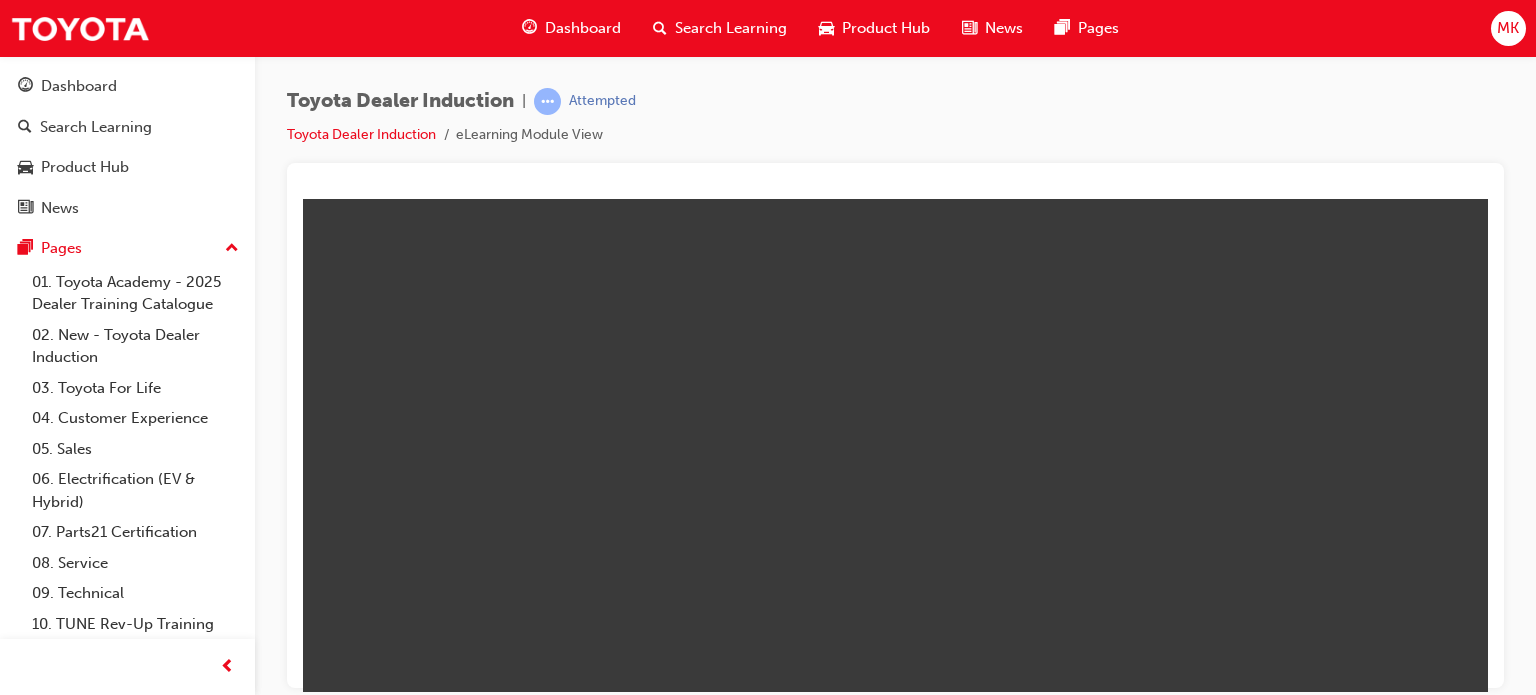 scroll, scrollTop: 0, scrollLeft: 0, axis: both 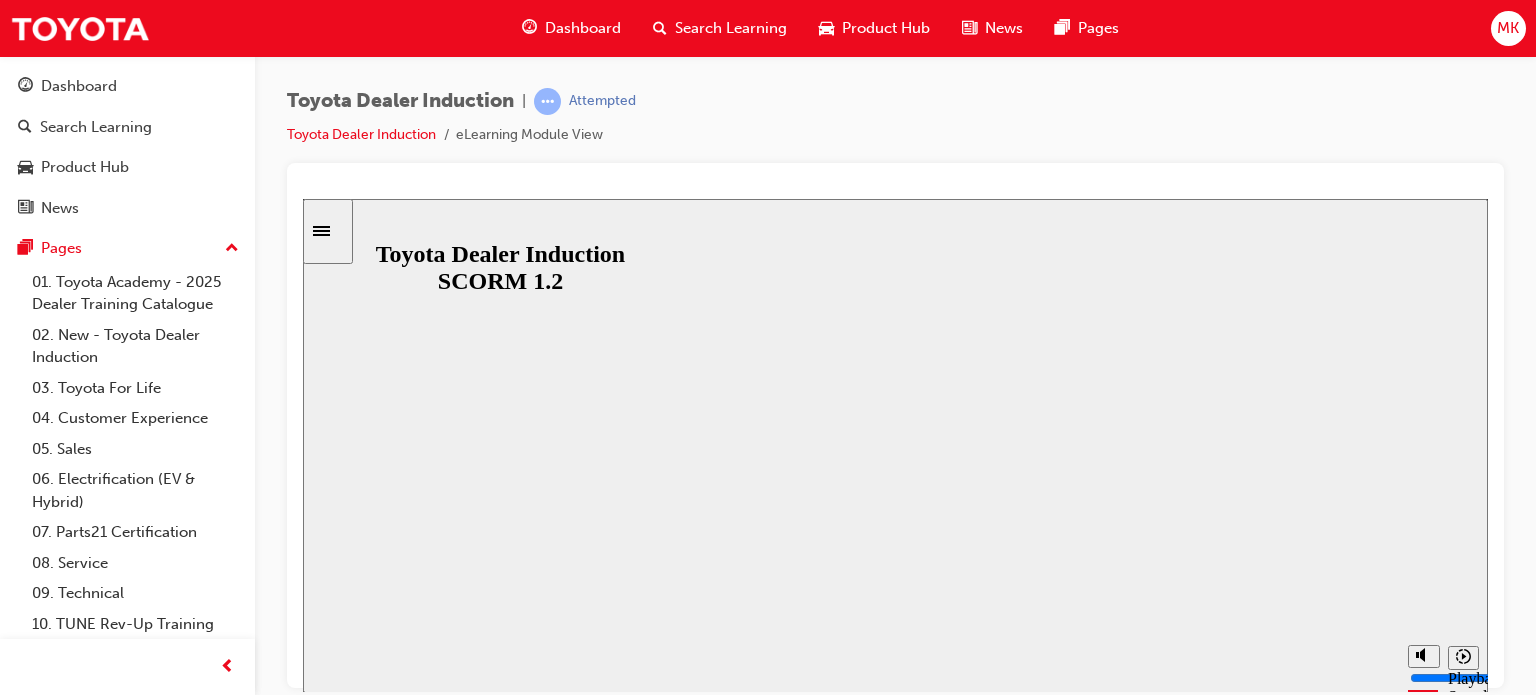 click on "Resume" at bounding box center [341, 1406] 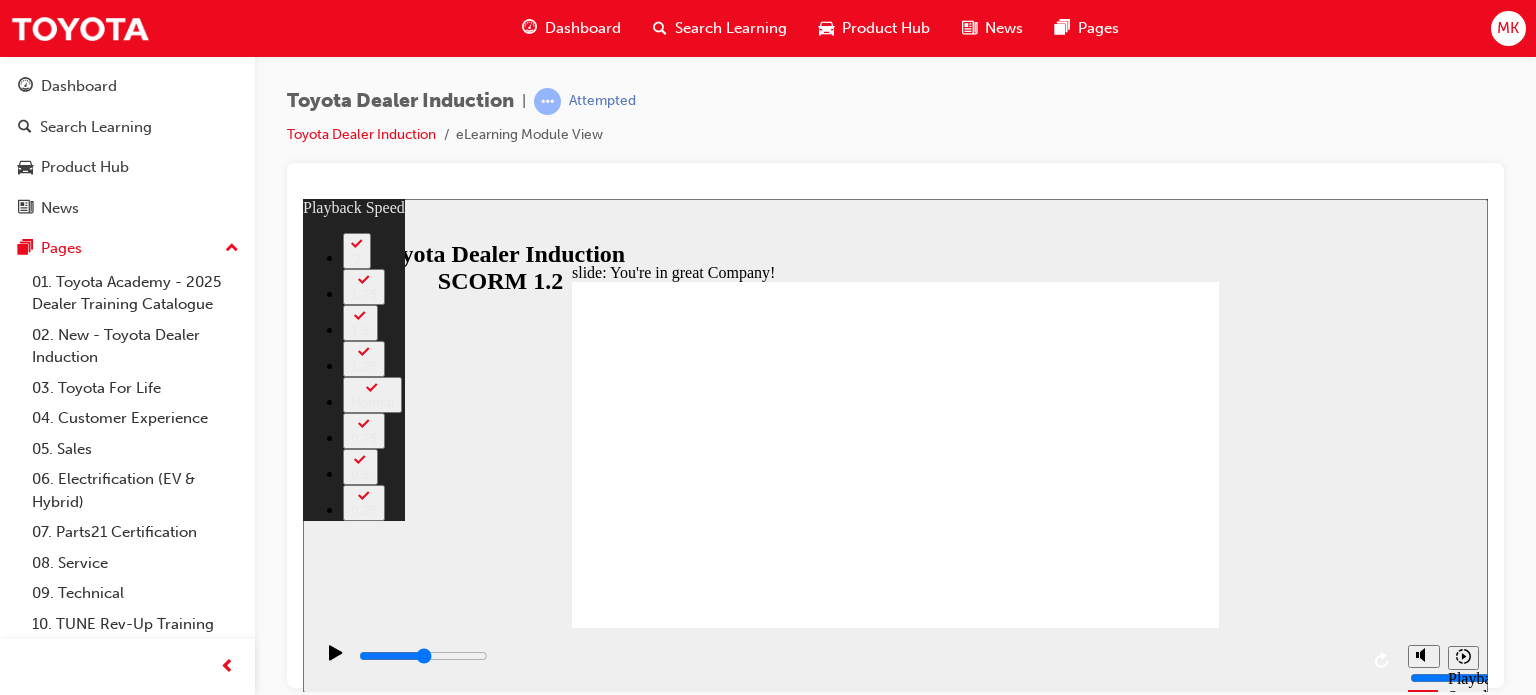 type on "7500" 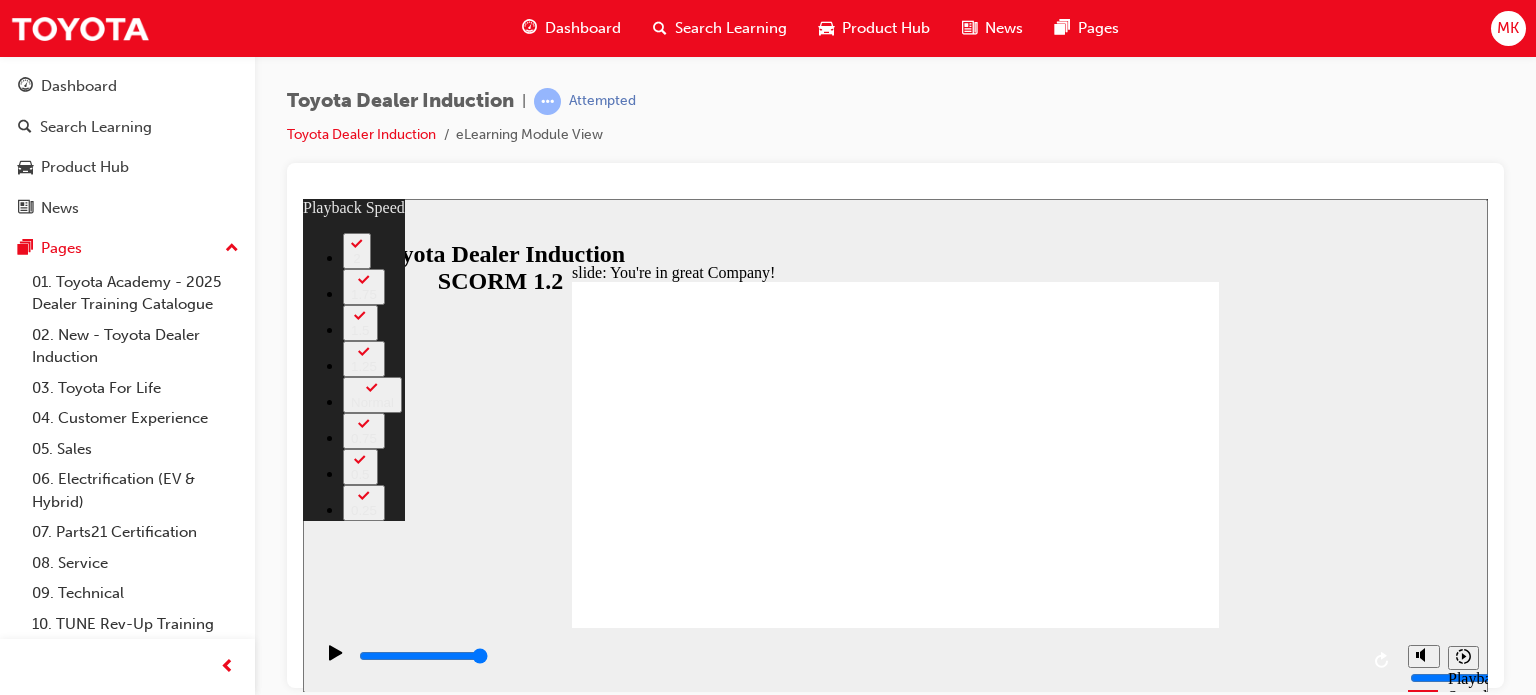 click at bounding box center (592, 3634) 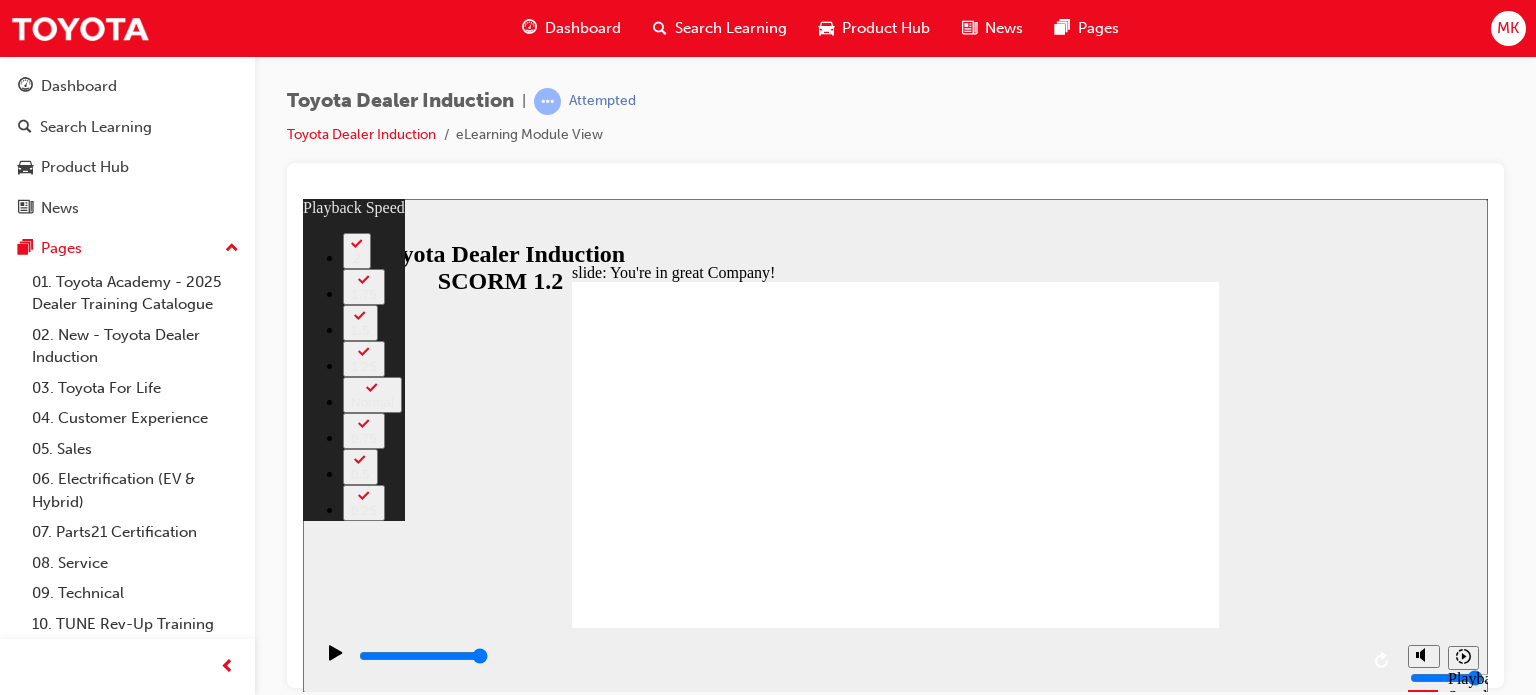 type on "4" 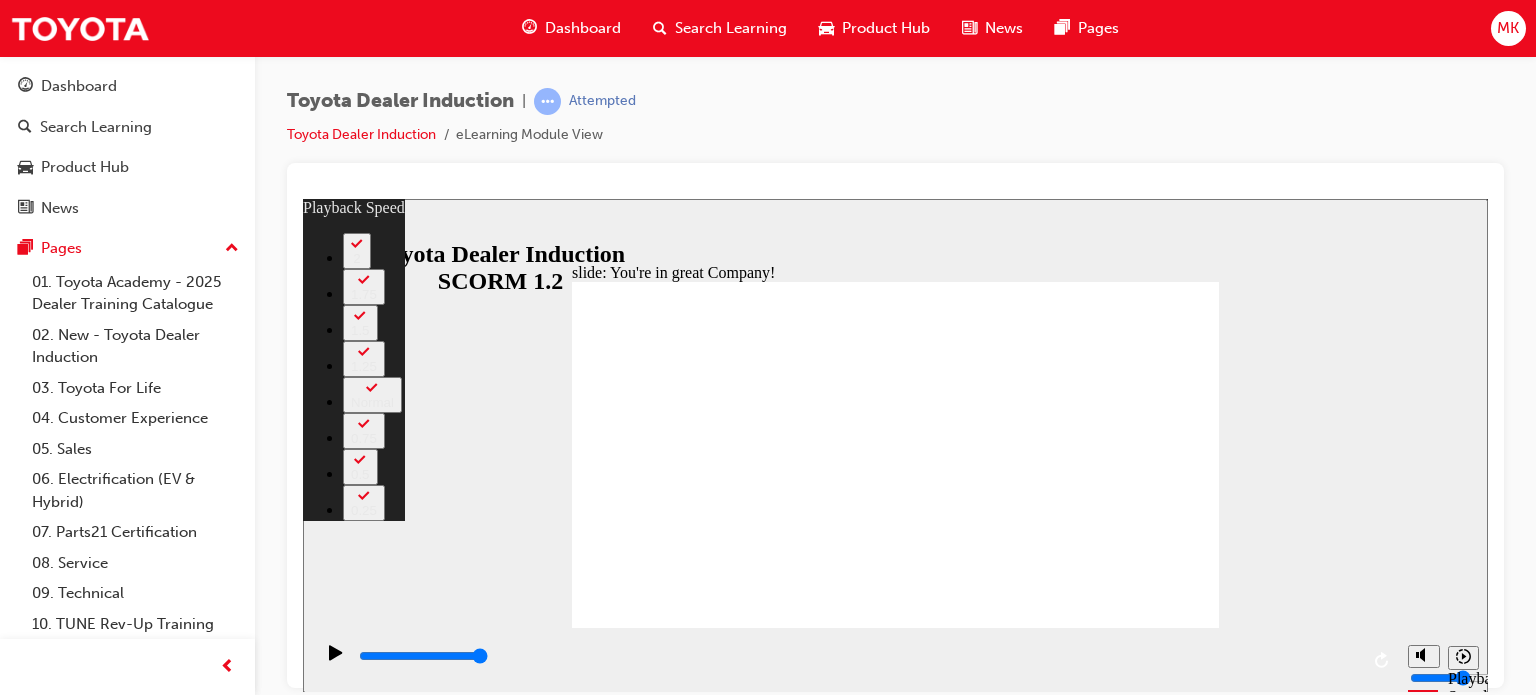 type on "2" 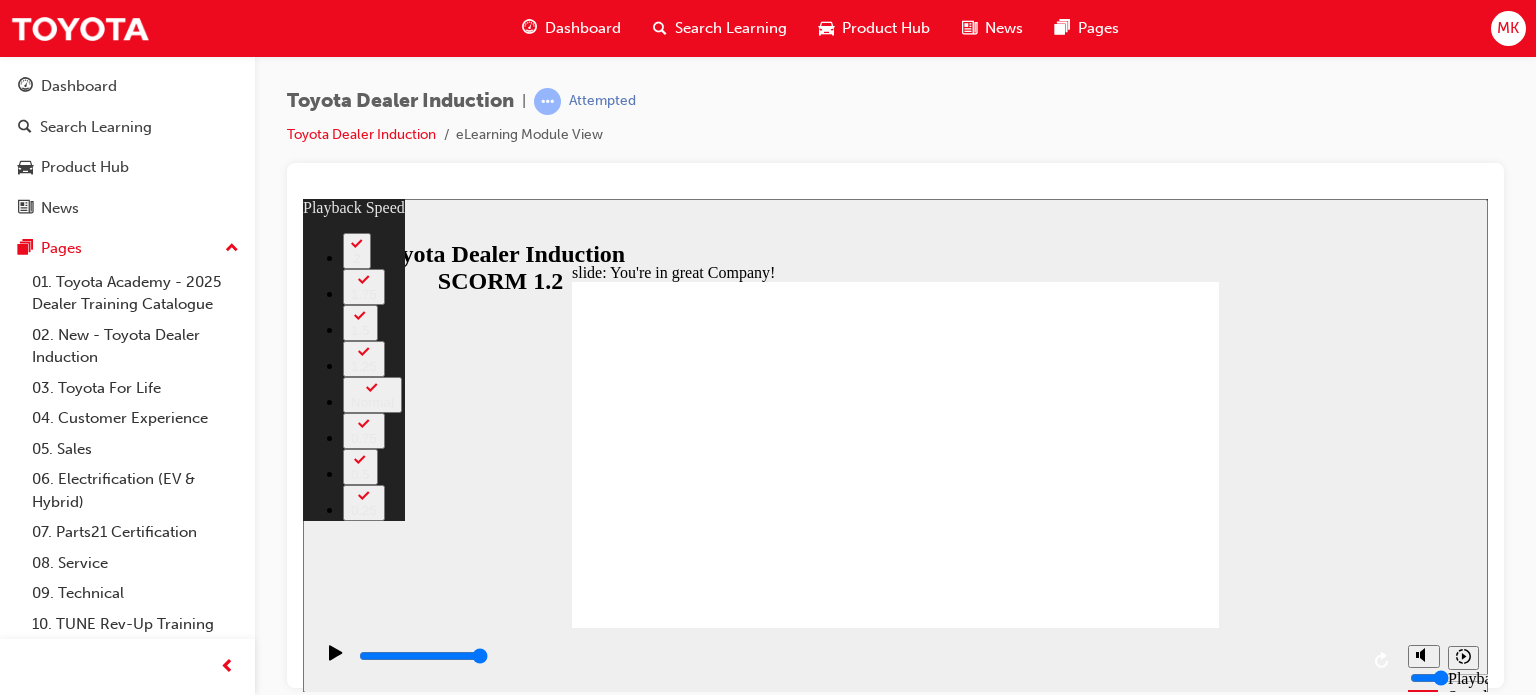 type on "0" 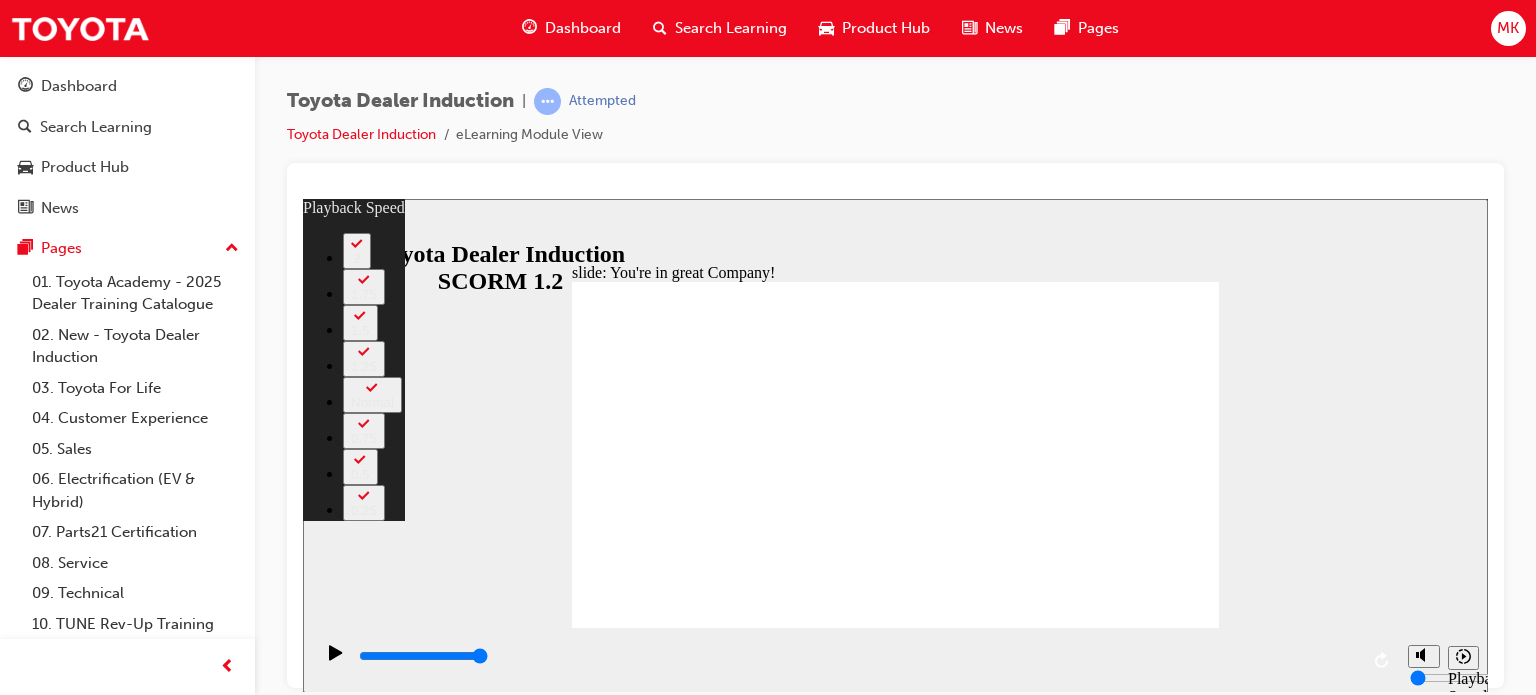 drag, startPoint x: 1047, startPoint y: 527, endPoint x: 1048, endPoint y: 593, distance: 66.007576 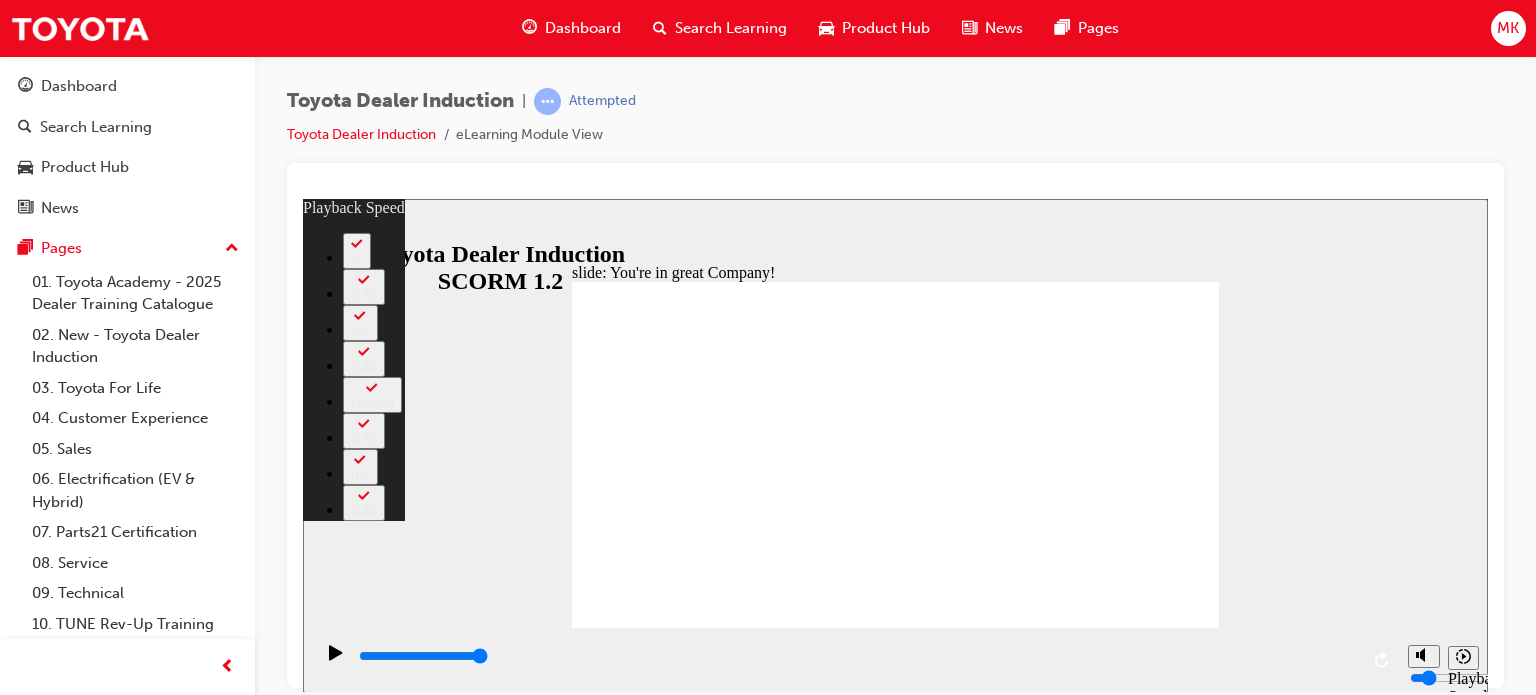 click at bounding box center [896, 4279] 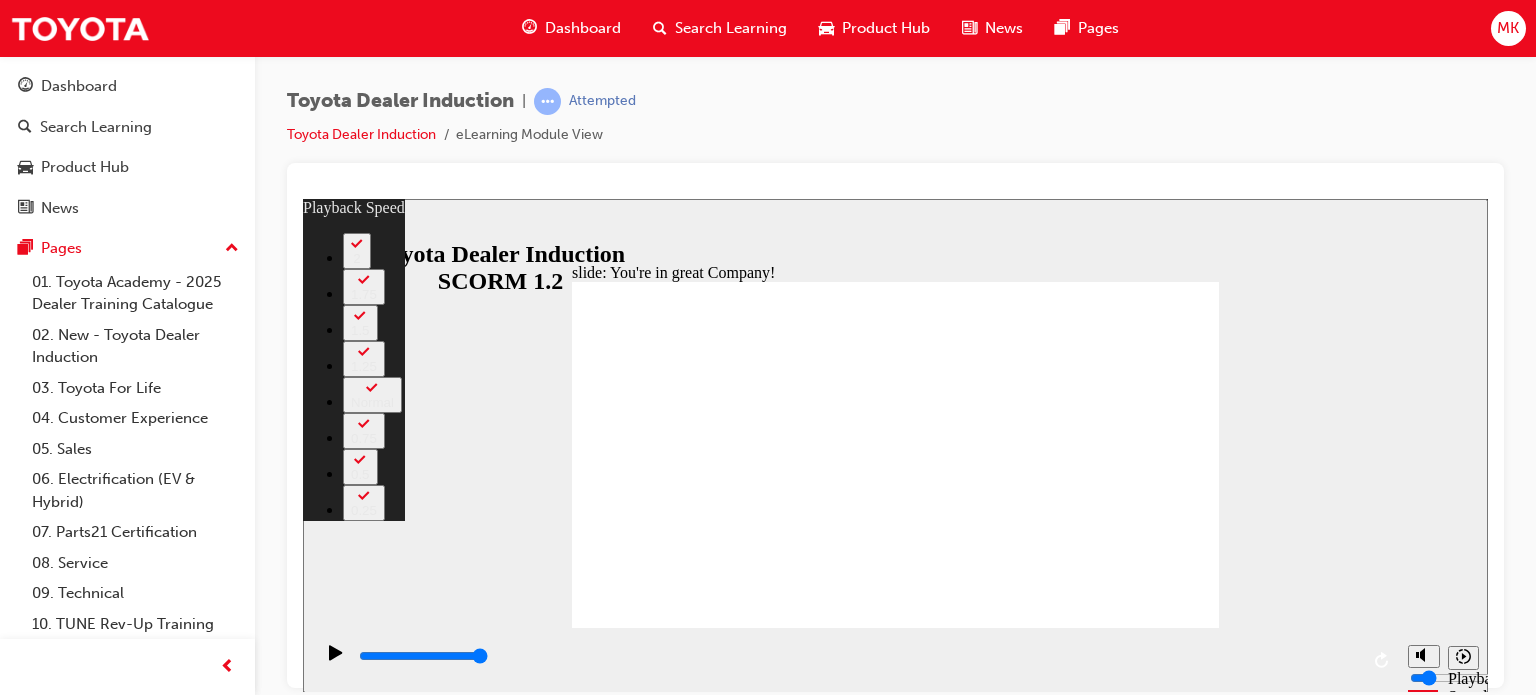 click at bounding box center [723, 1994] 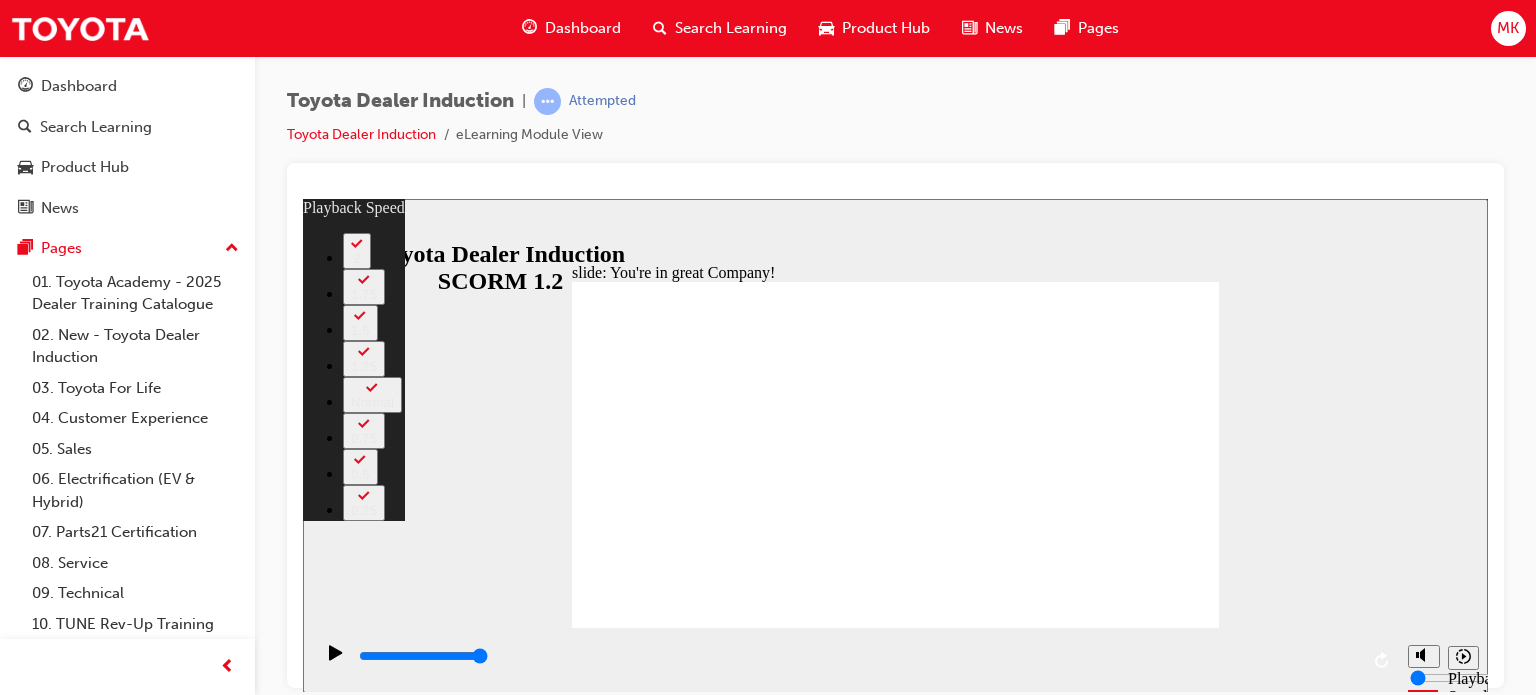 type on "0" 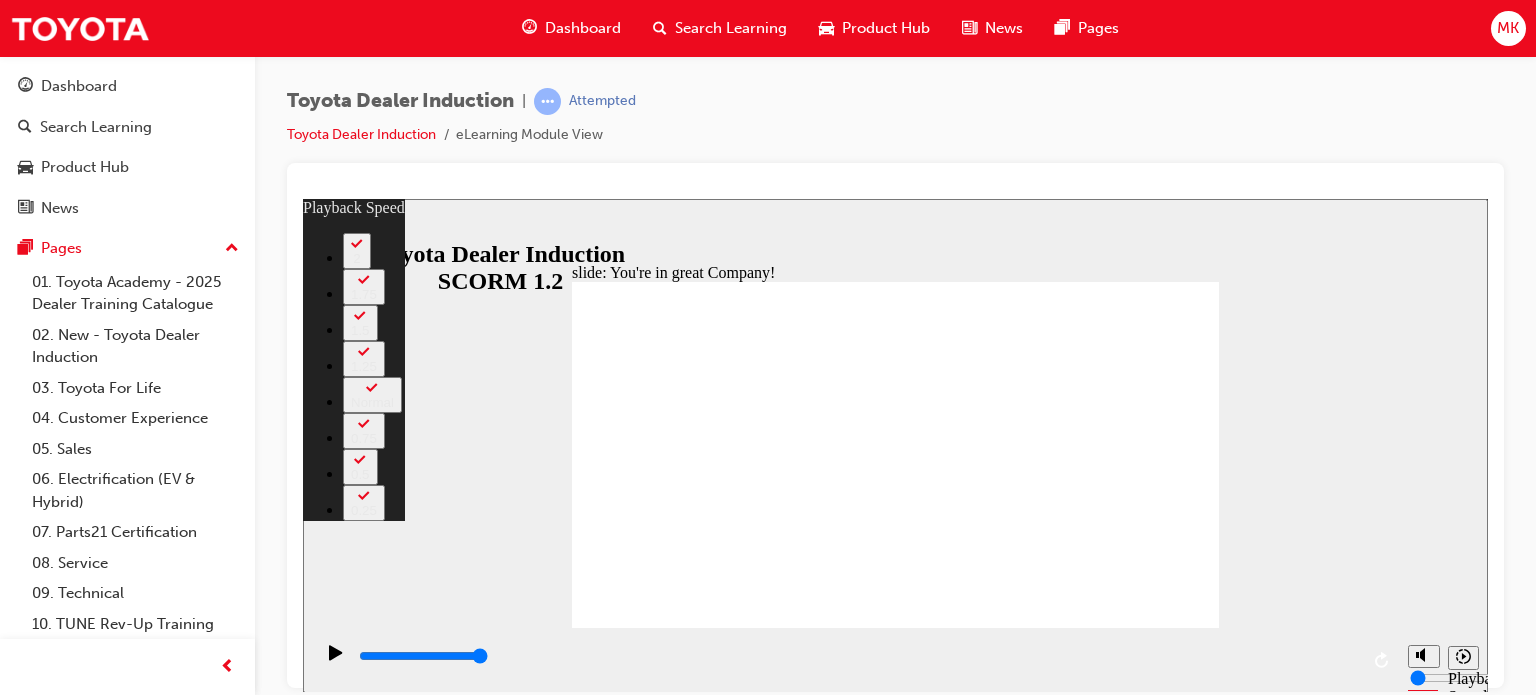 type on "143" 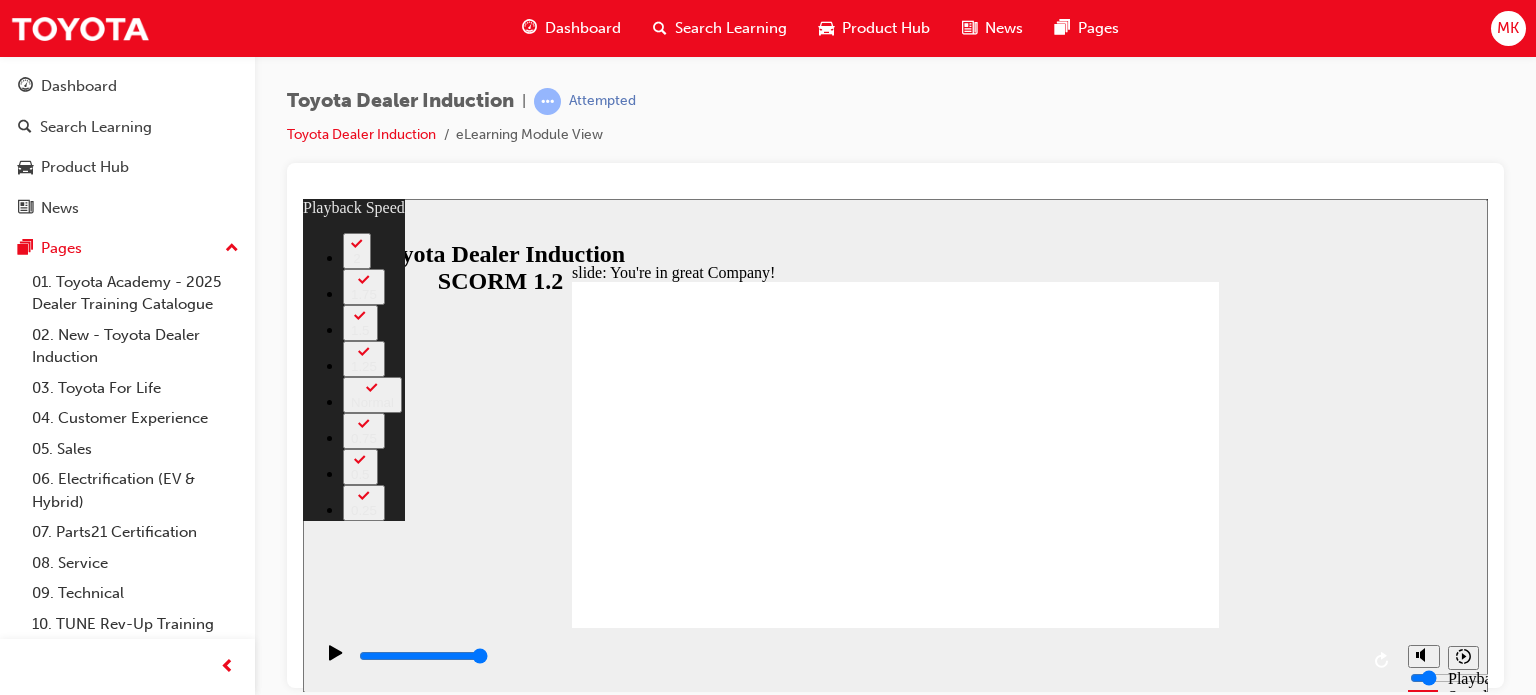 type on "1" 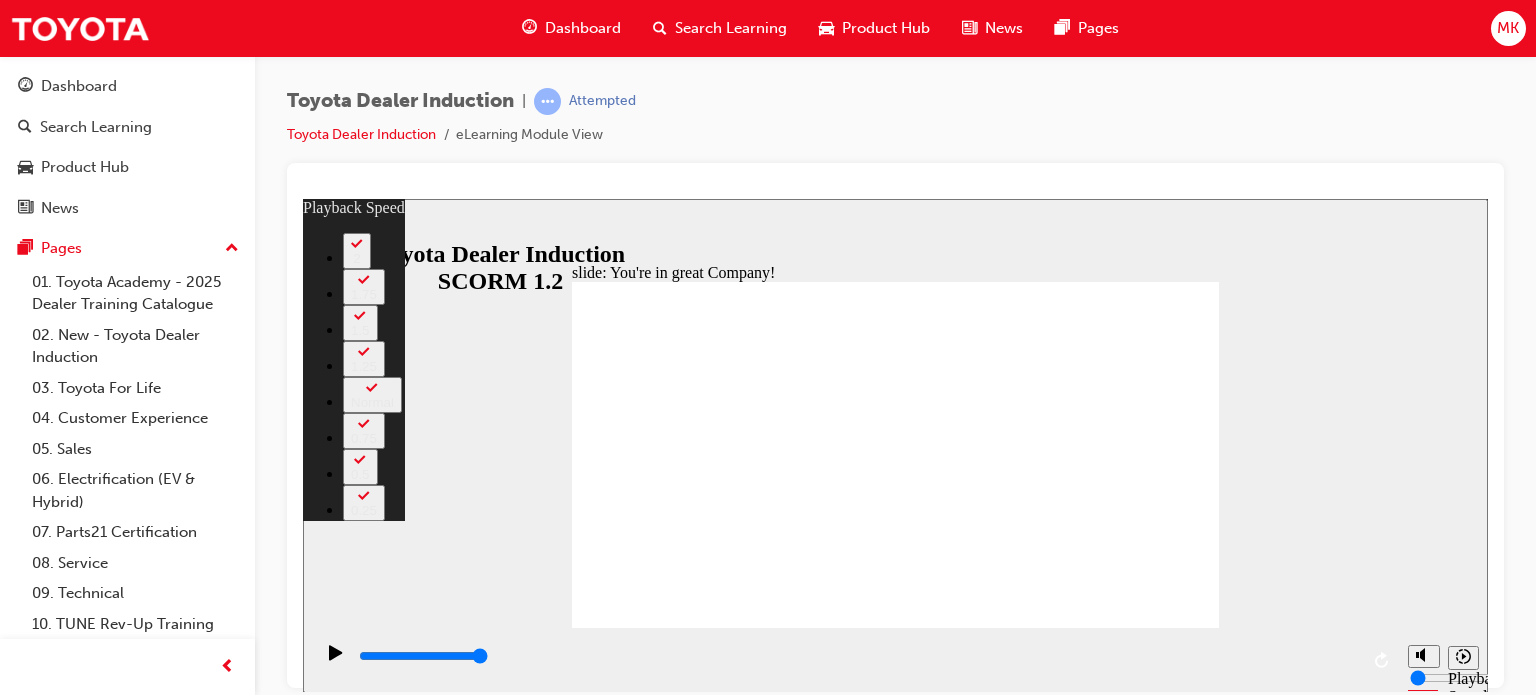 type on "146" 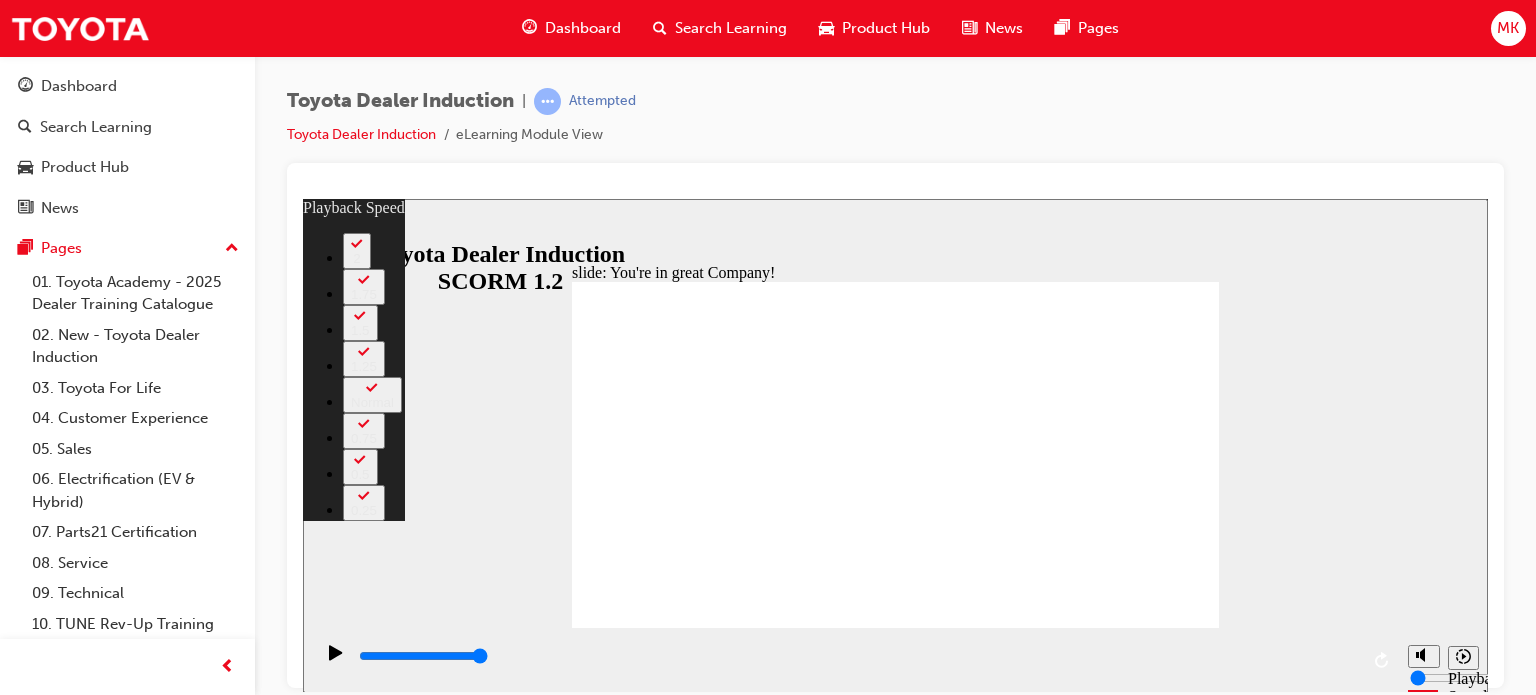 type on "1" 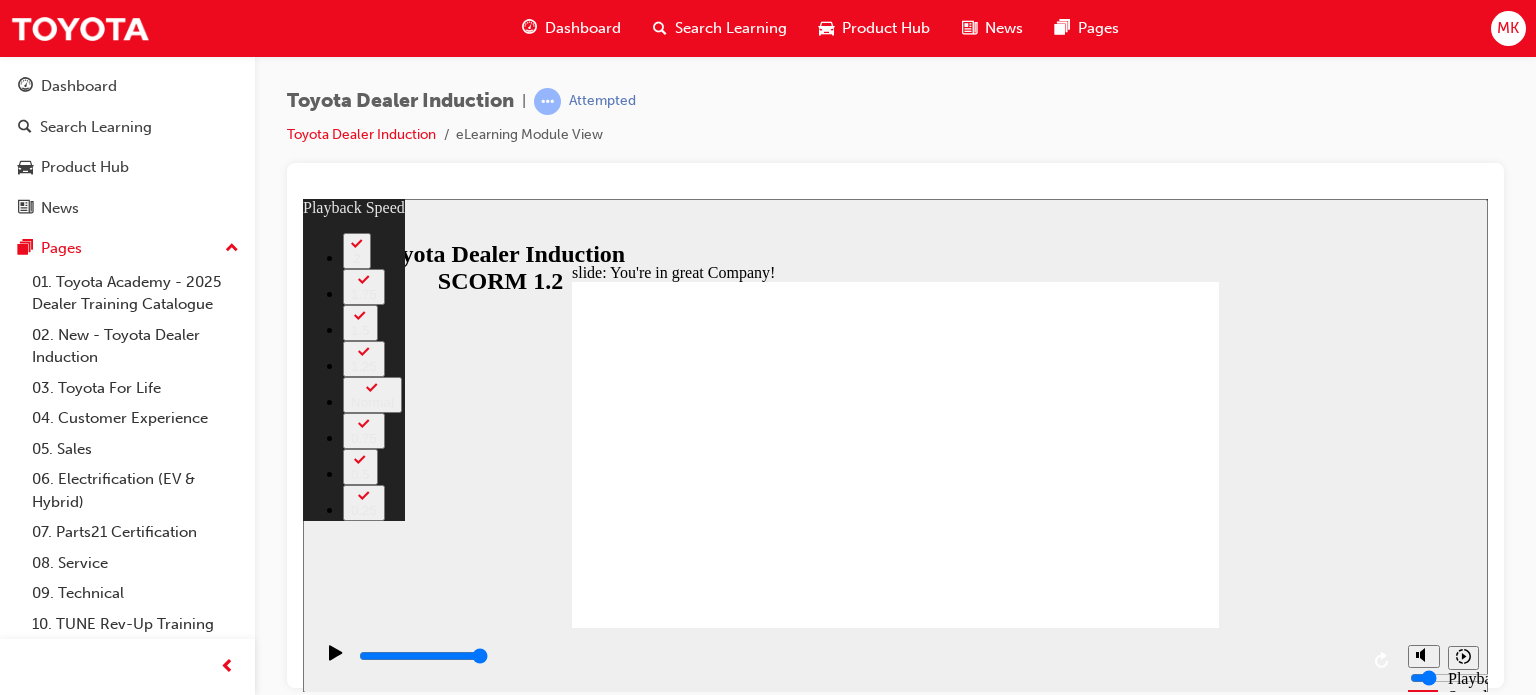 type on "146" 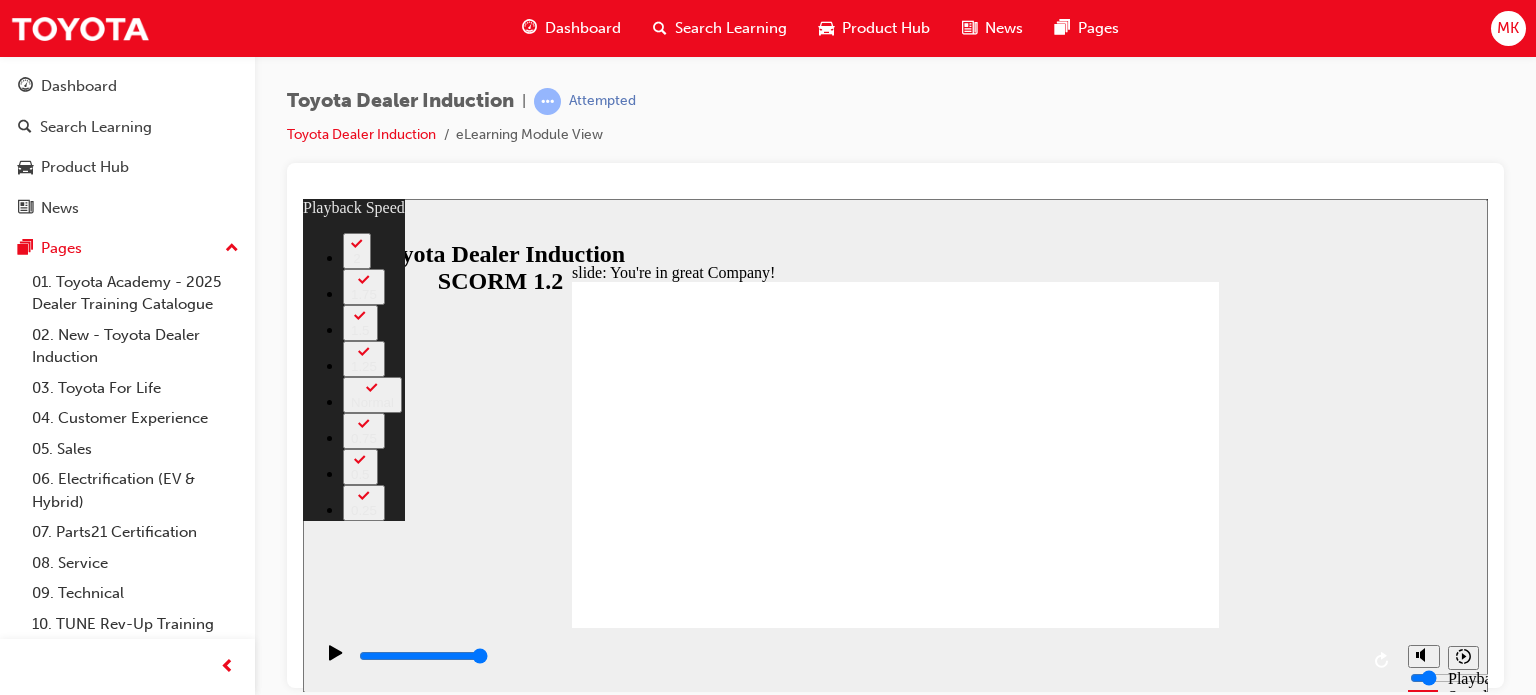 click at bounding box center (896, 4393) 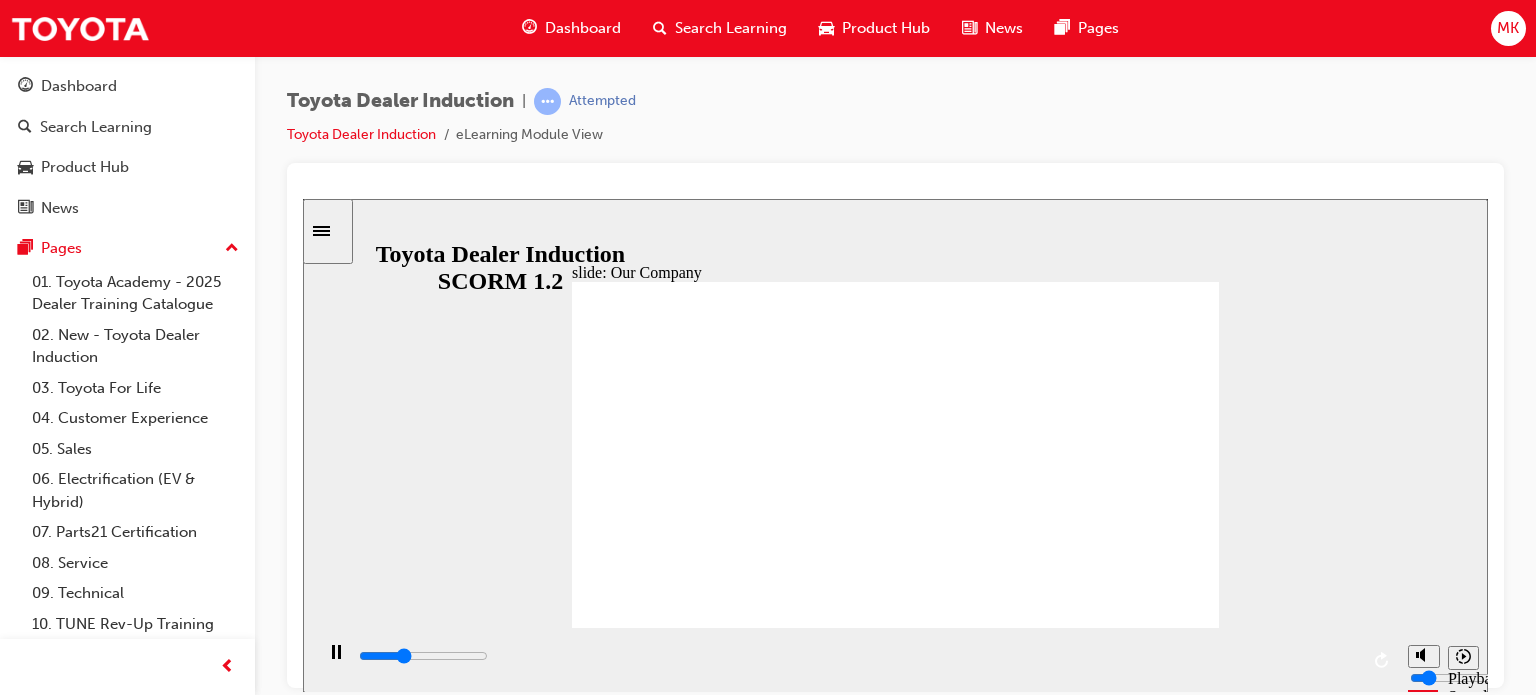 click 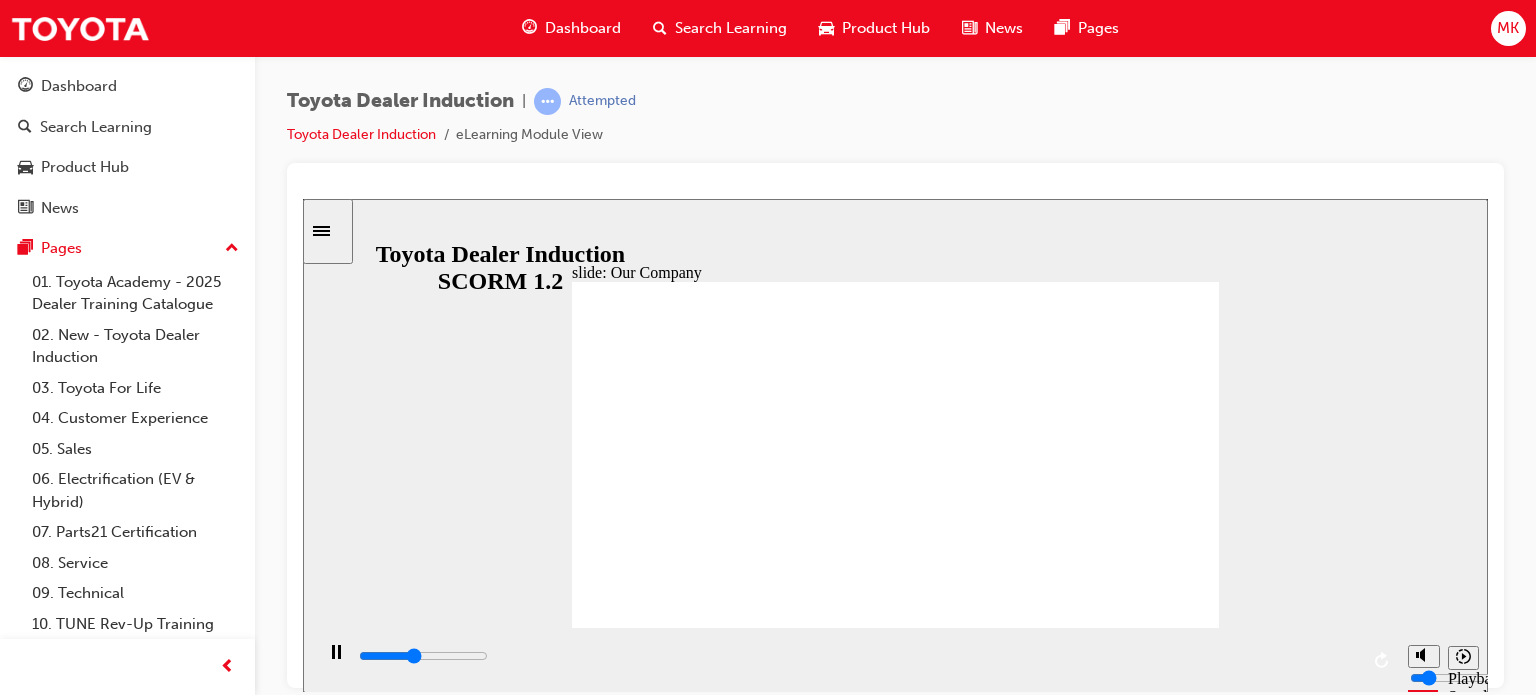click 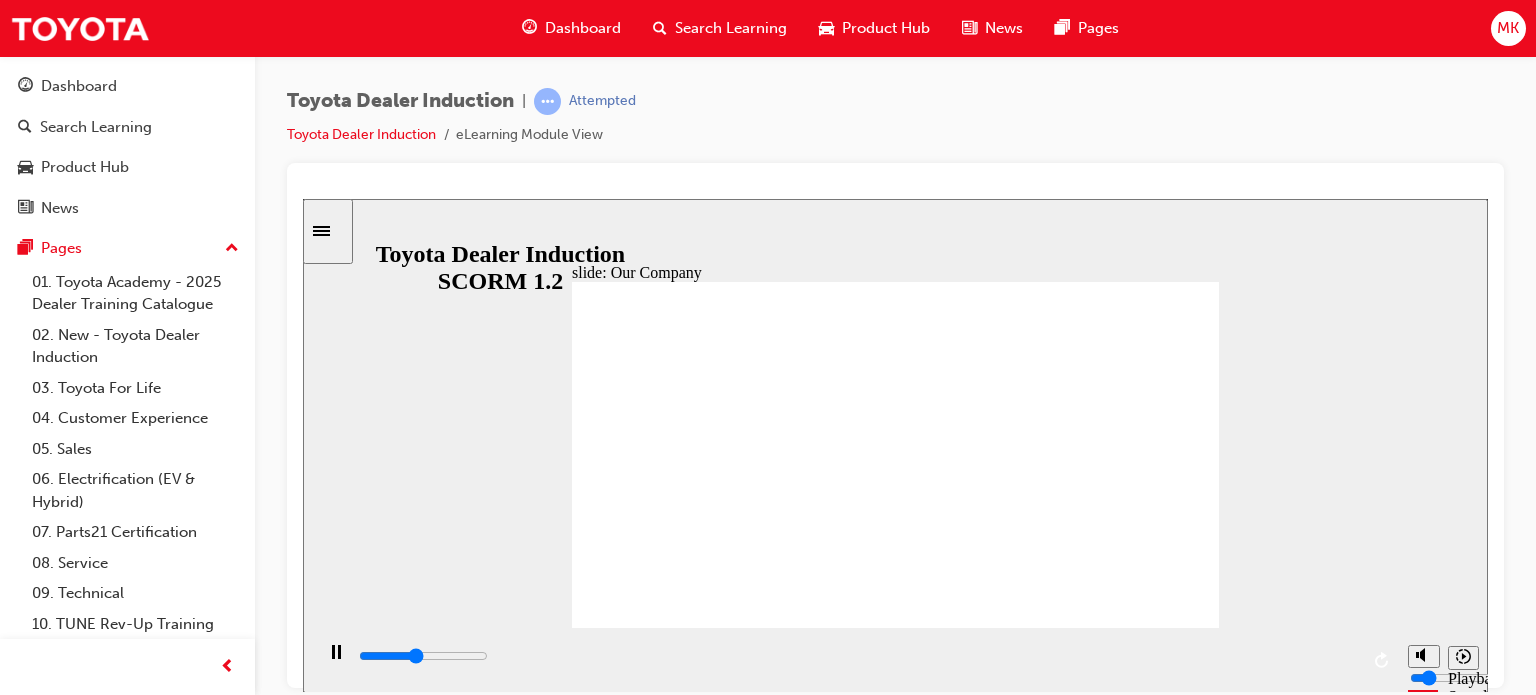 click 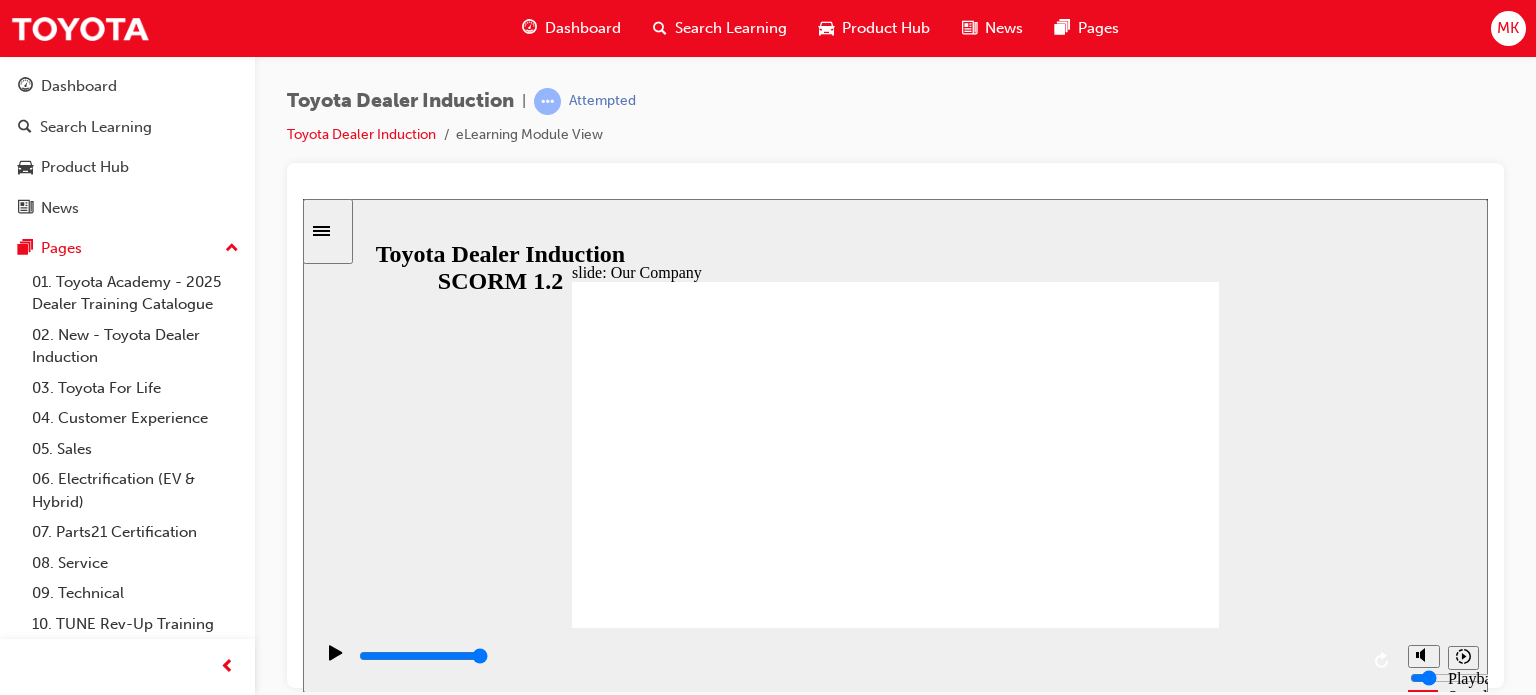 click 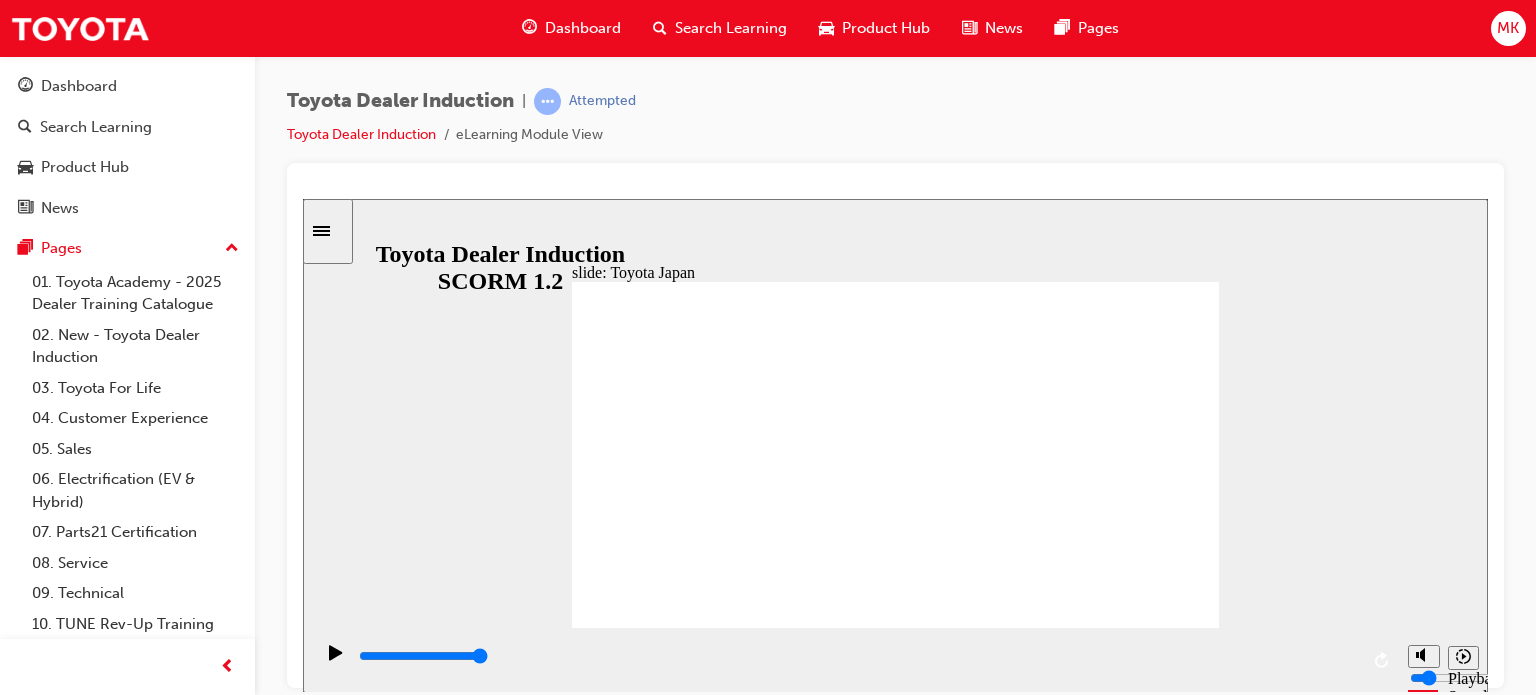 click 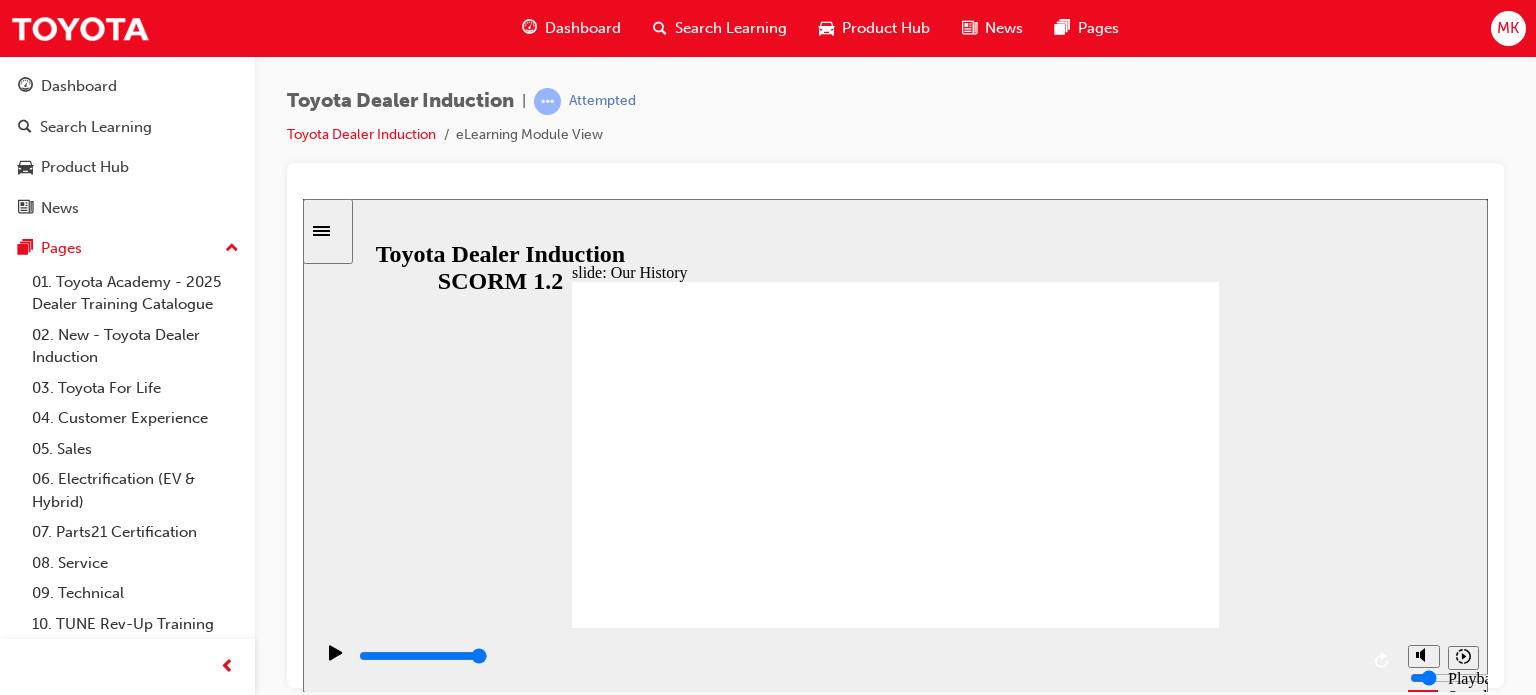 drag, startPoint x: 713, startPoint y: 547, endPoint x: 755, endPoint y: 554, distance: 42.579338 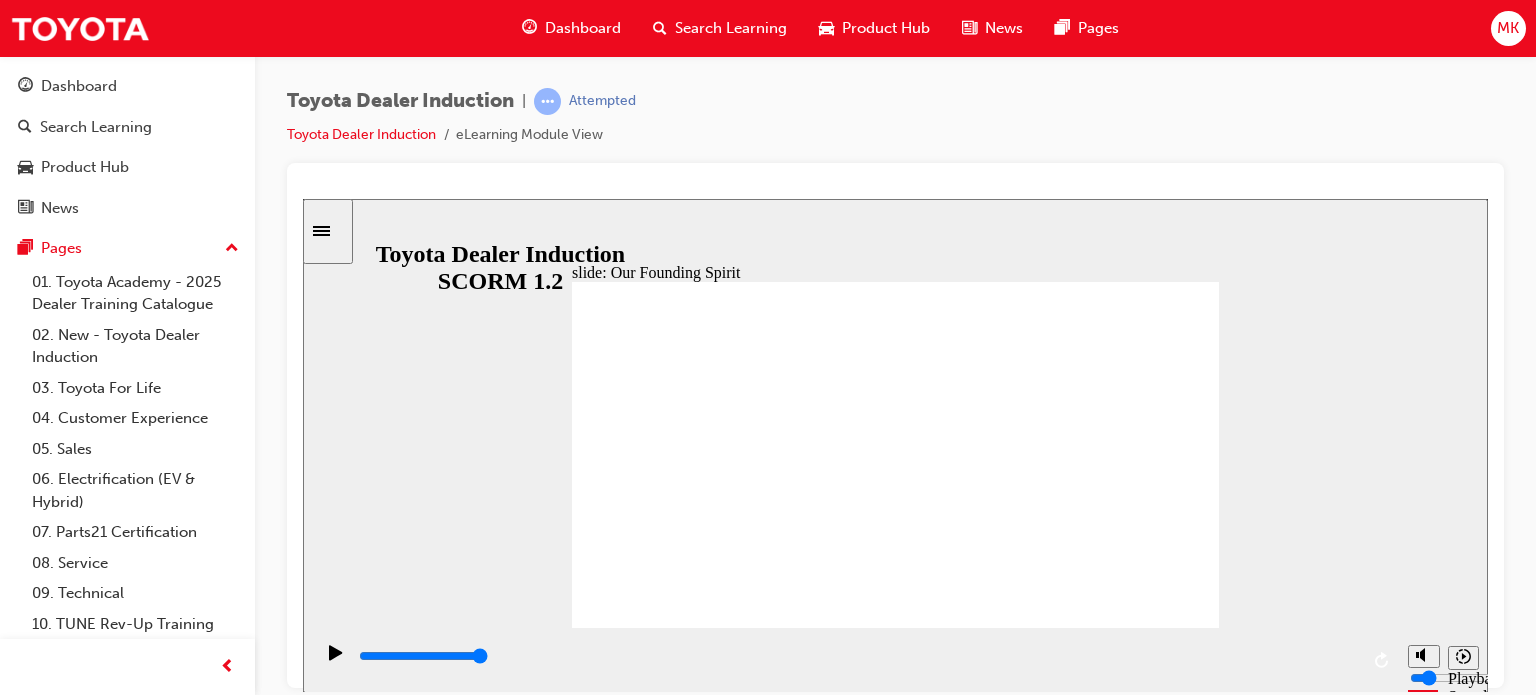 click 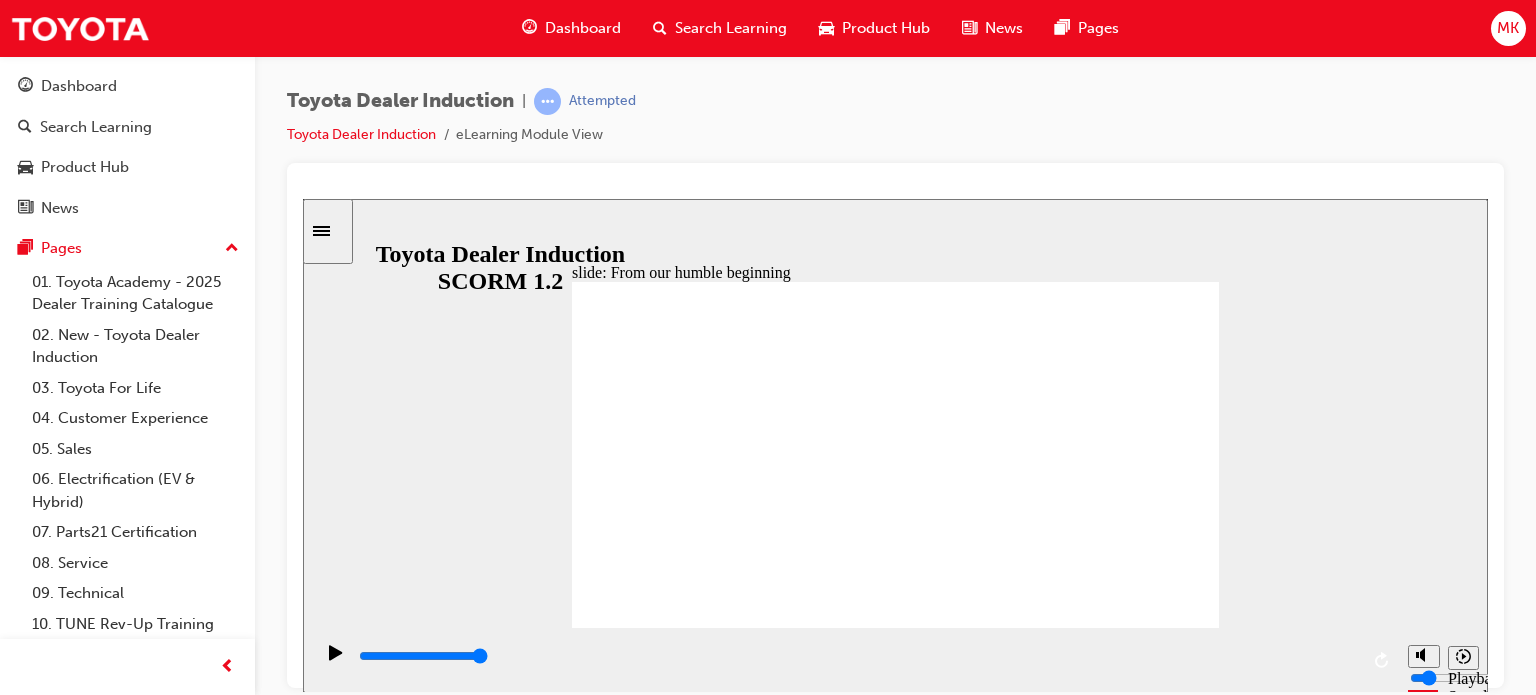 click 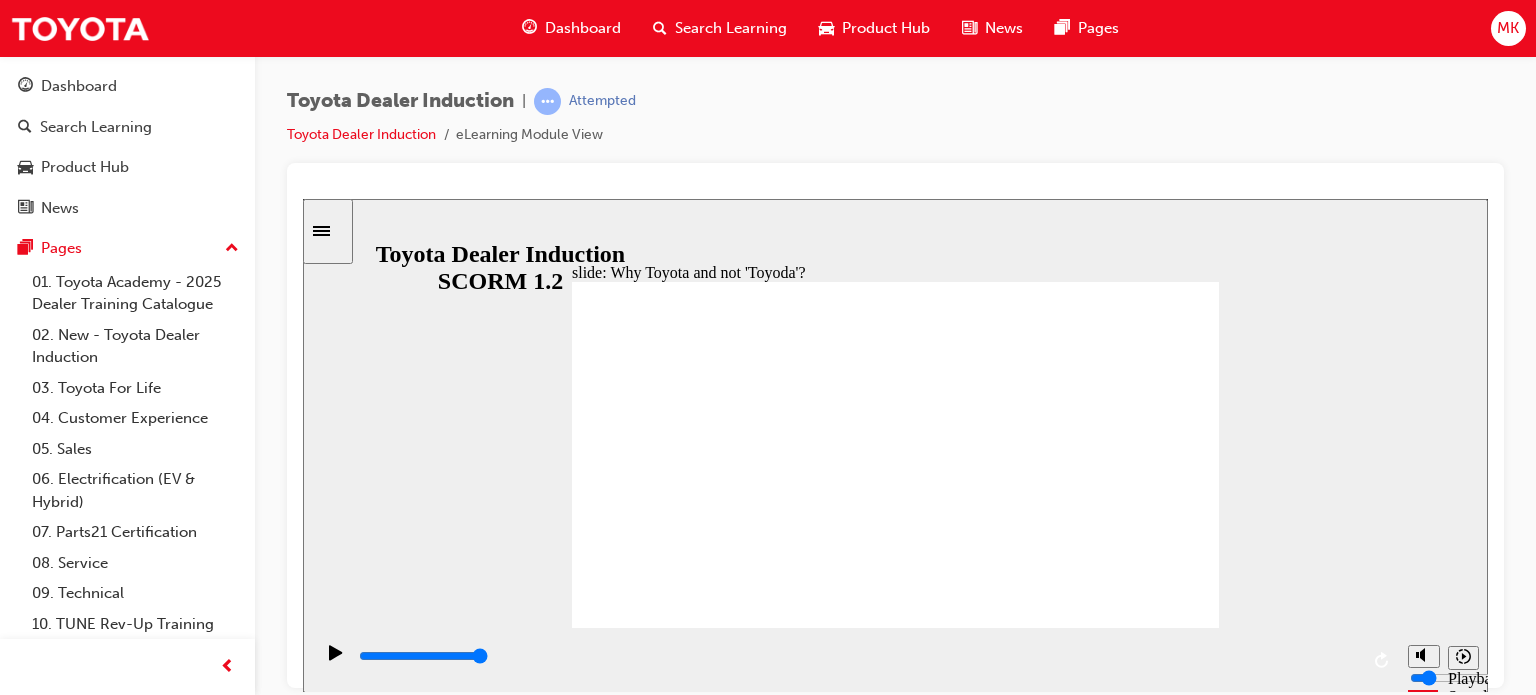click 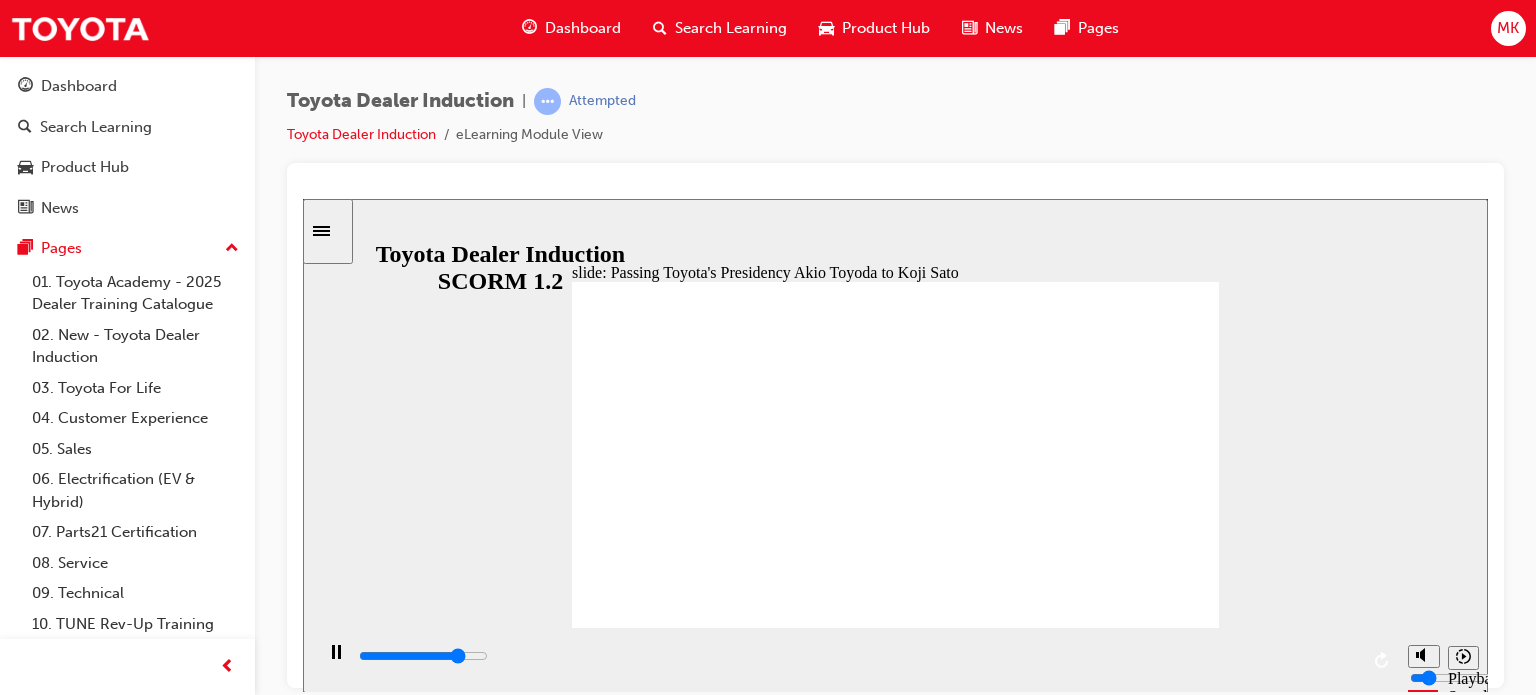 click 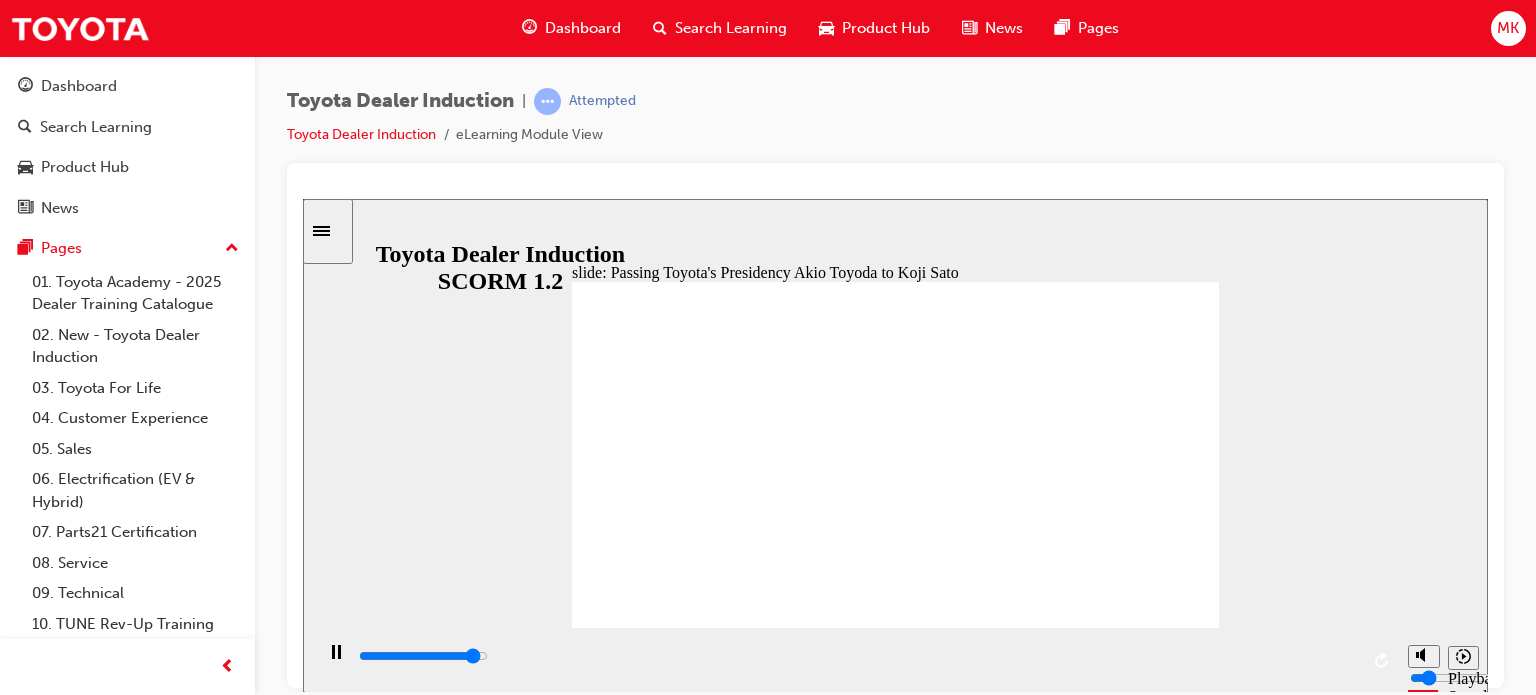 click 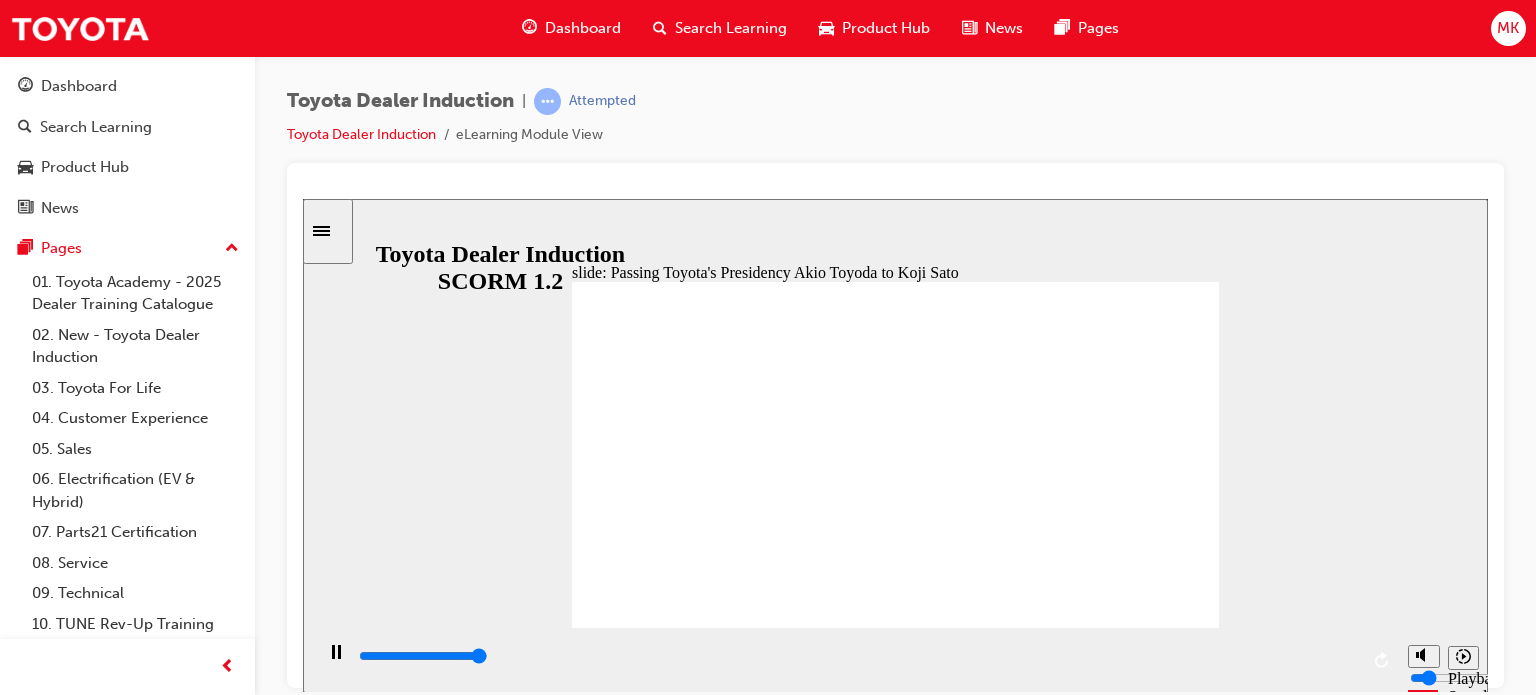 click 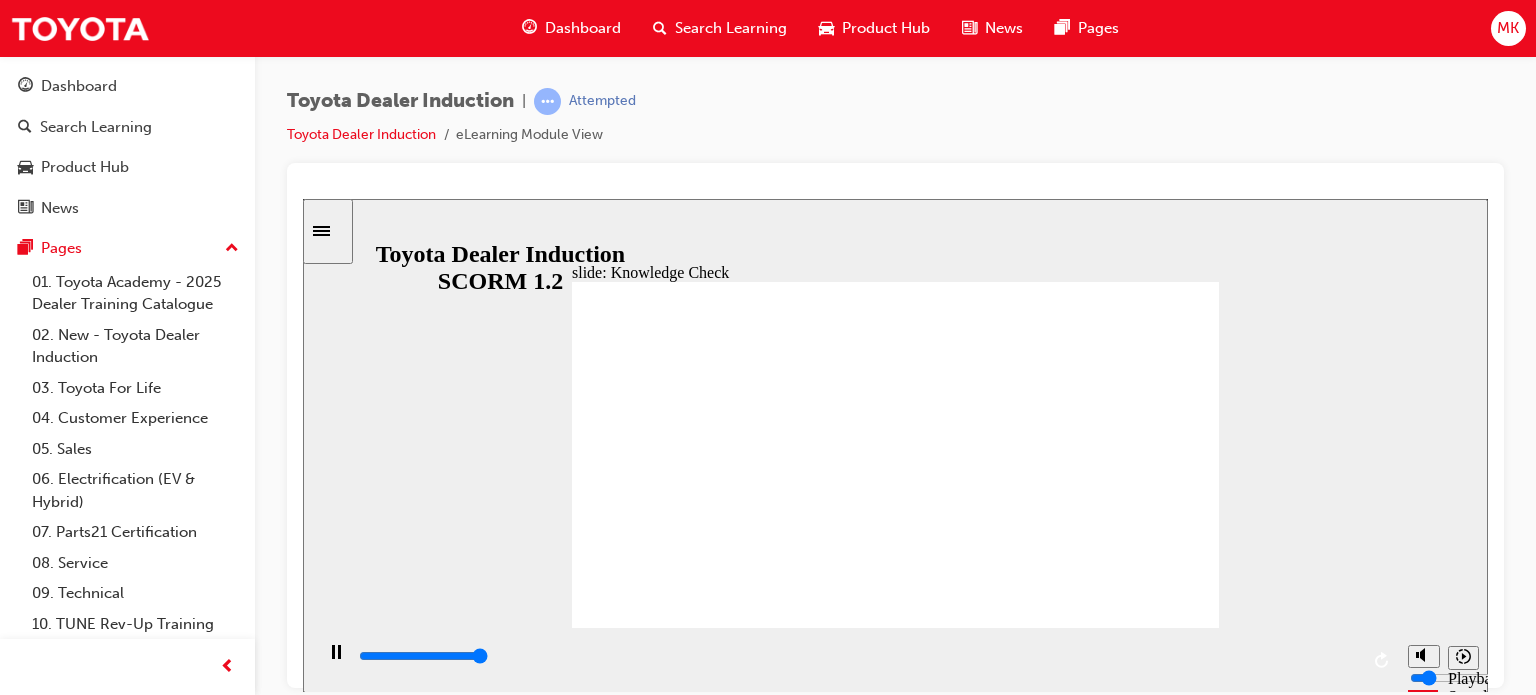 type on "5000" 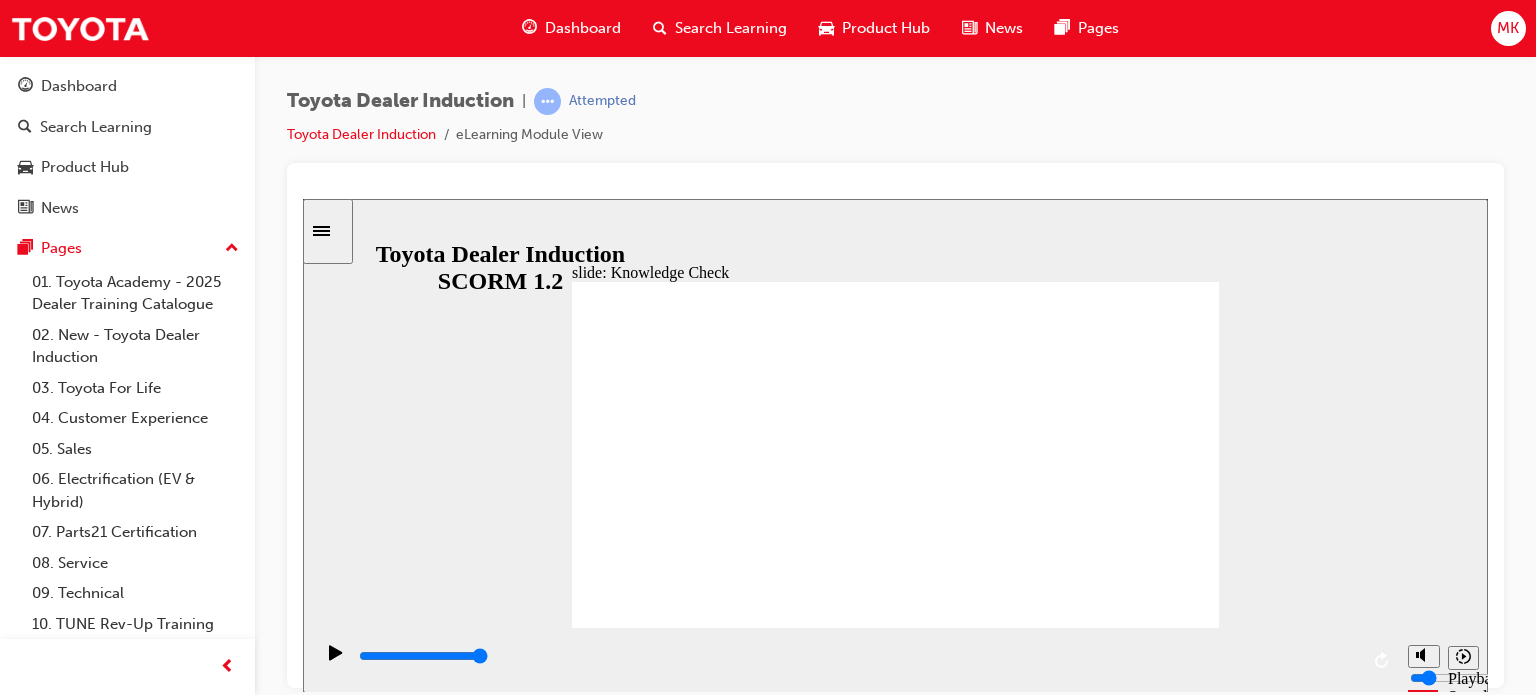 radio on "true" 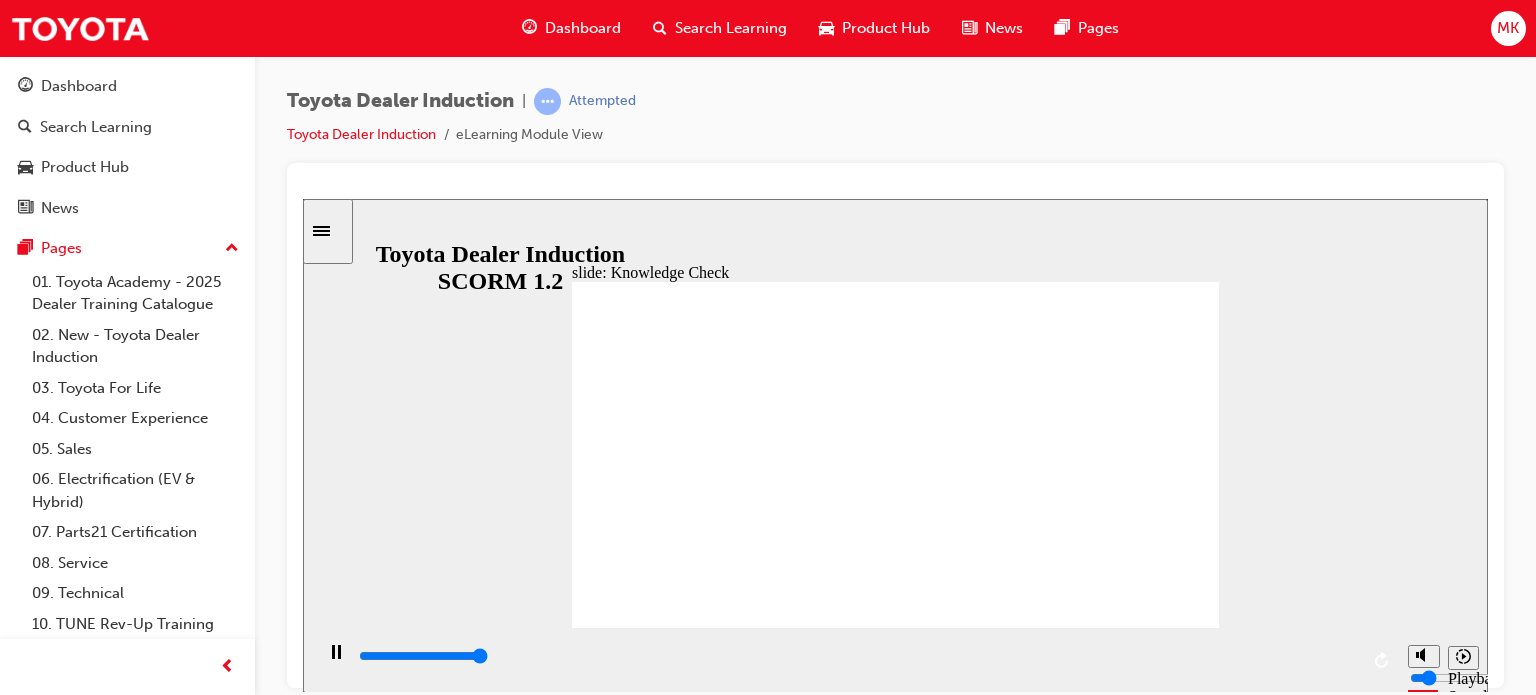 type on "5000" 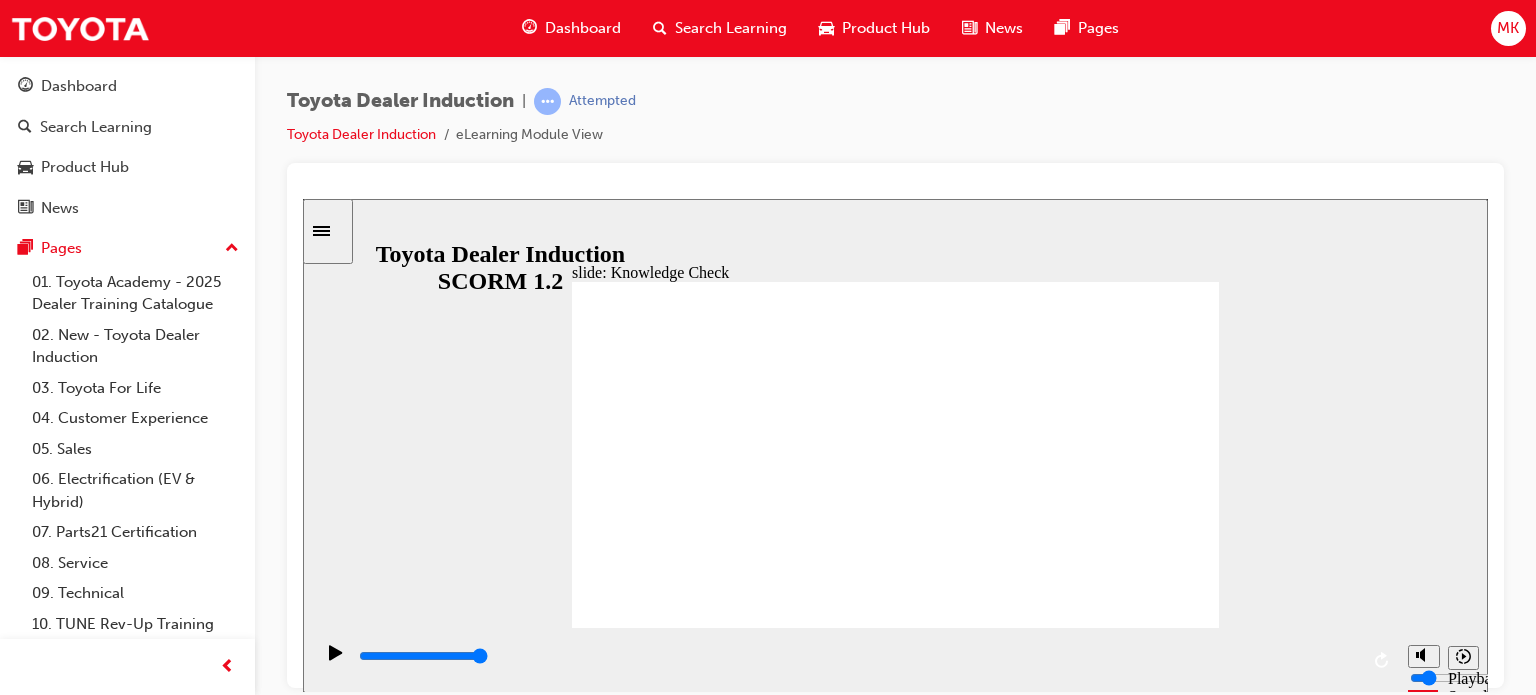 radio on "true" 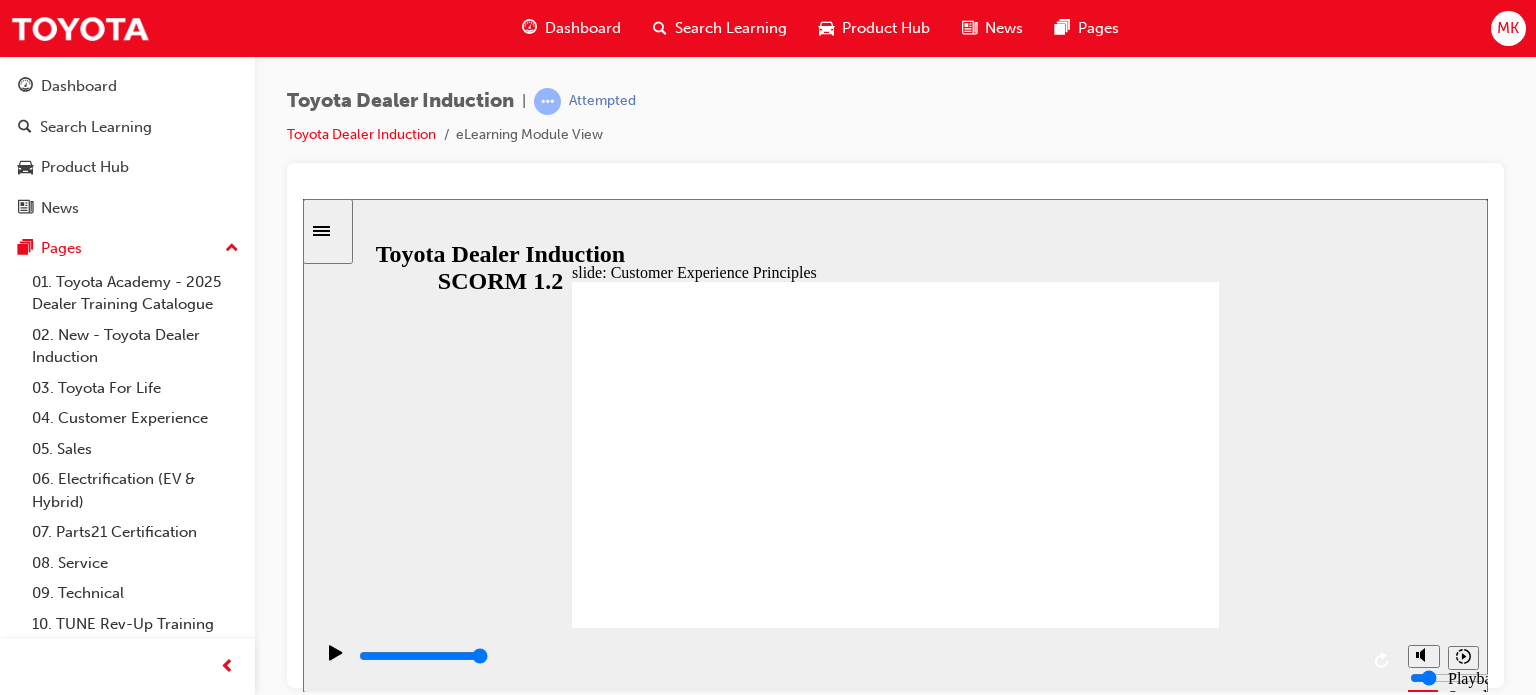 click 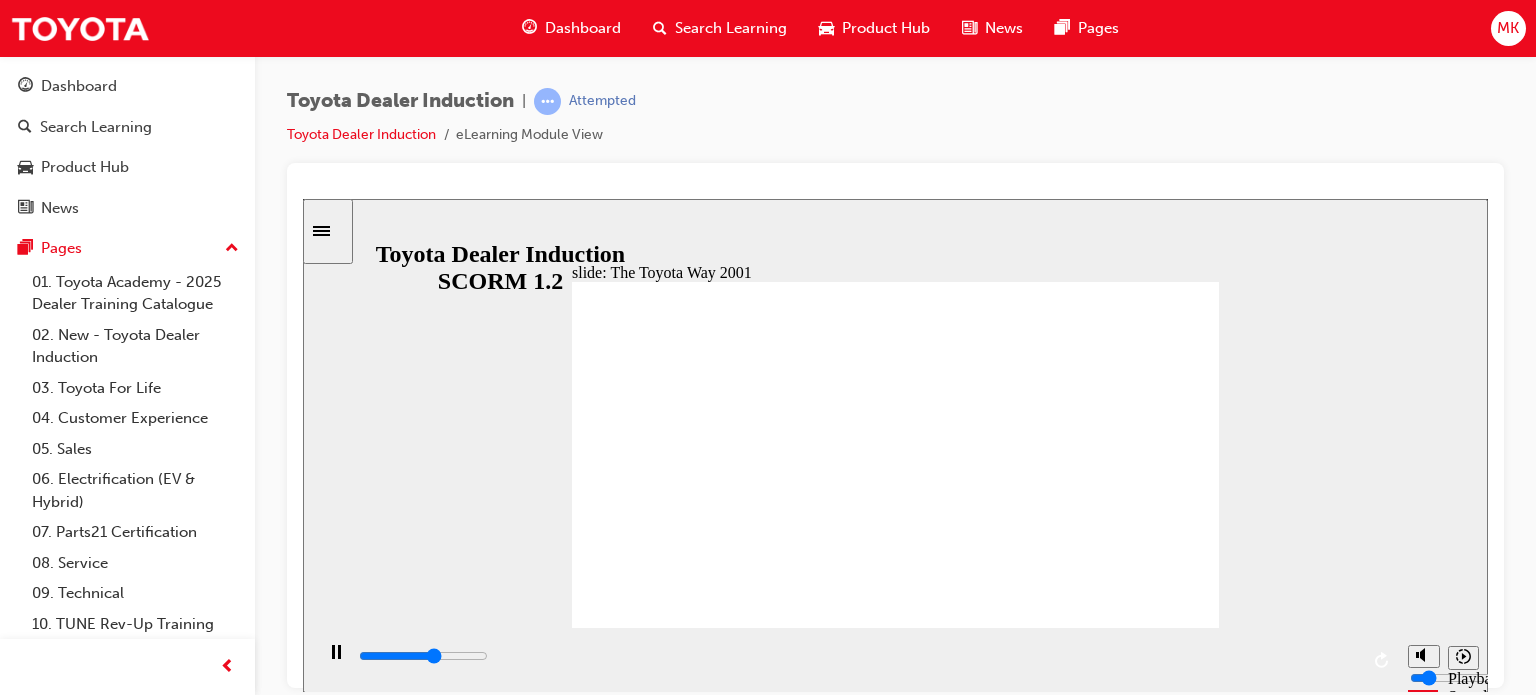click 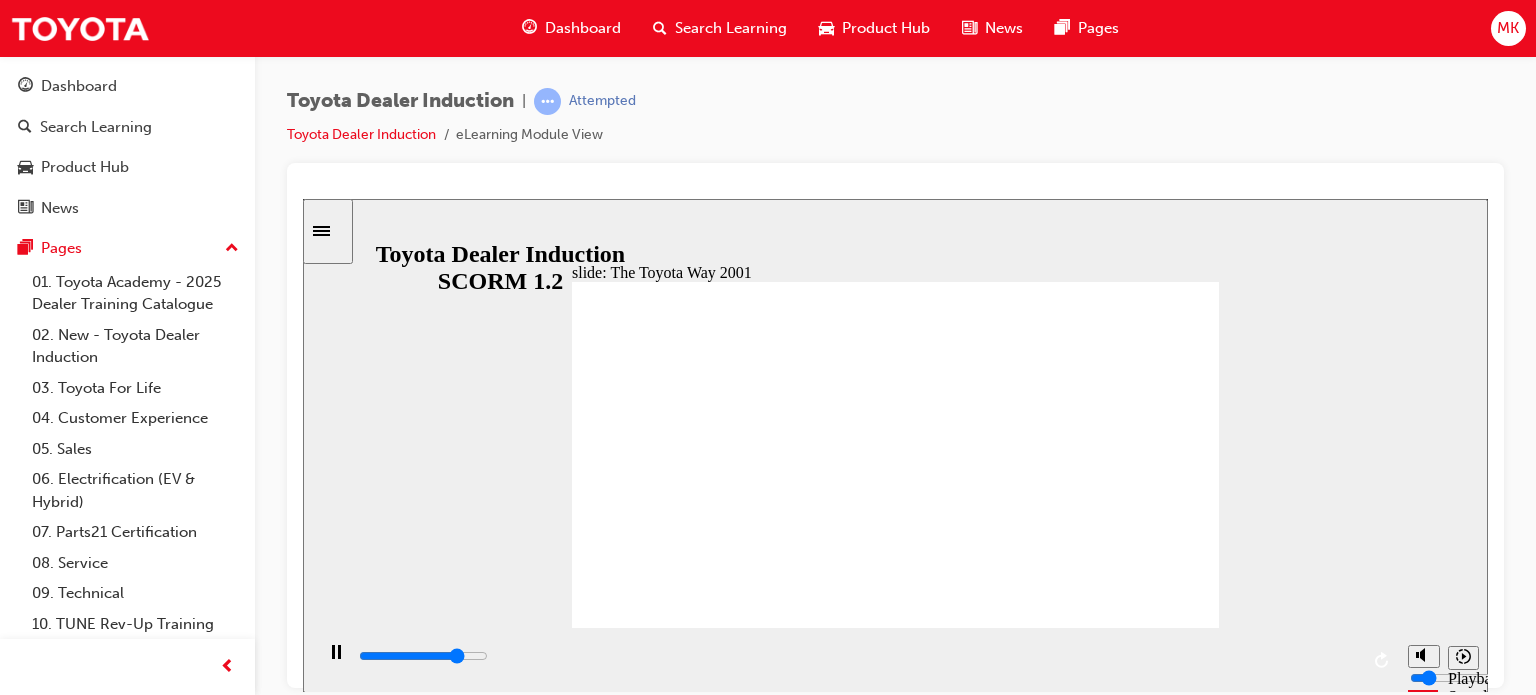 click 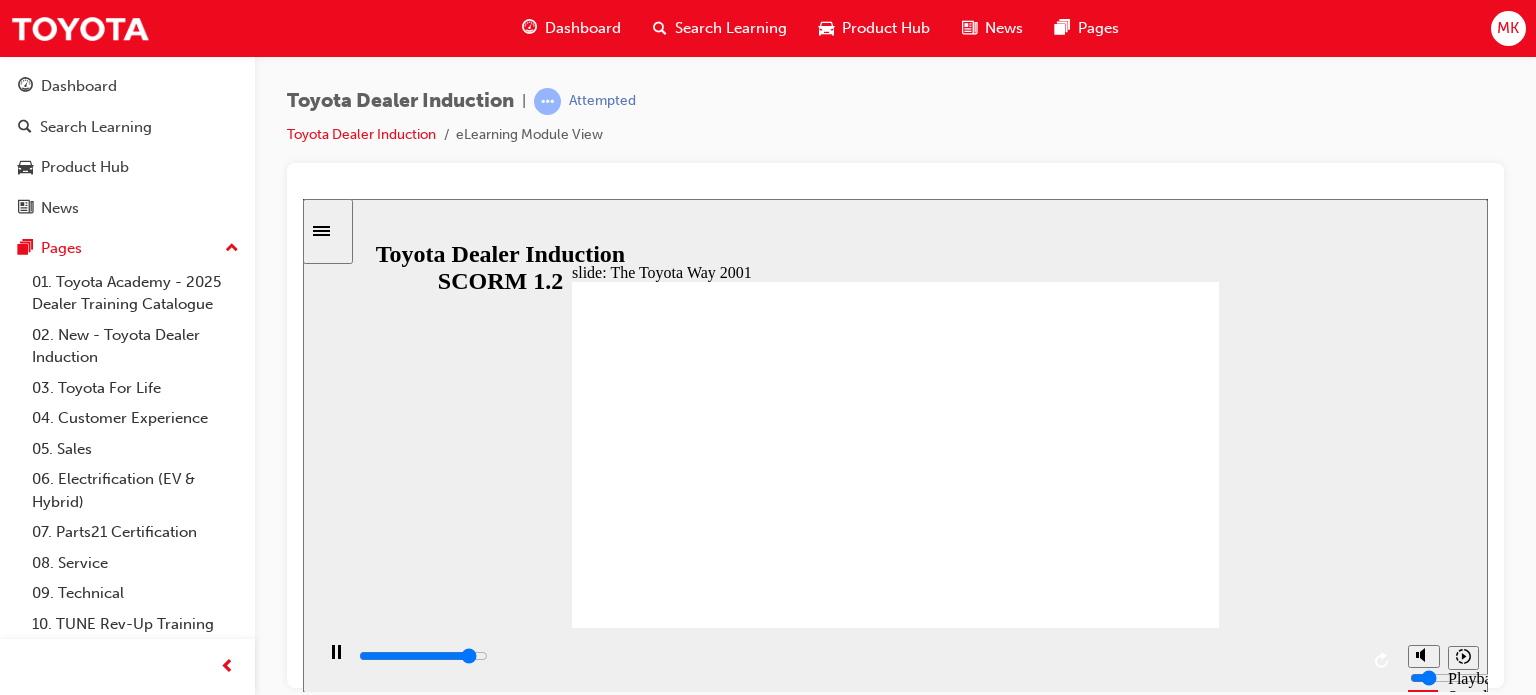 drag, startPoint x: 730, startPoint y: 418, endPoint x: 920, endPoint y: 457, distance: 193.96133 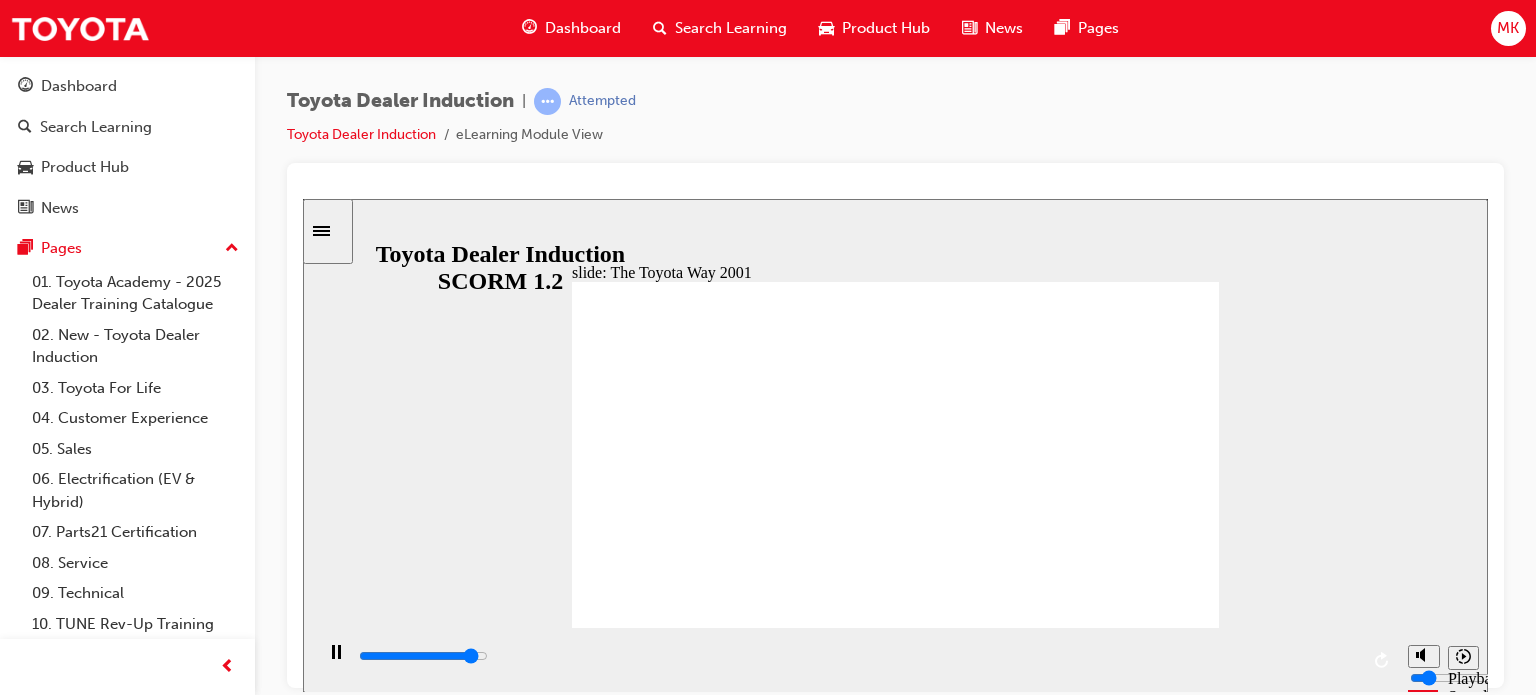 click 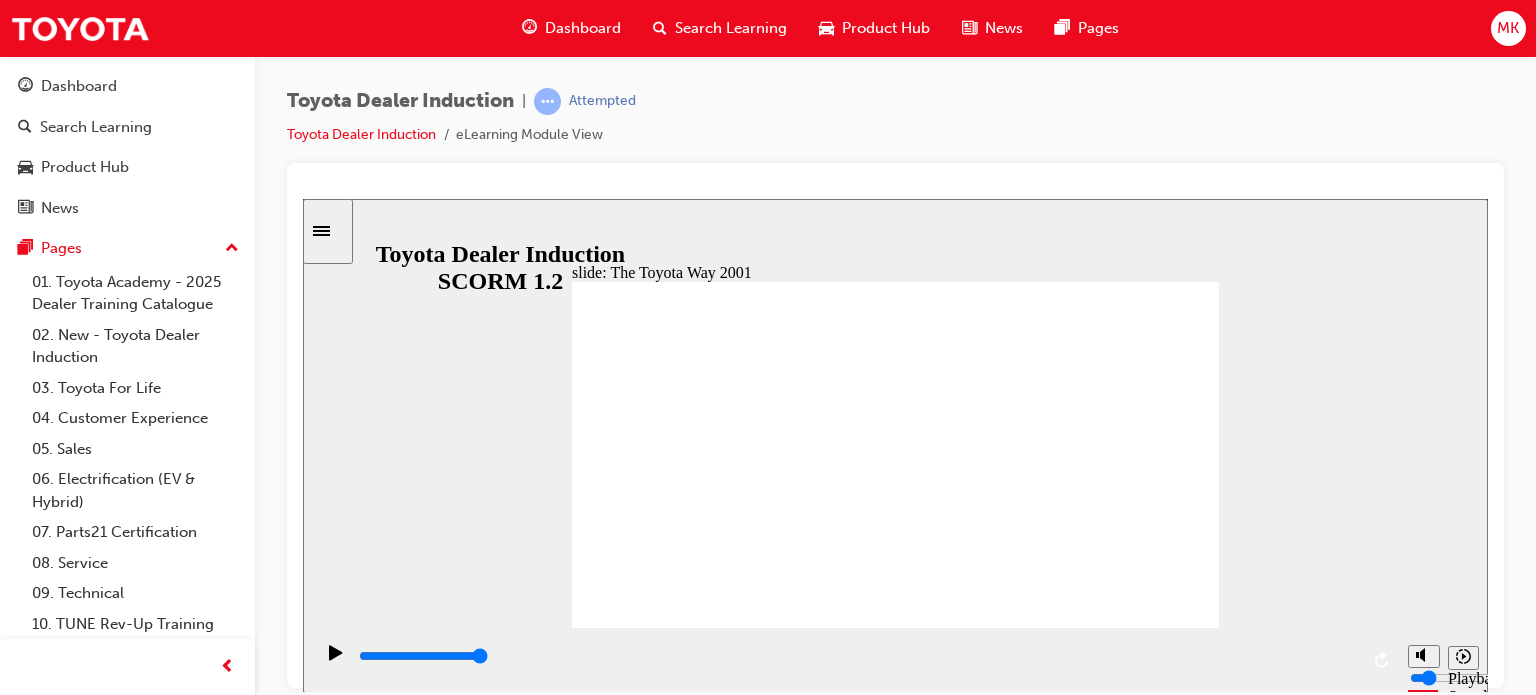 click 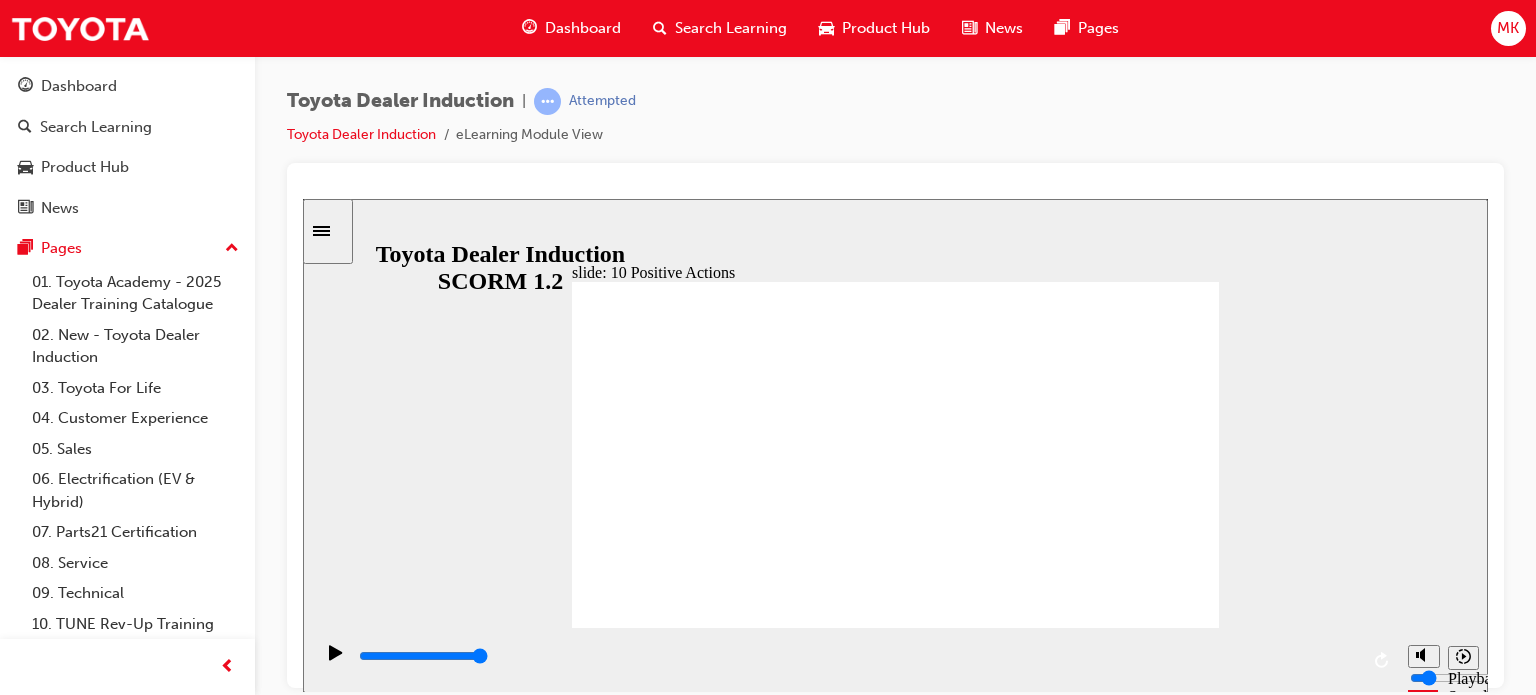 click 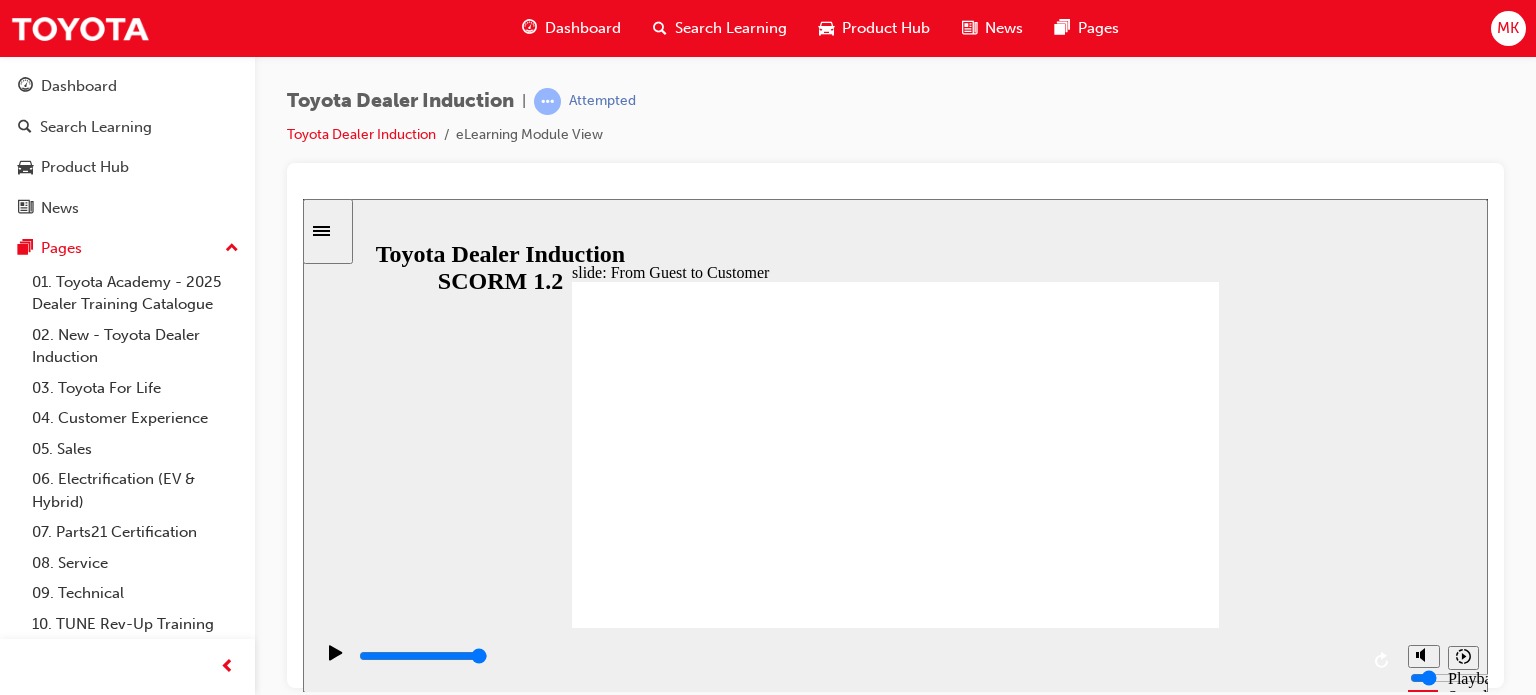 click 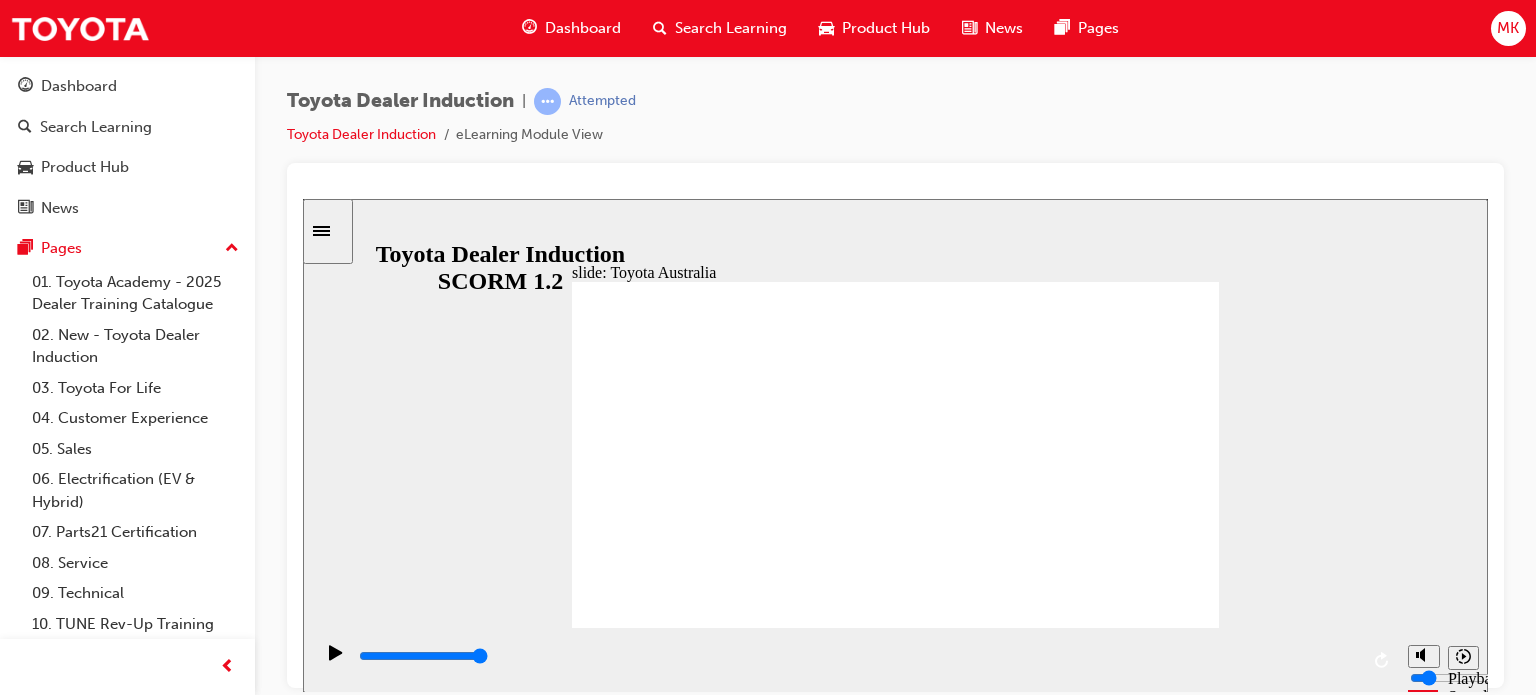 click 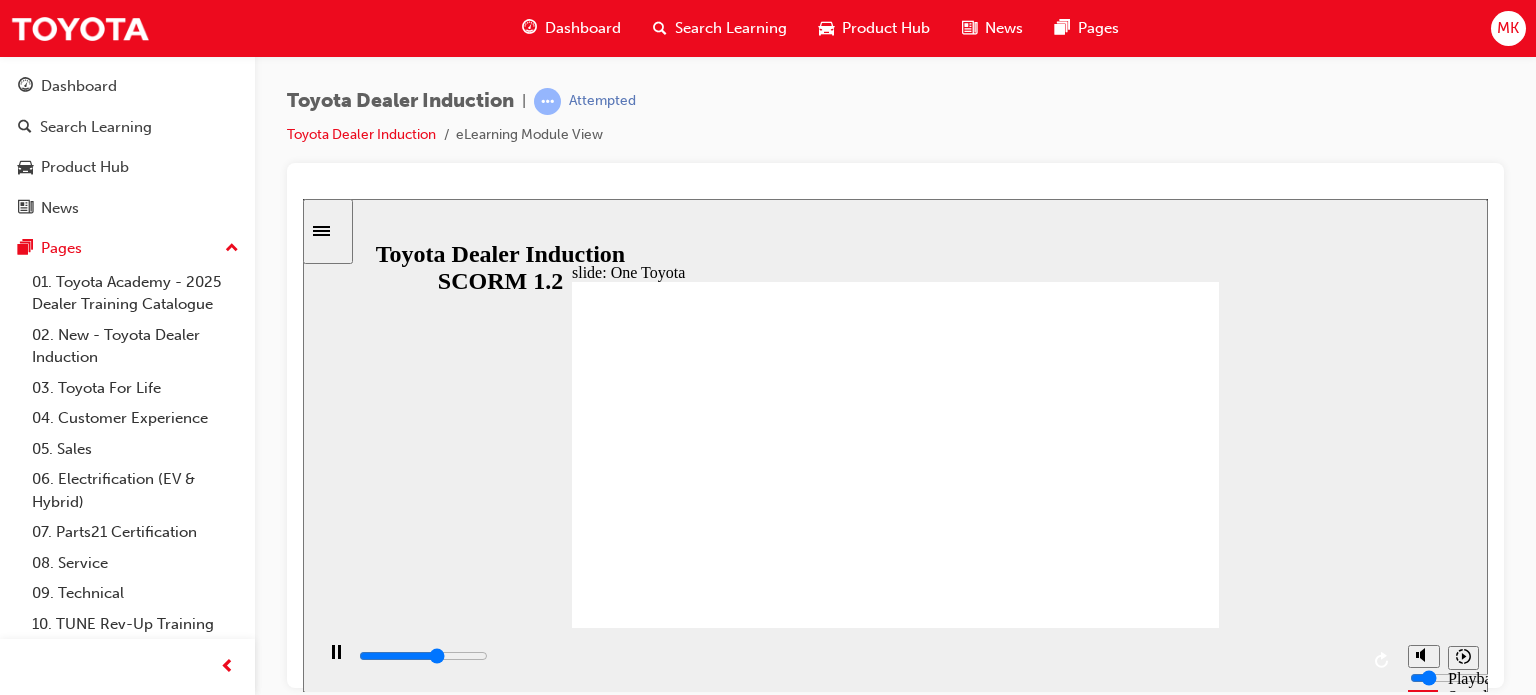drag, startPoint x: 852, startPoint y: 408, endPoint x: 901, endPoint y: 458, distance: 70.00714 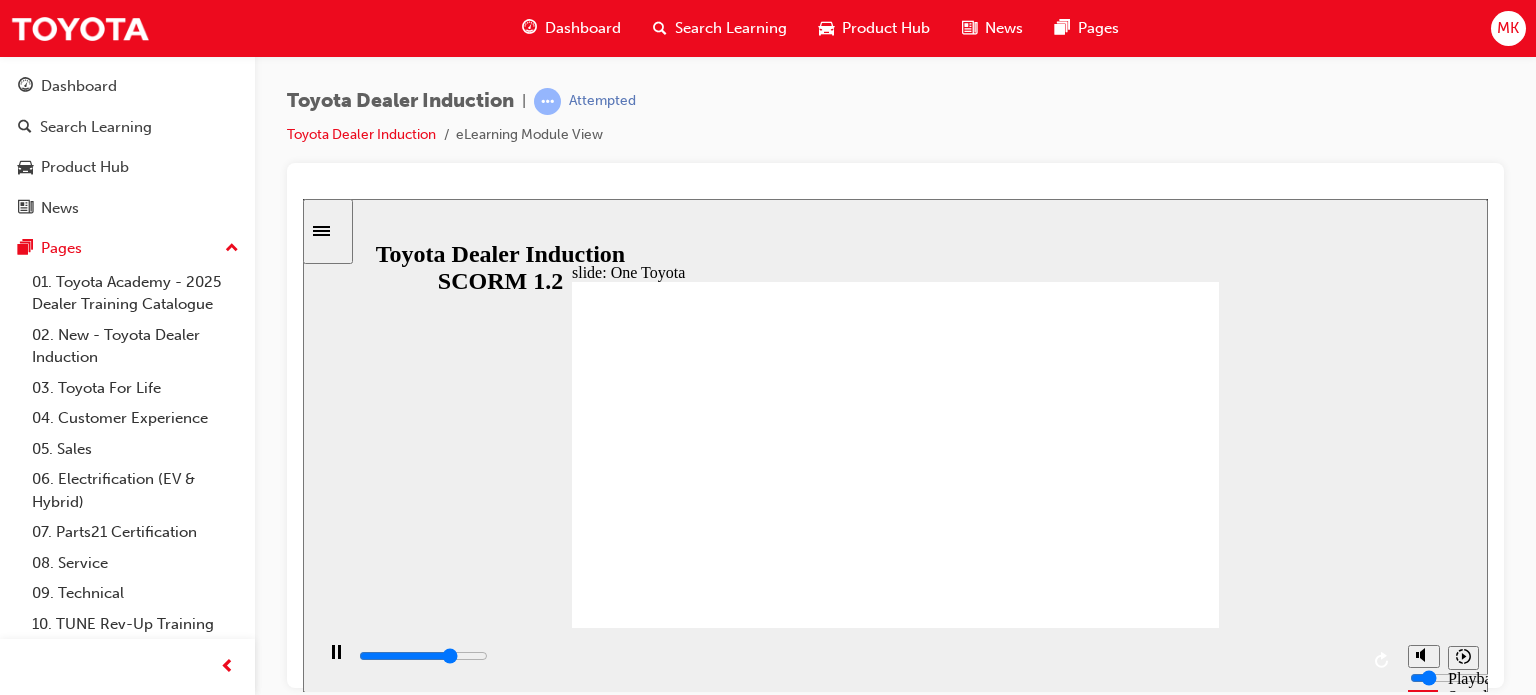 drag, startPoint x: 944, startPoint y: 406, endPoint x: 896, endPoint y: 460, distance: 72.249565 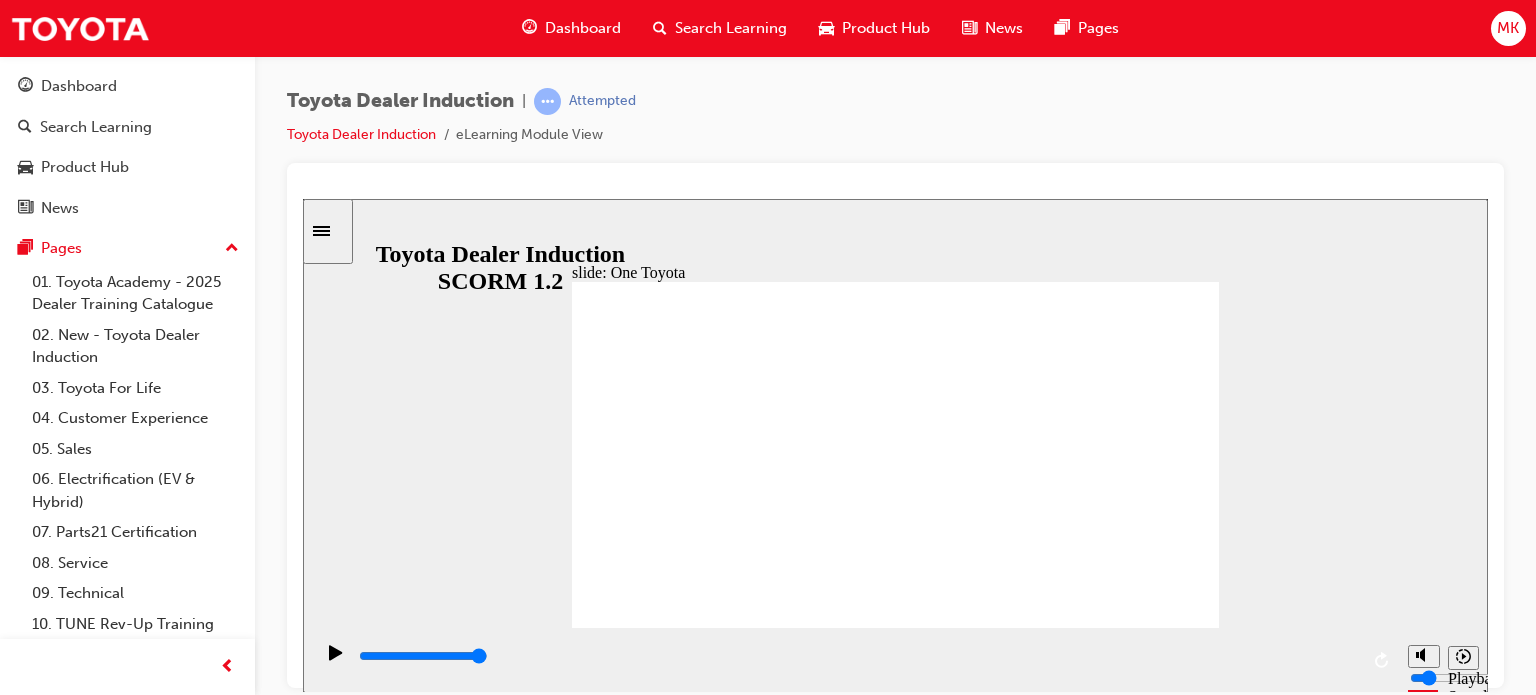 click 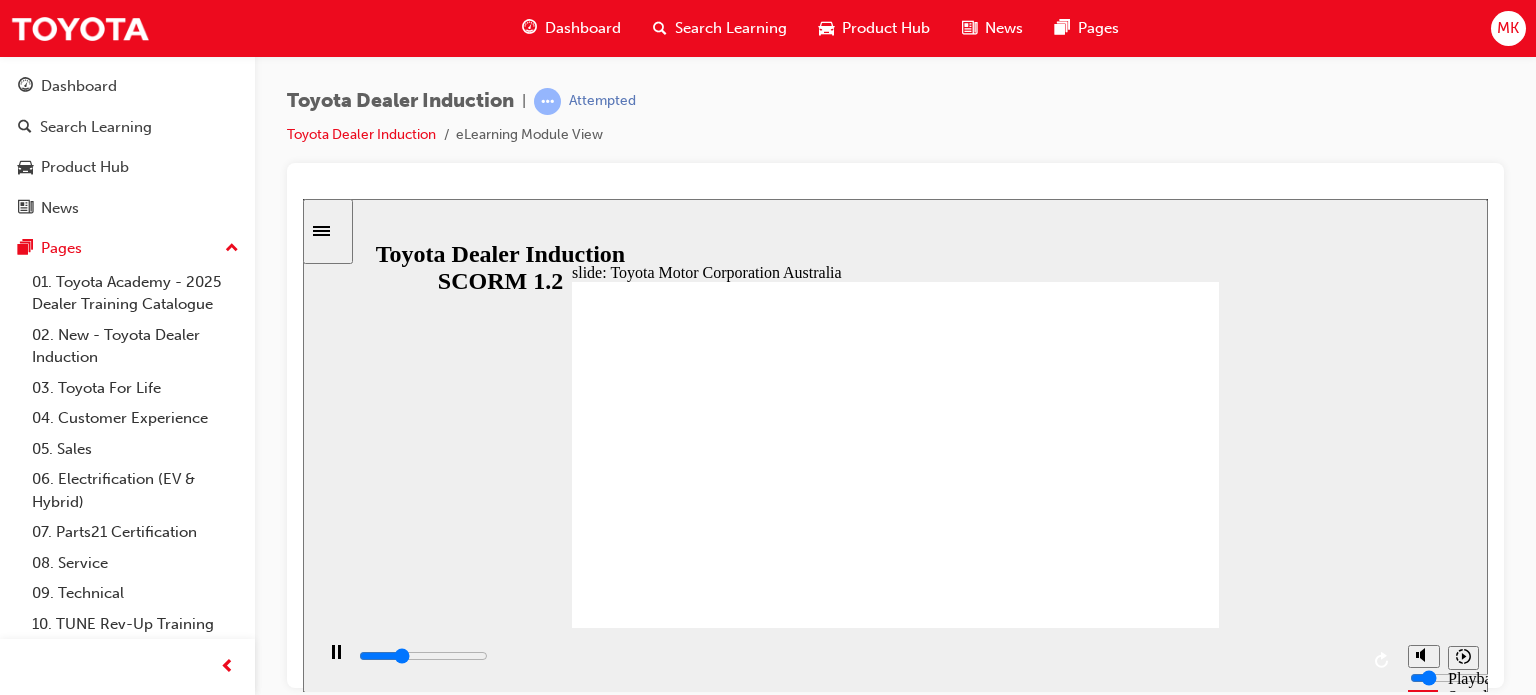 drag, startPoint x: 700, startPoint y: 353, endPoint x: 709, endPoint y: 386, distance: 34.20526 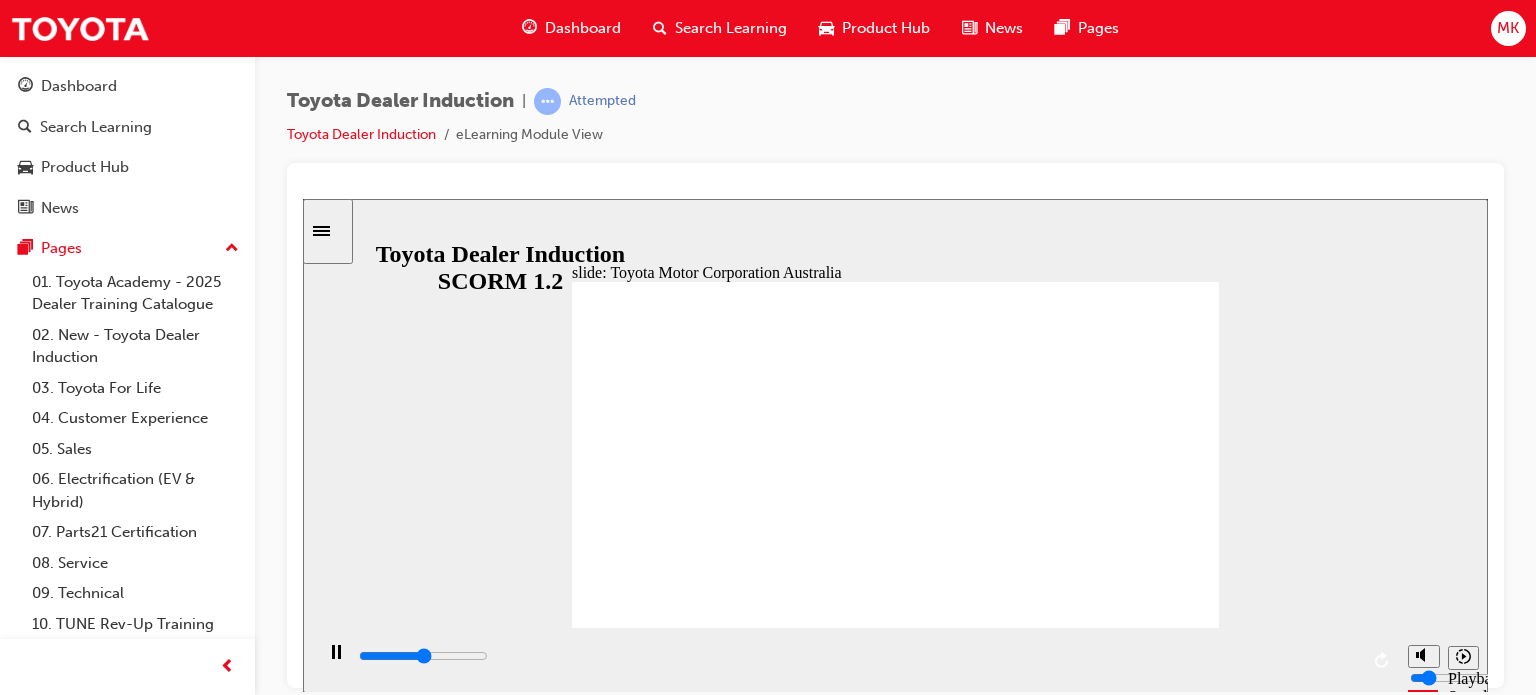 drag, startPoint x: 1067, startPoint y: 362, endPoint x: 970, endPoint y: 357, distance: 97.128784 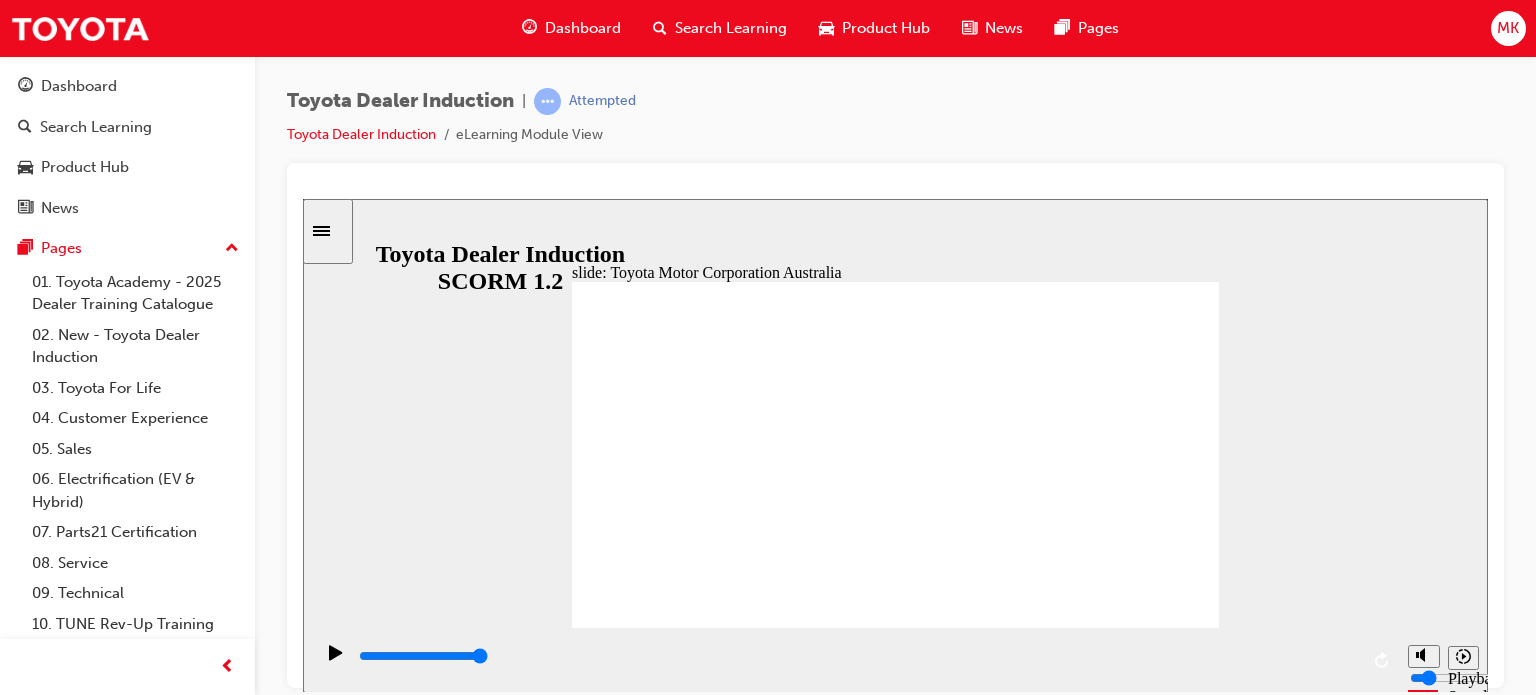 click 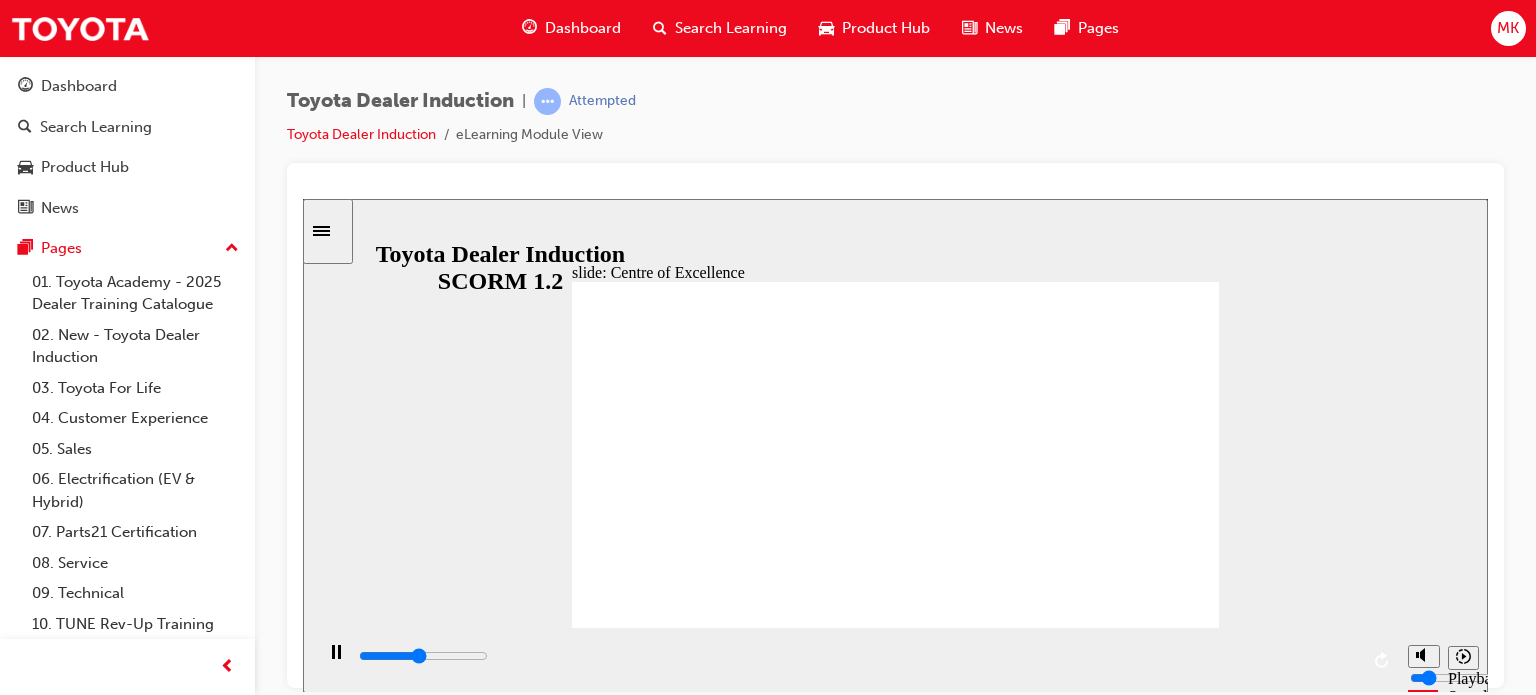 click 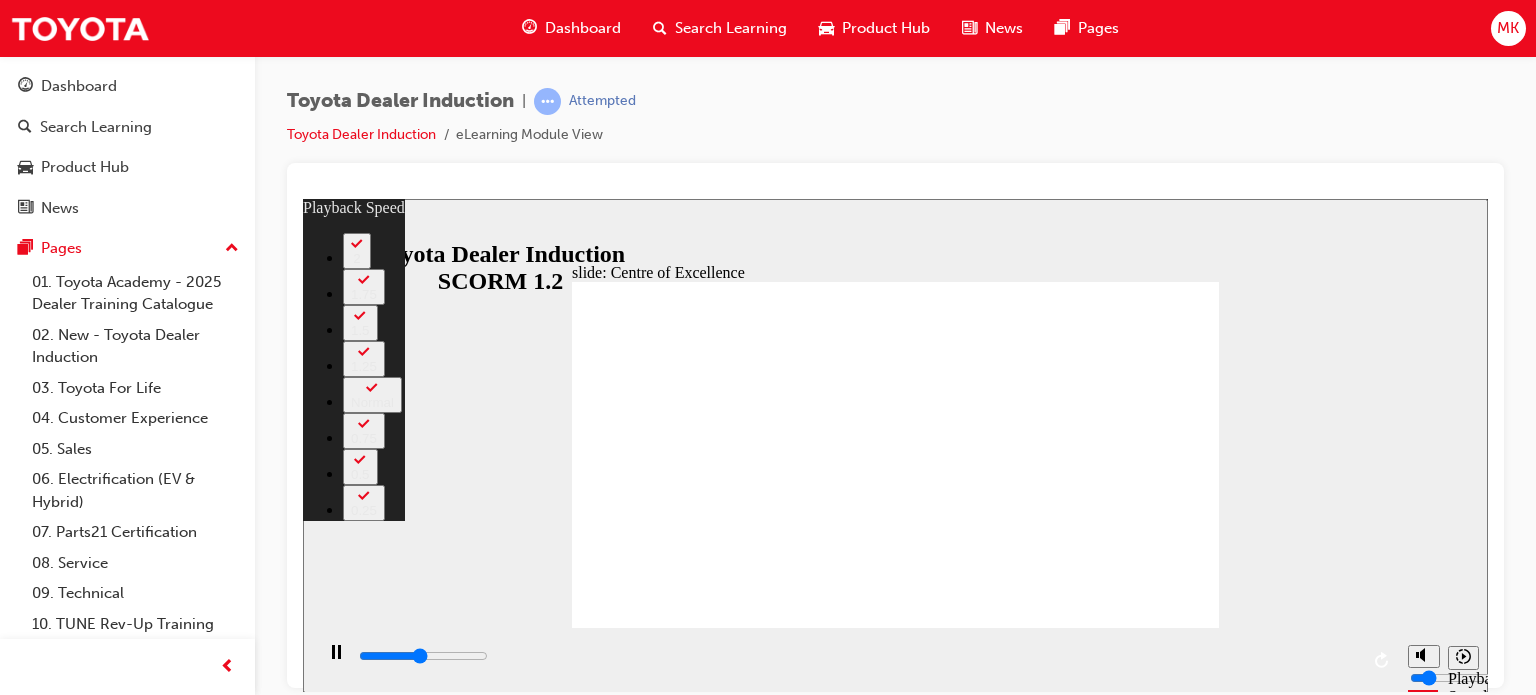 type on "7200" 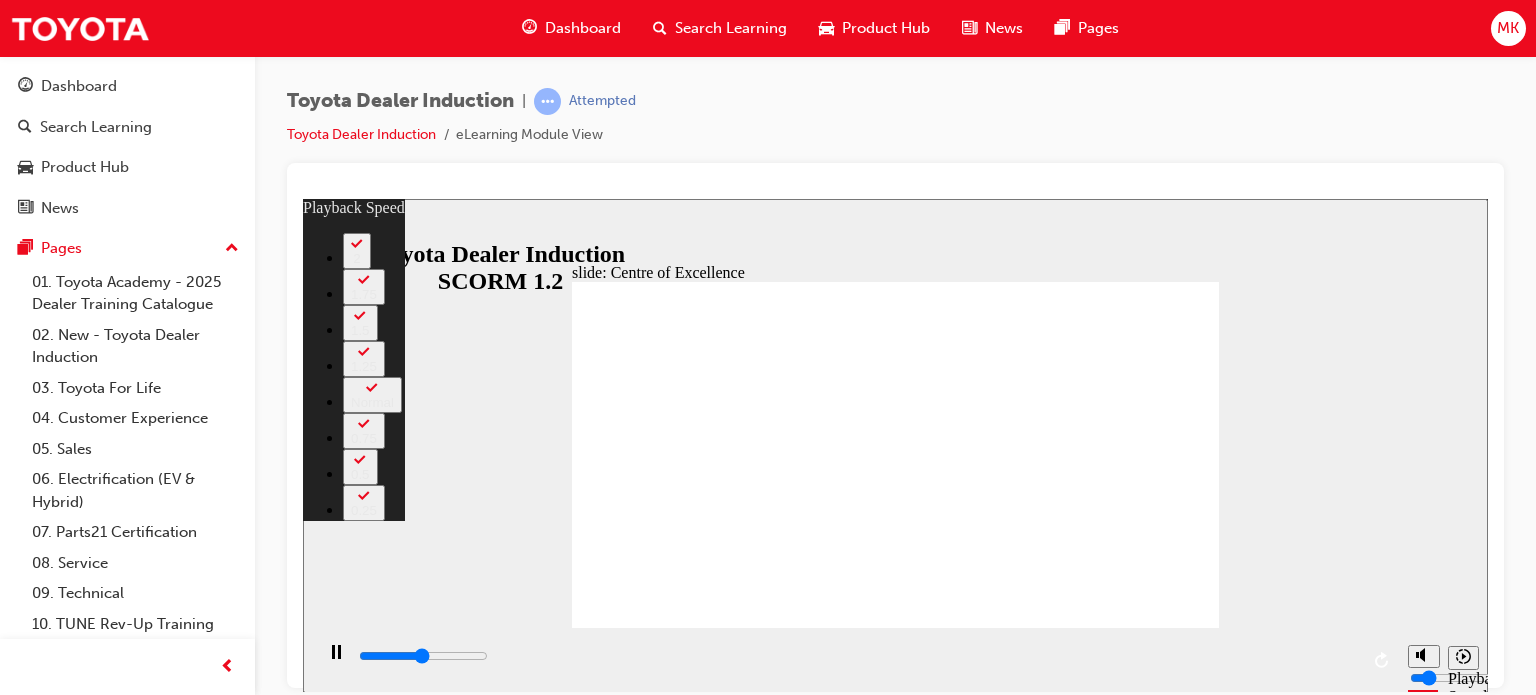 type on "7400" 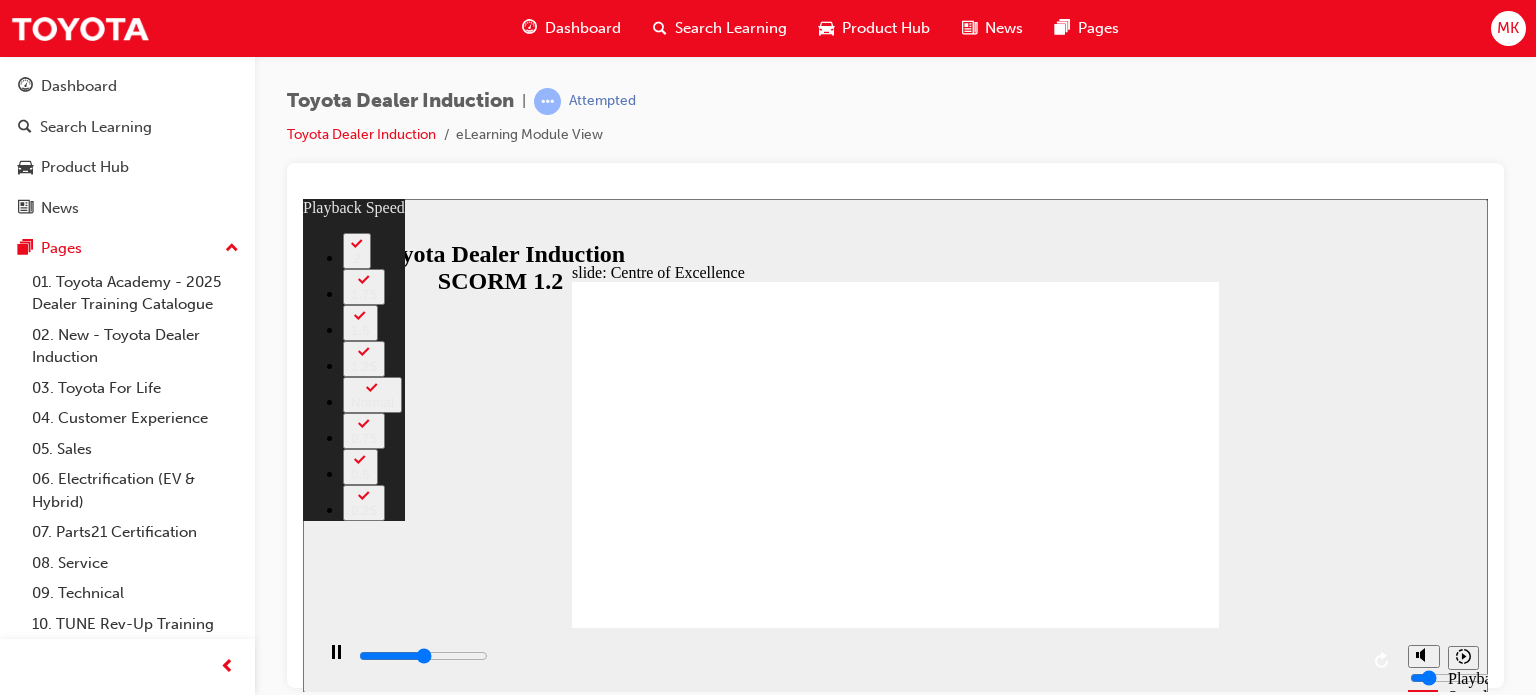 type on "7700" 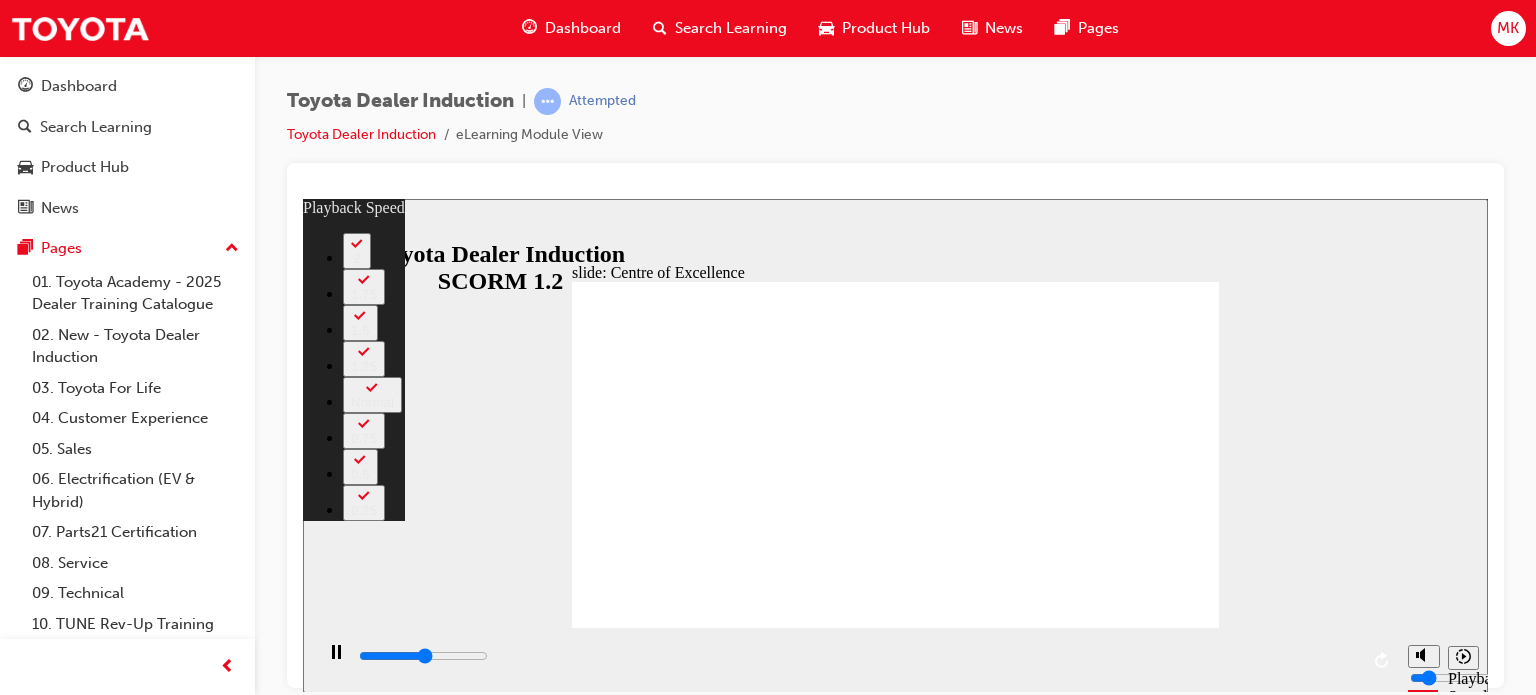type on "8000" 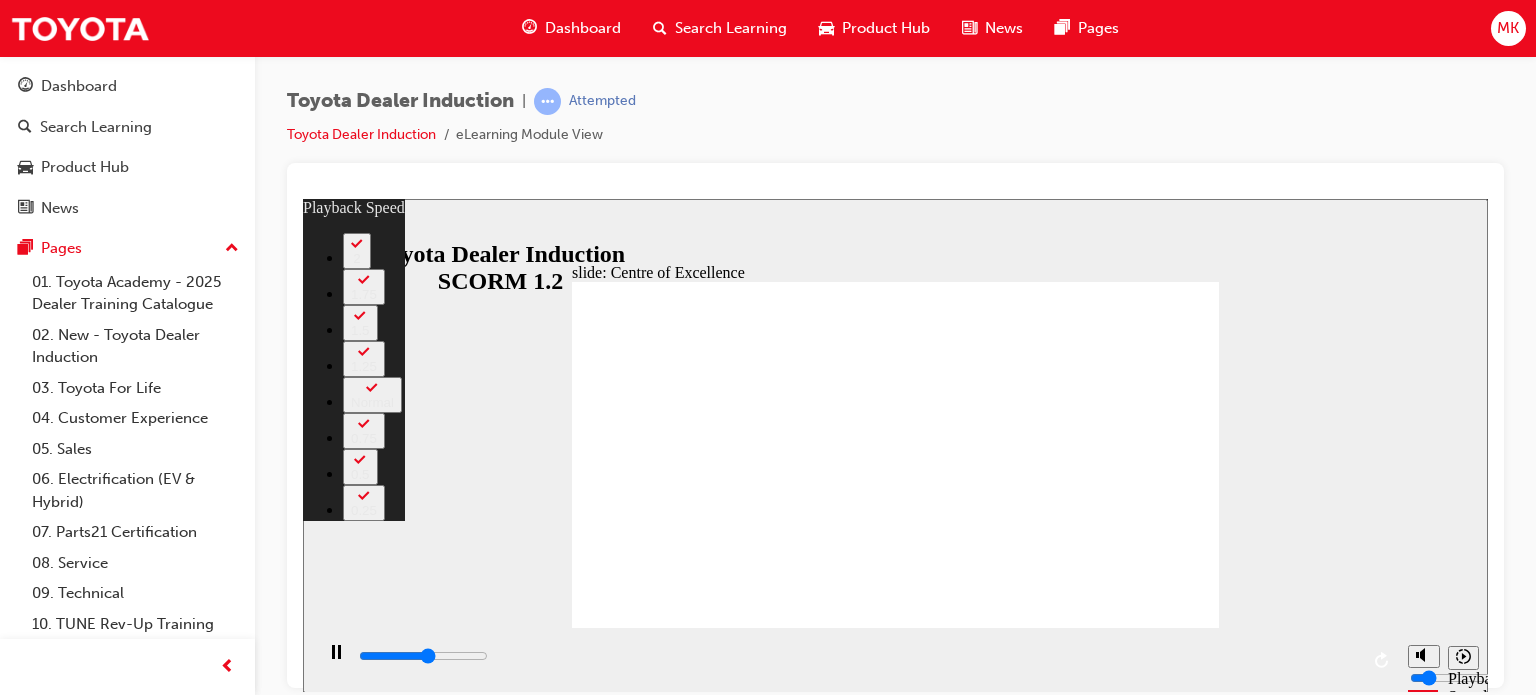 type on "8200" 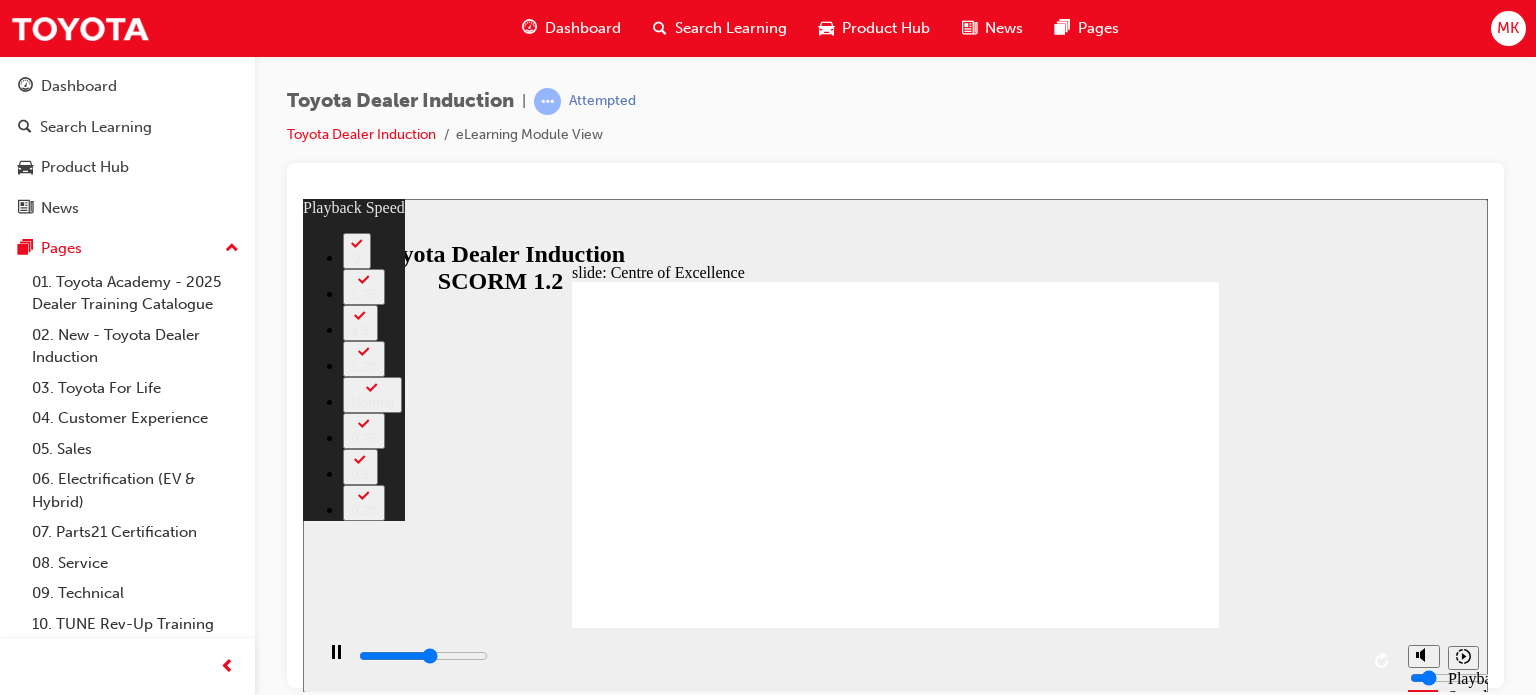 type on "8500" 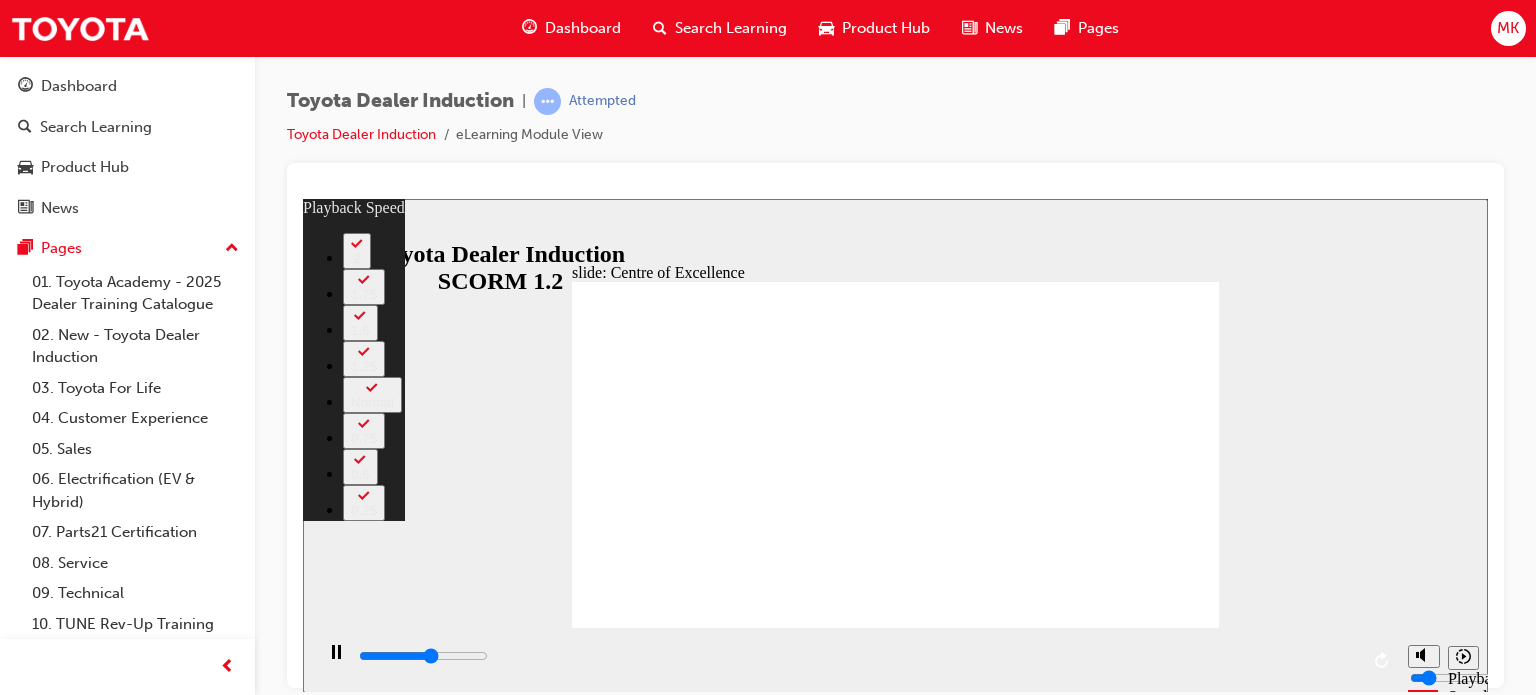 type on "8800" 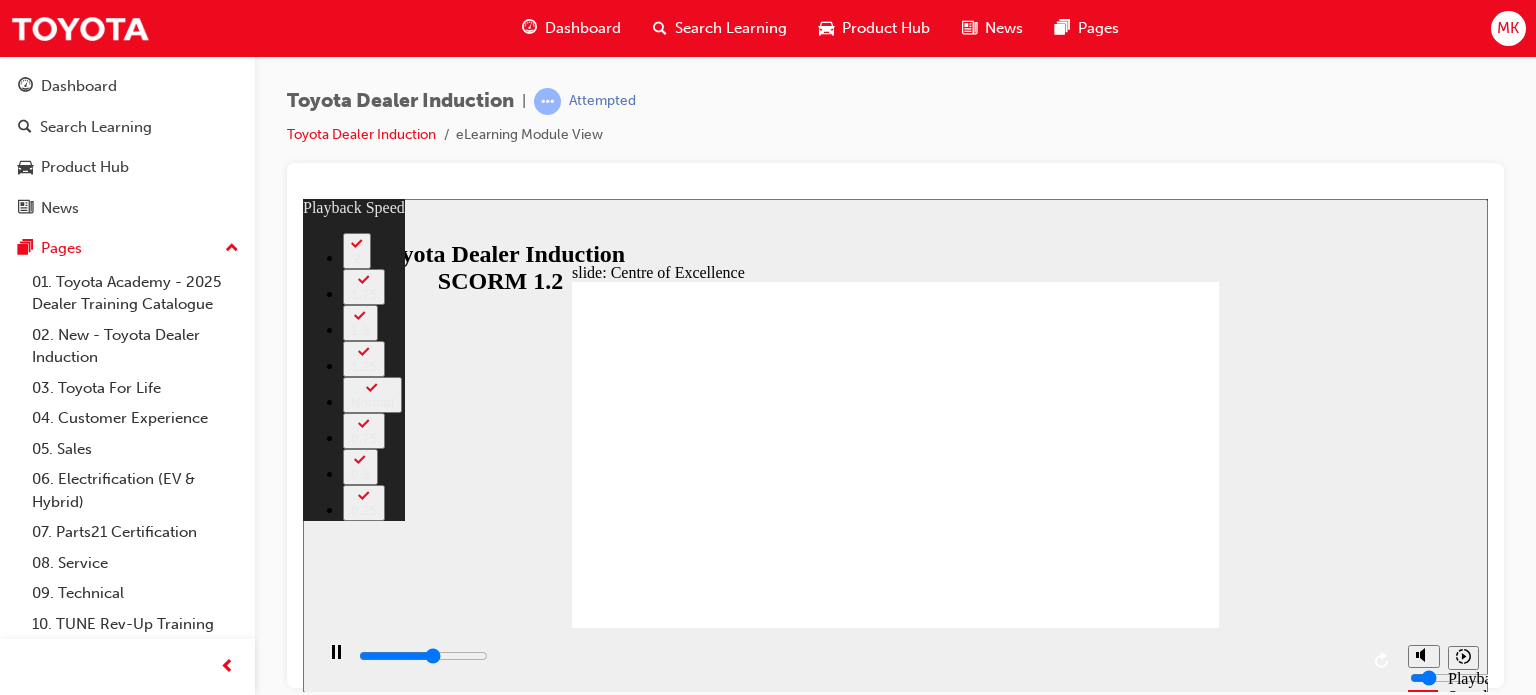 type on "9000" 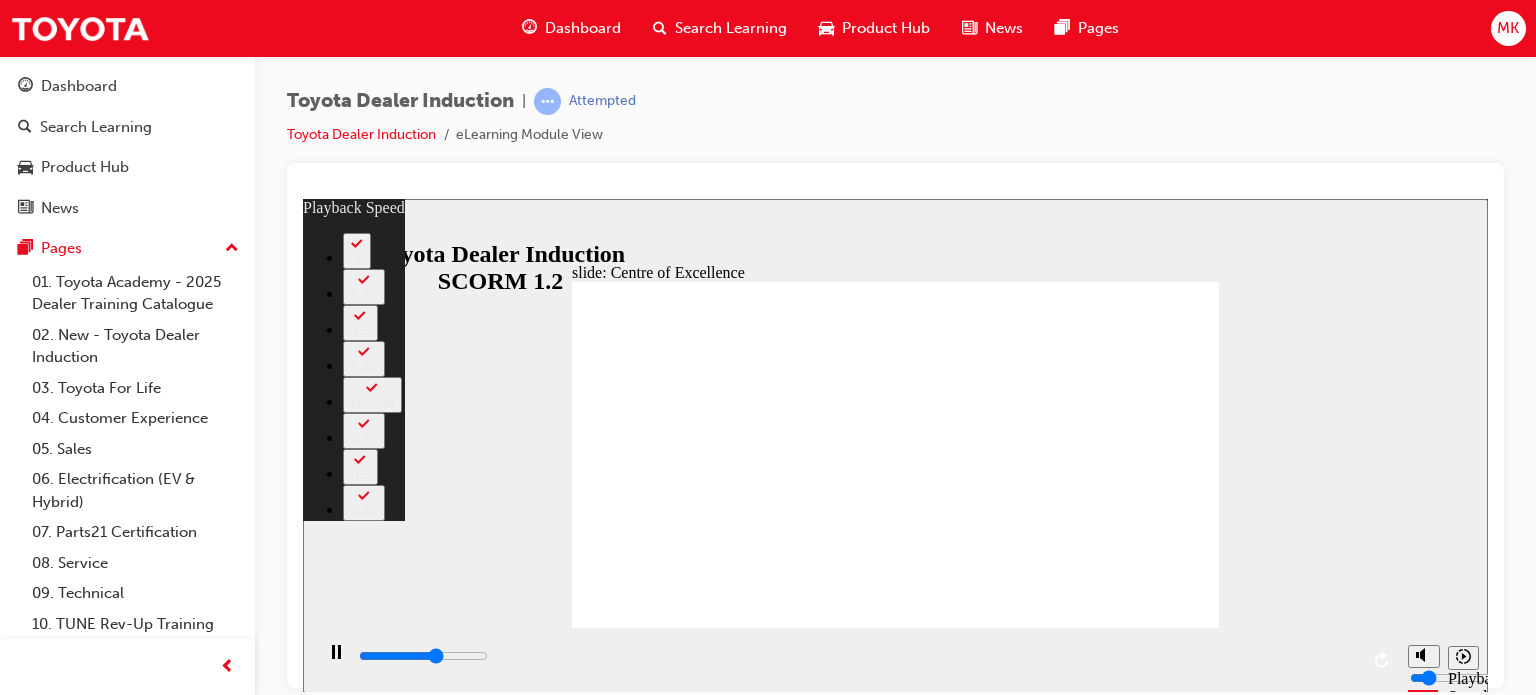type on "9300" 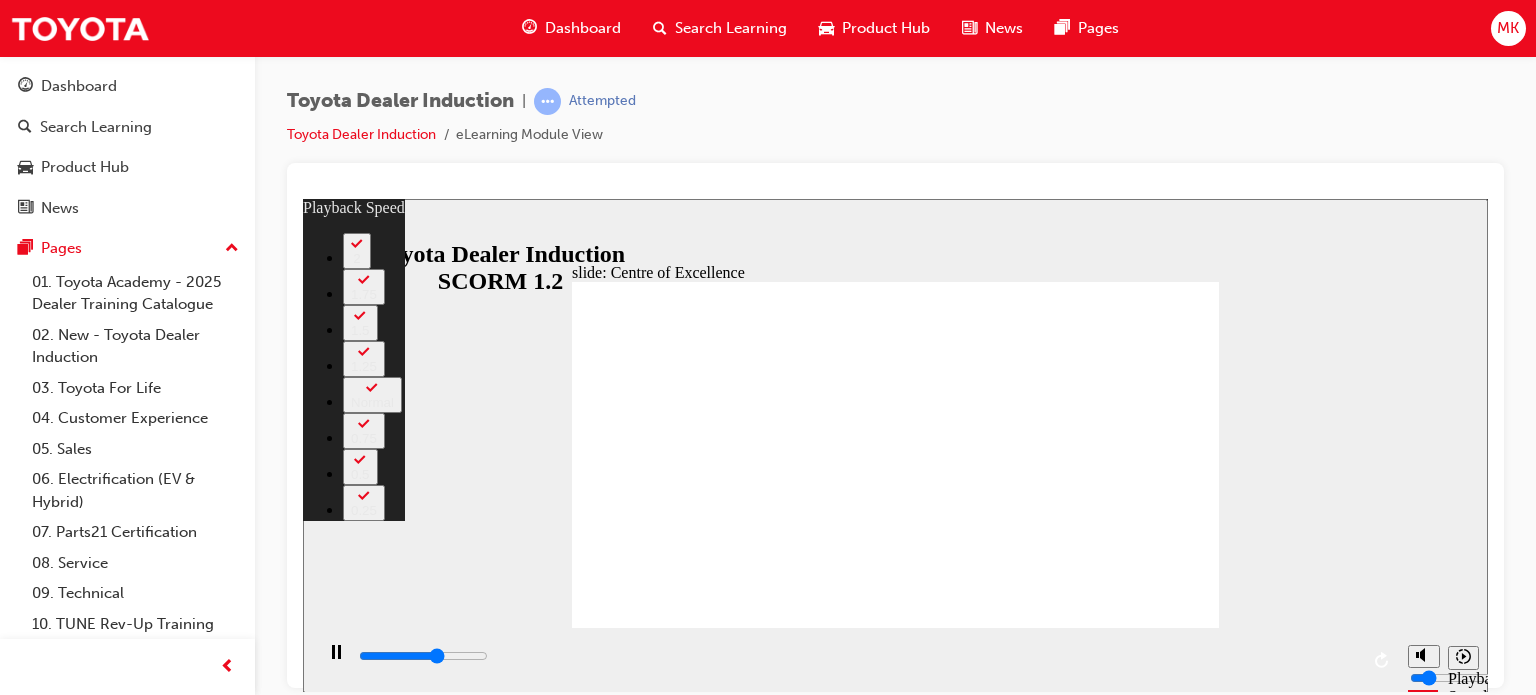 type on "9600" 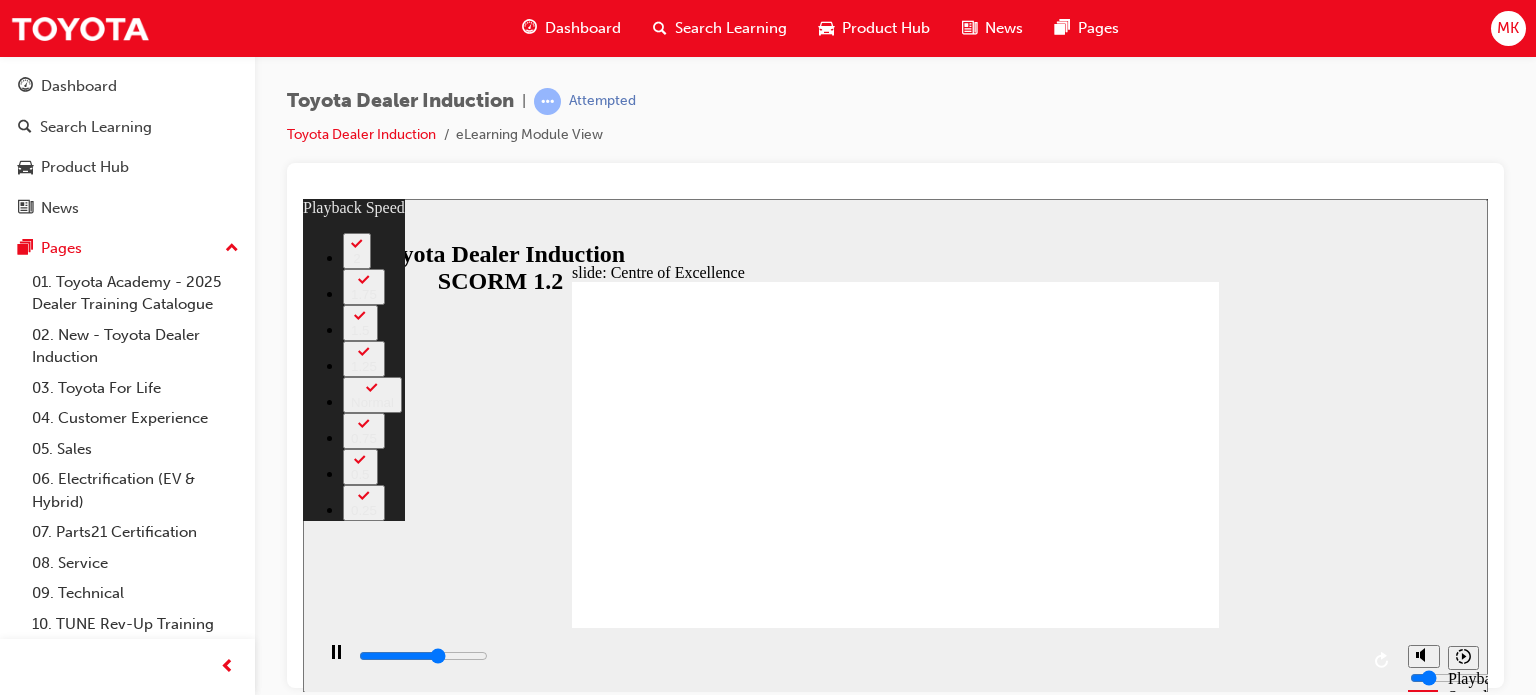type on "2" 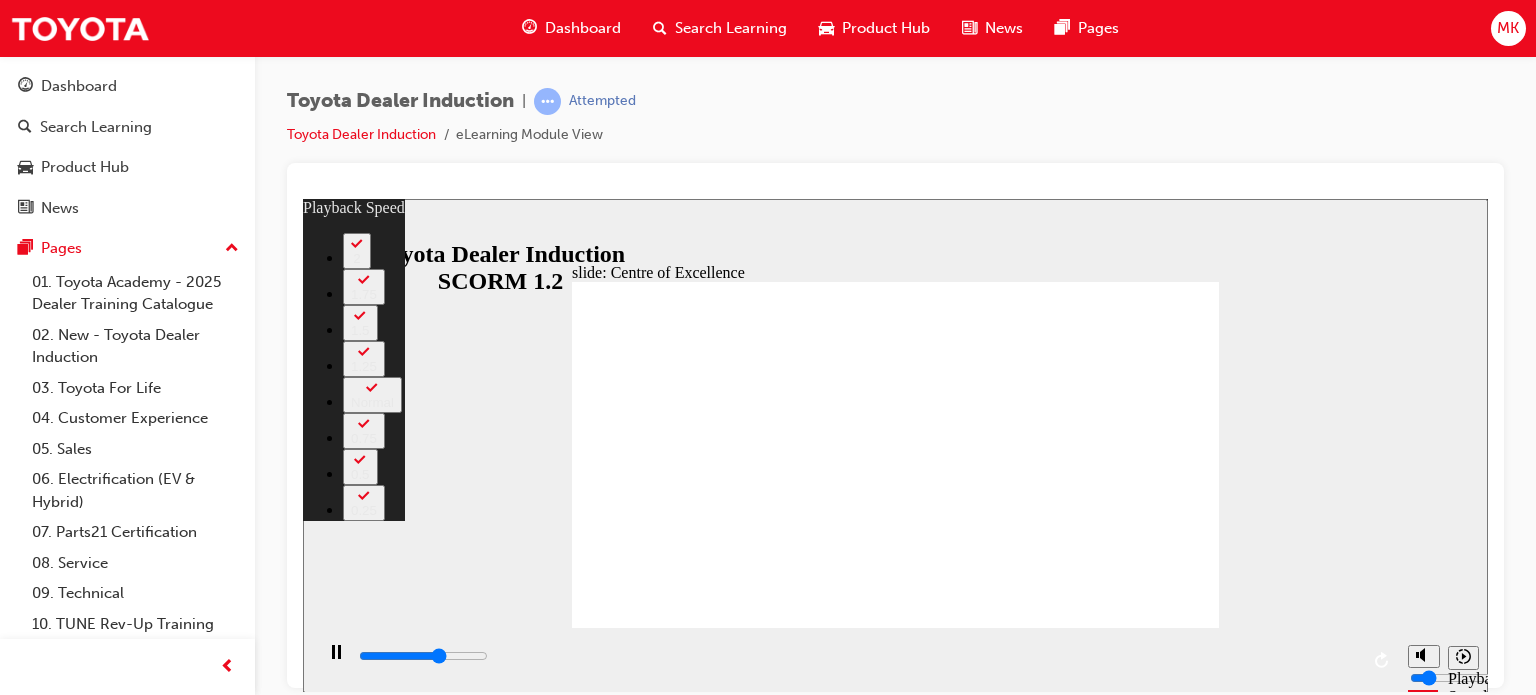 type on "9800" 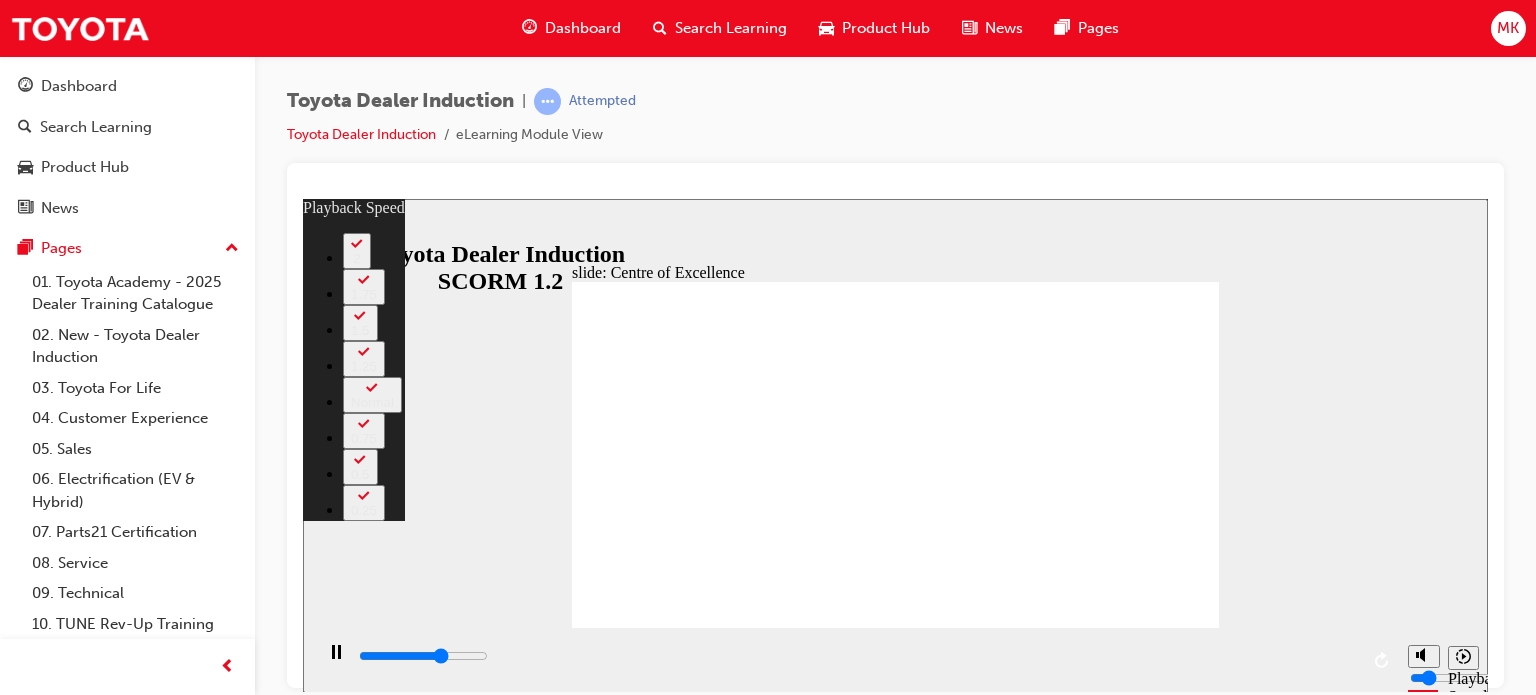 type on "10000" 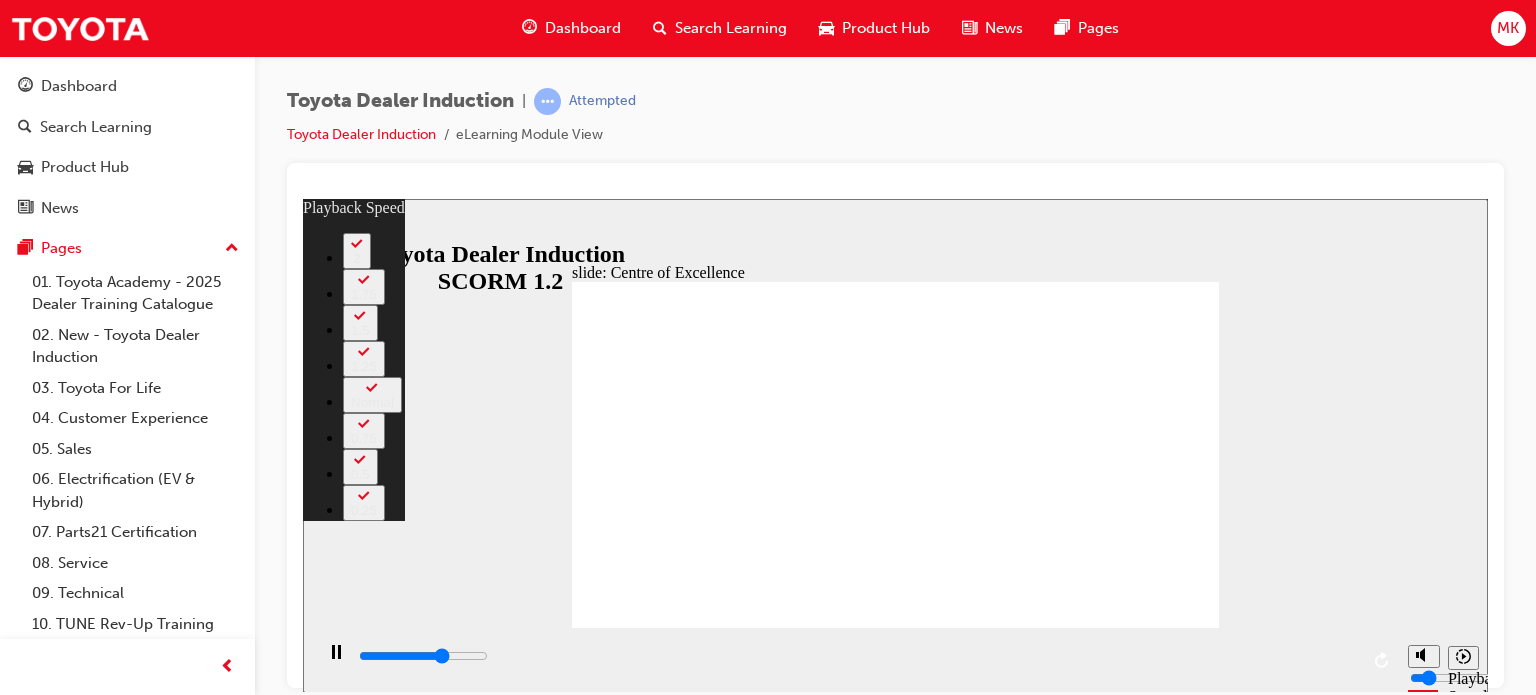 type on "10100" 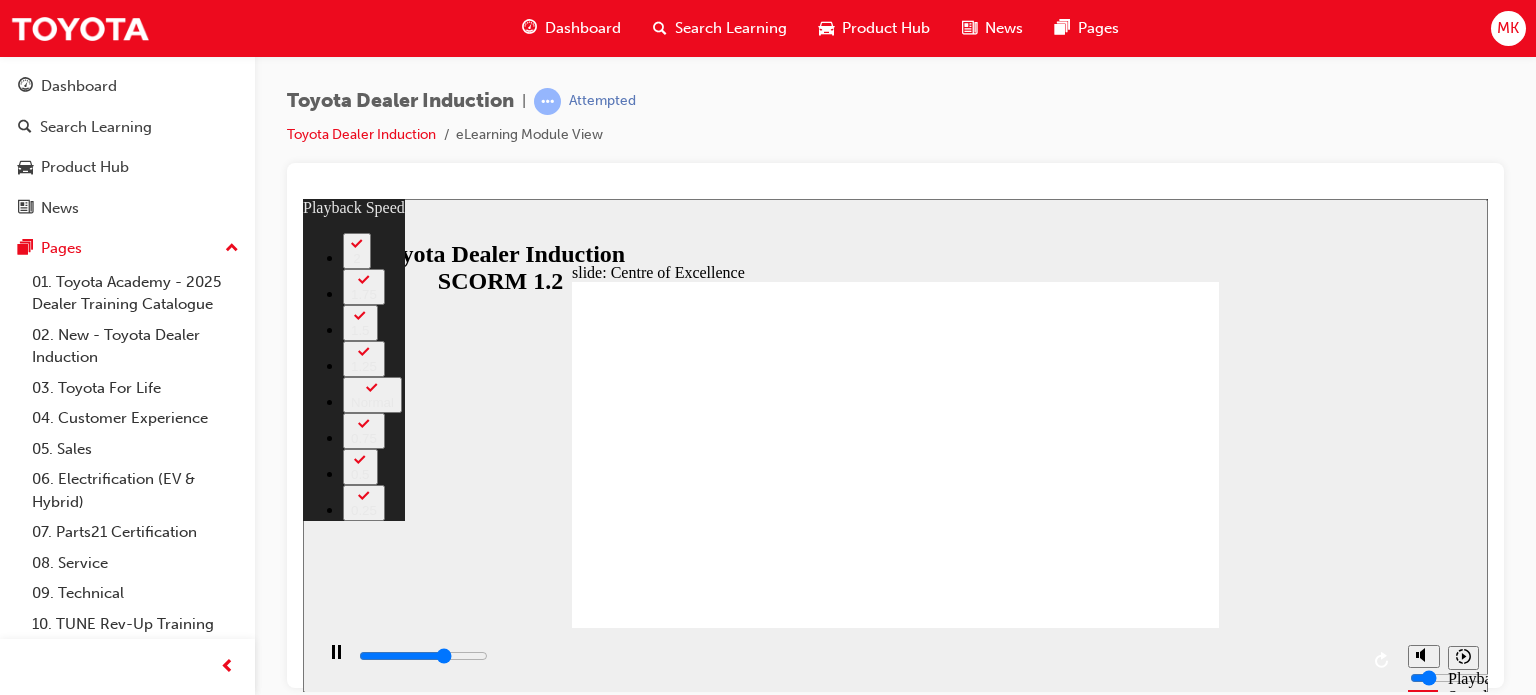 type on "10400" 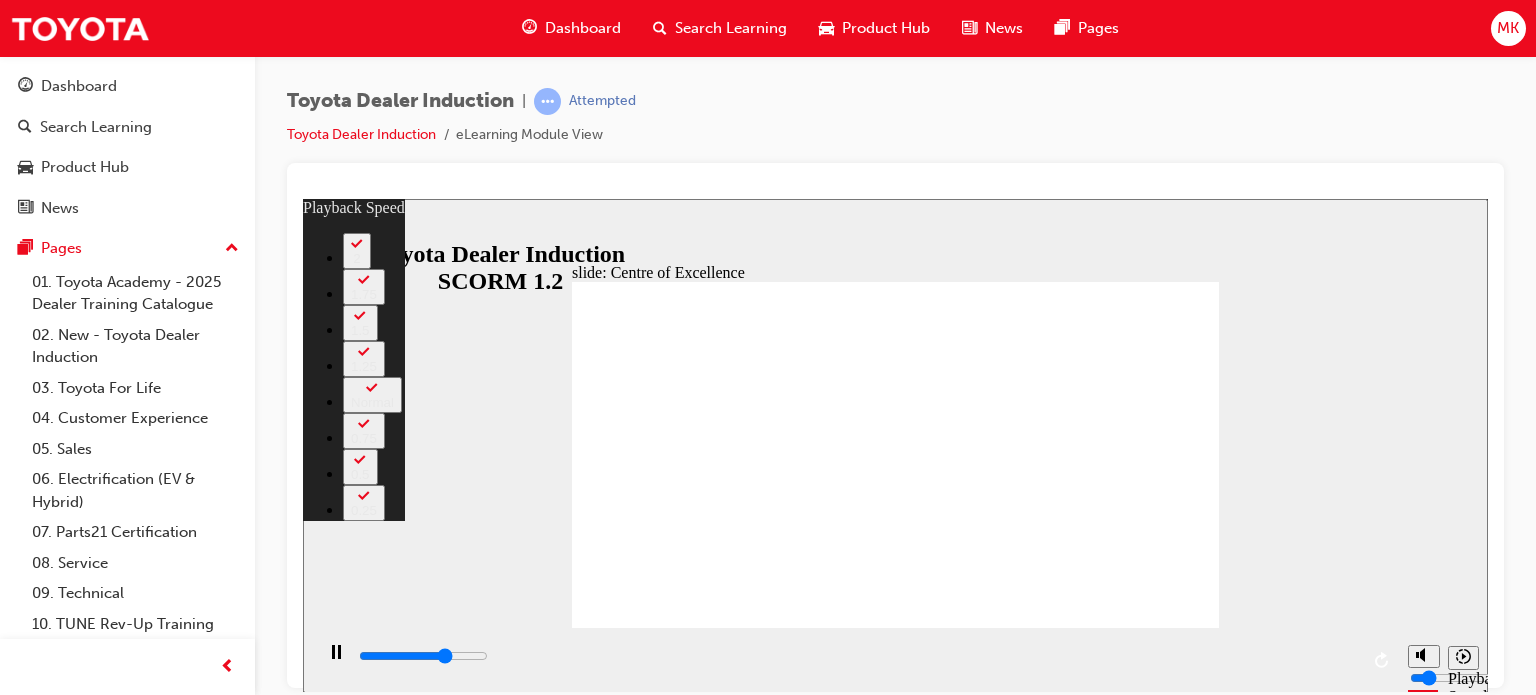 type on "10600" 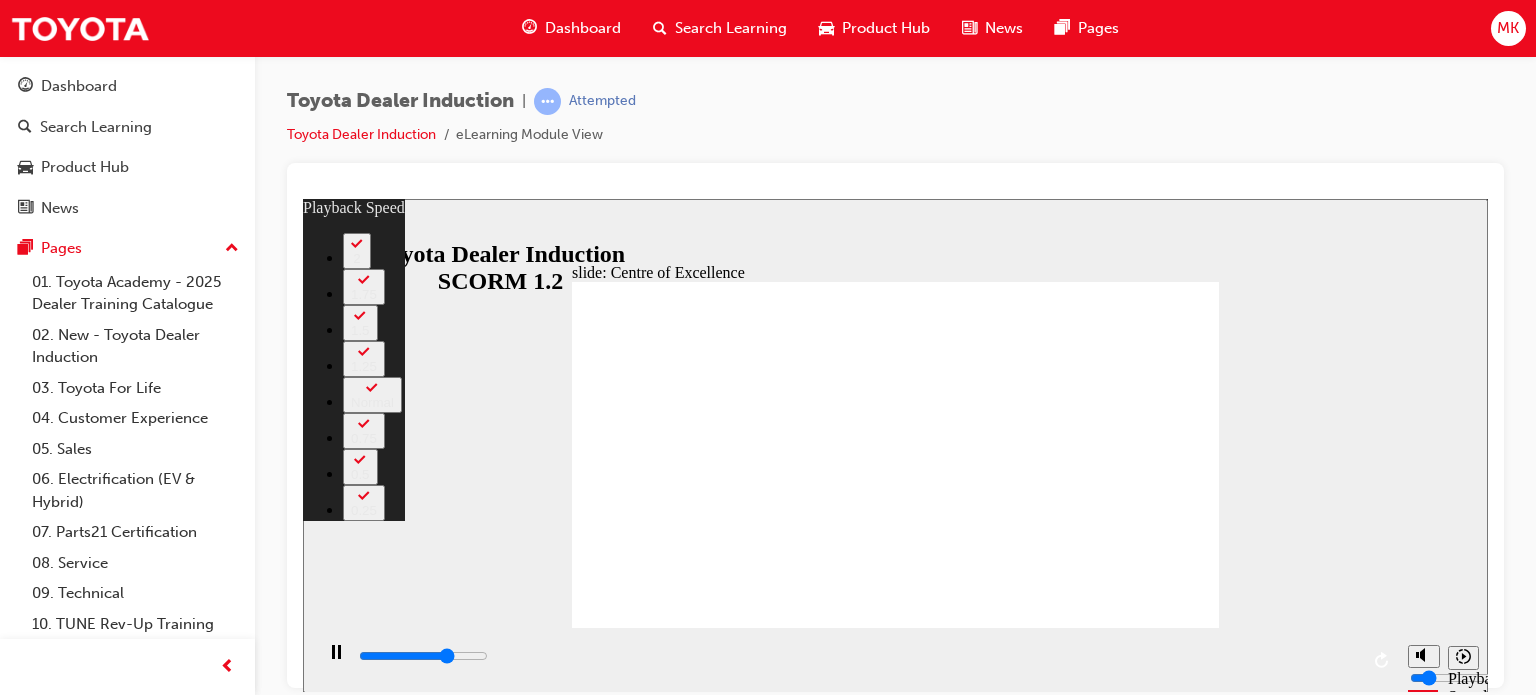 type on "10900" 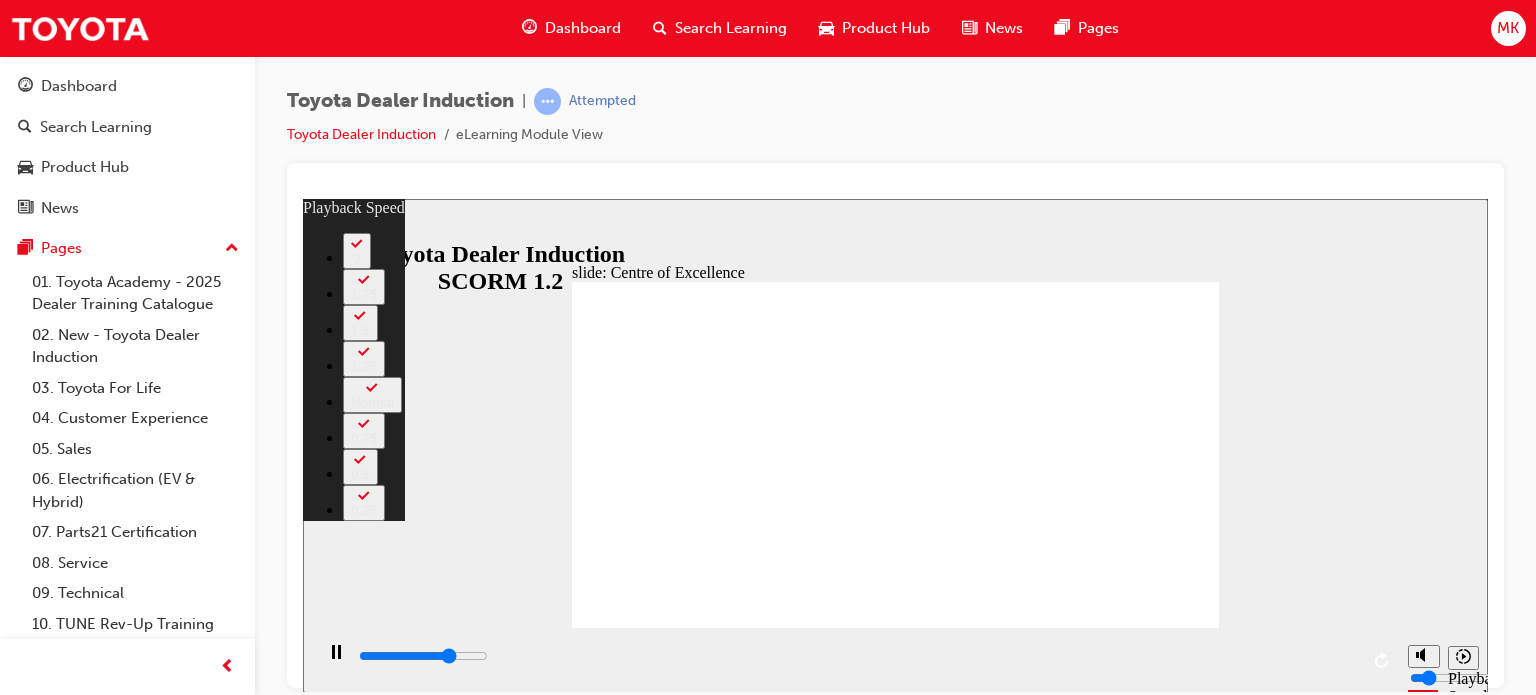 type on "11200" 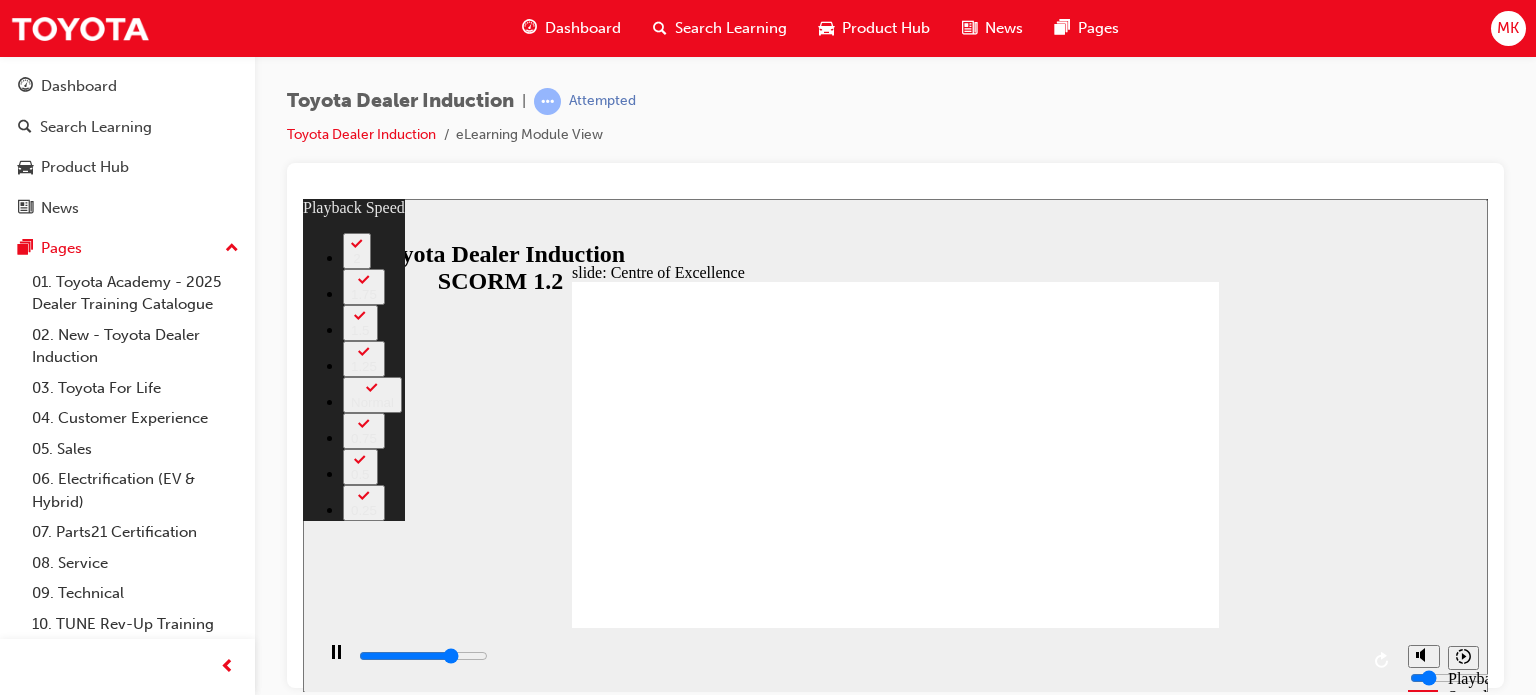 type on "11400" 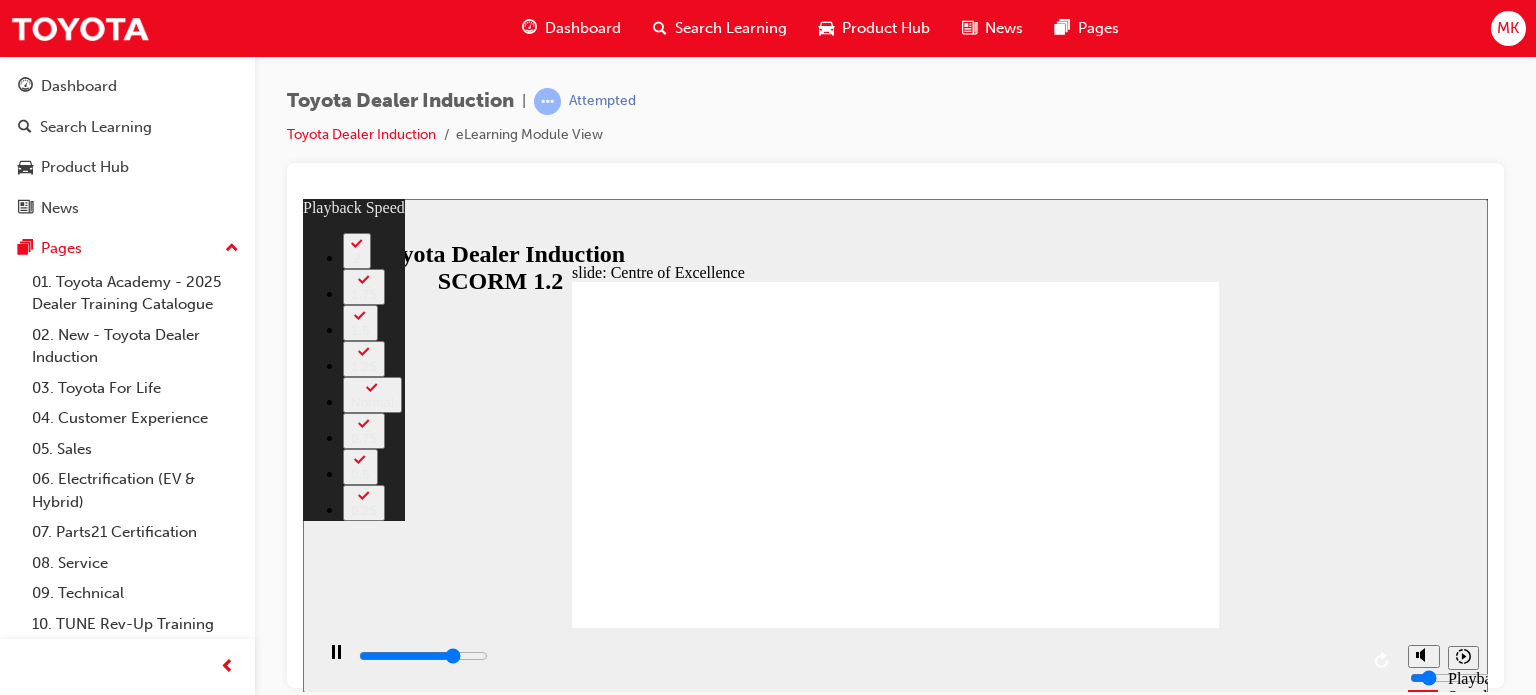 type on "11600" 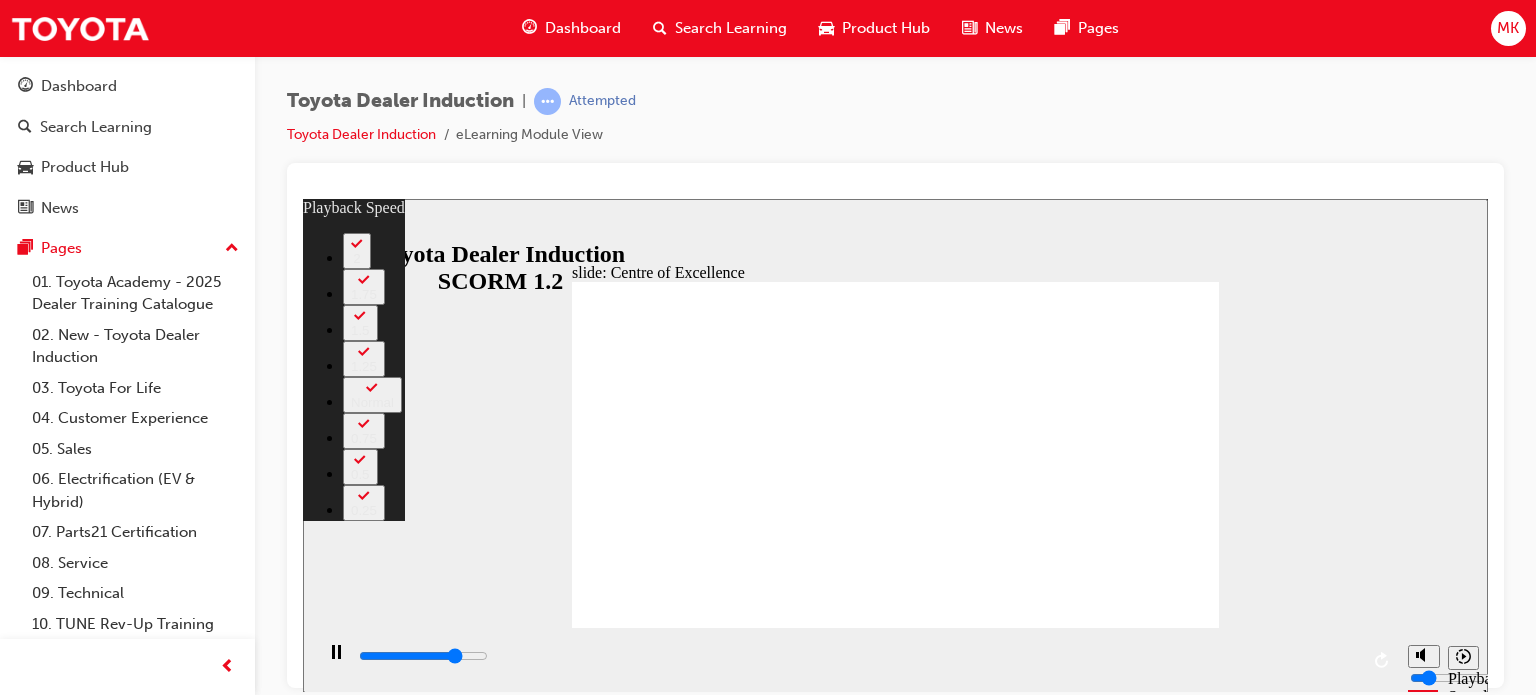 type on "12000" 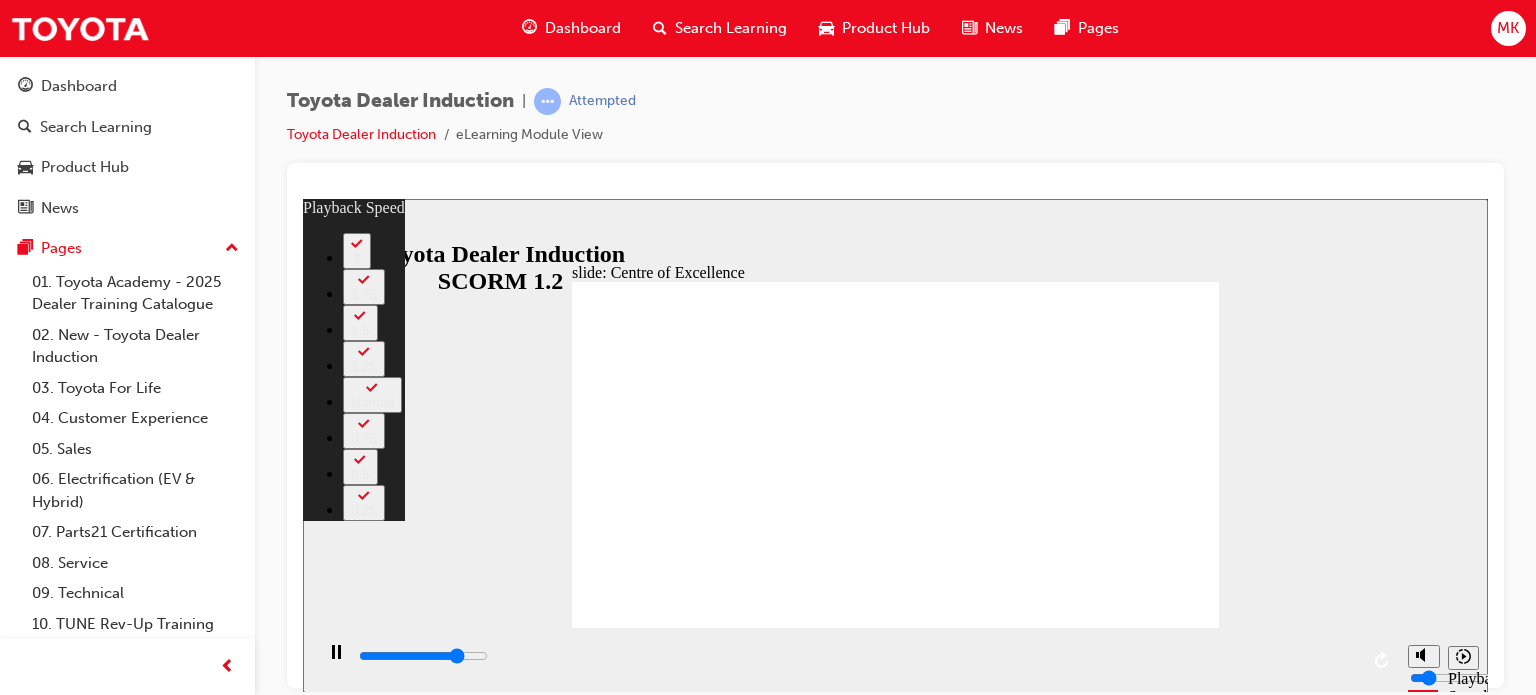 type on "12200" 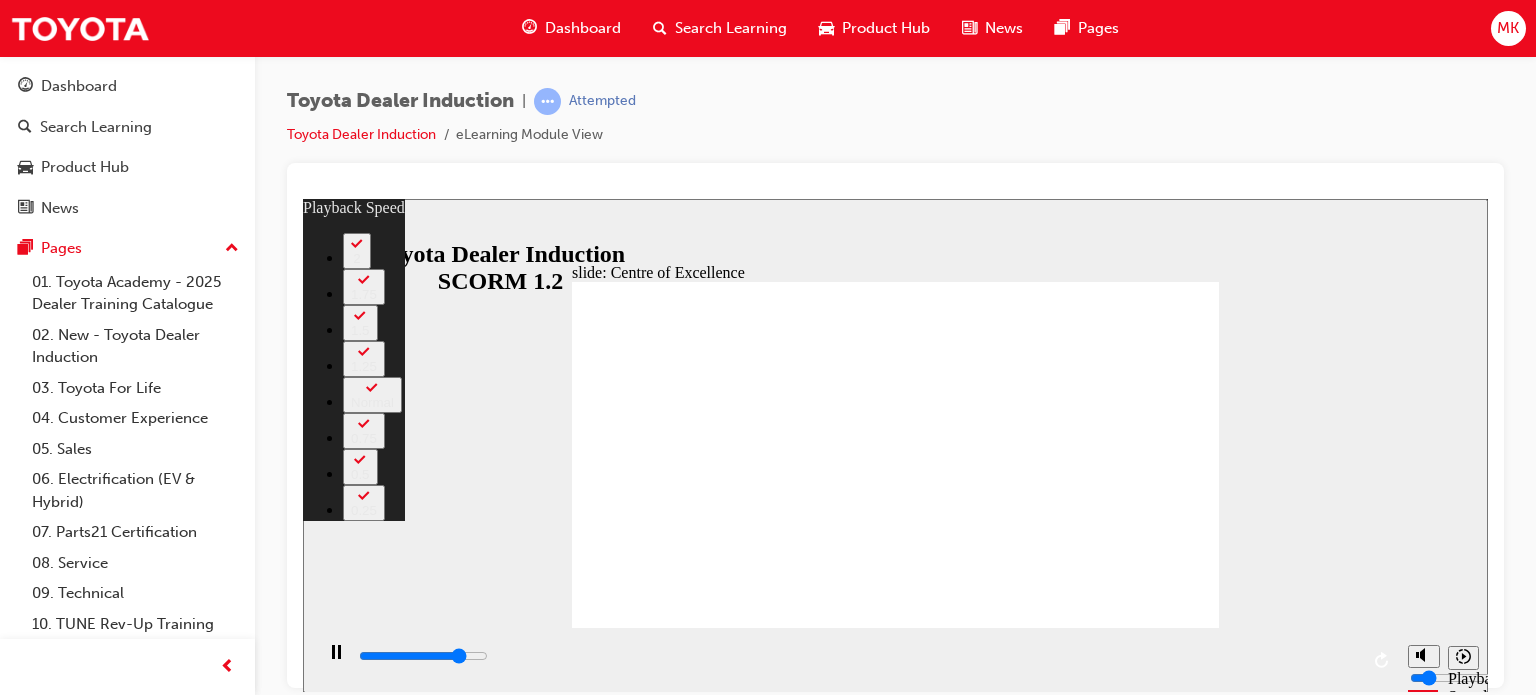 type on "12500" 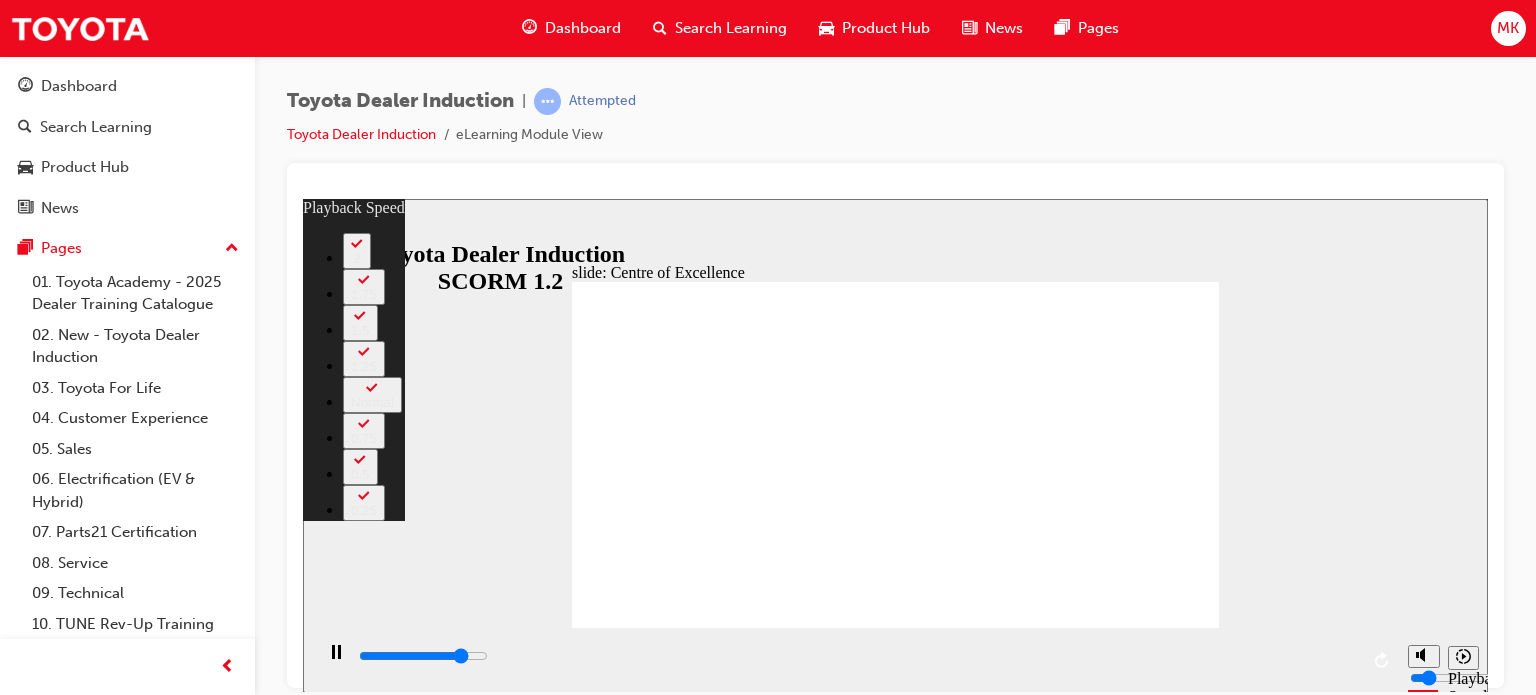 type on "12700" 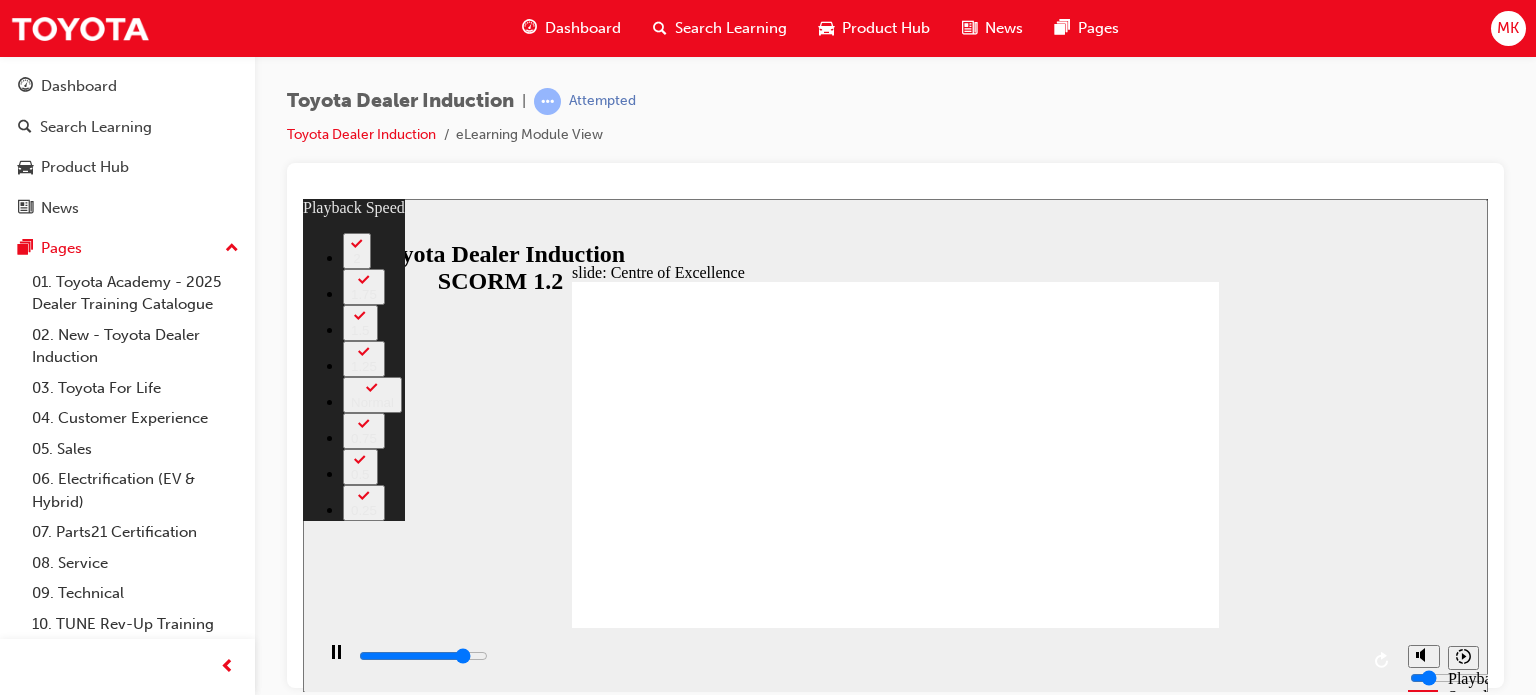 type on "13000" 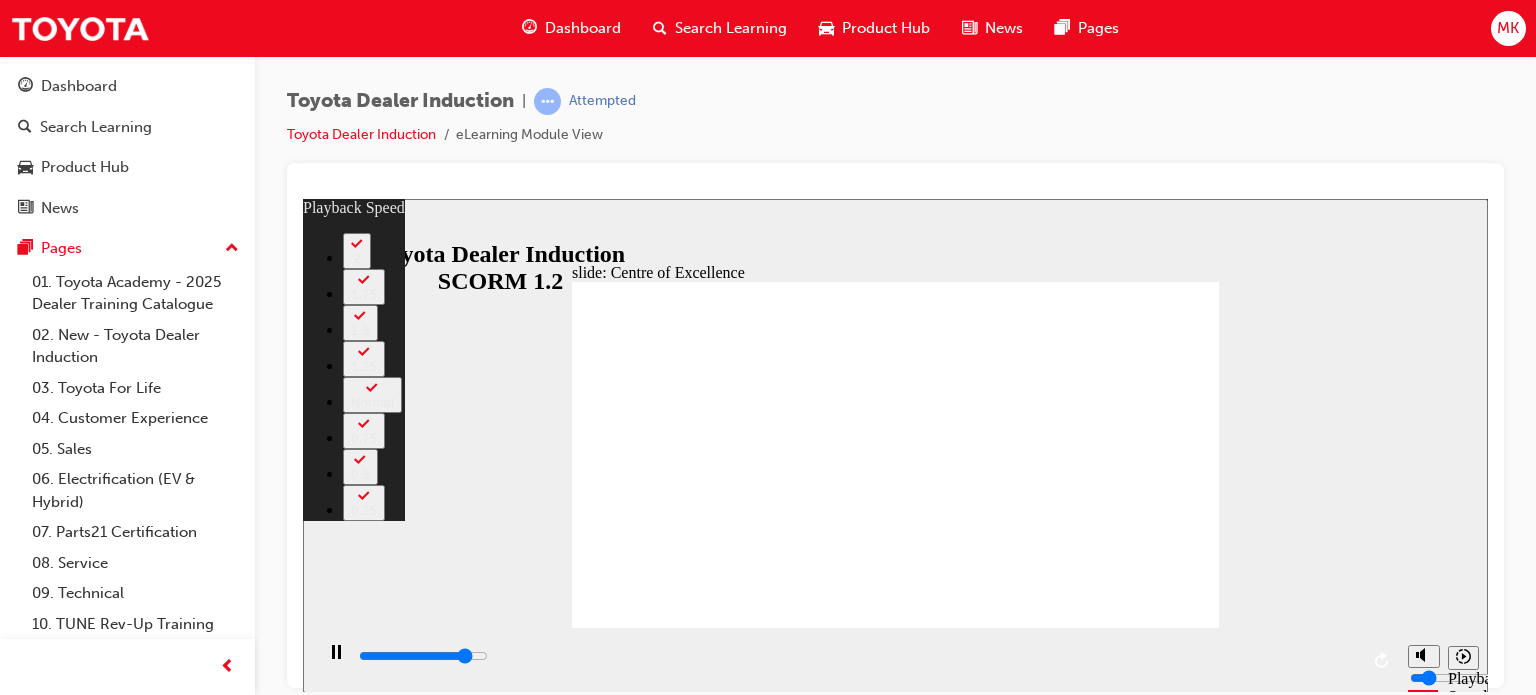type on "13300" 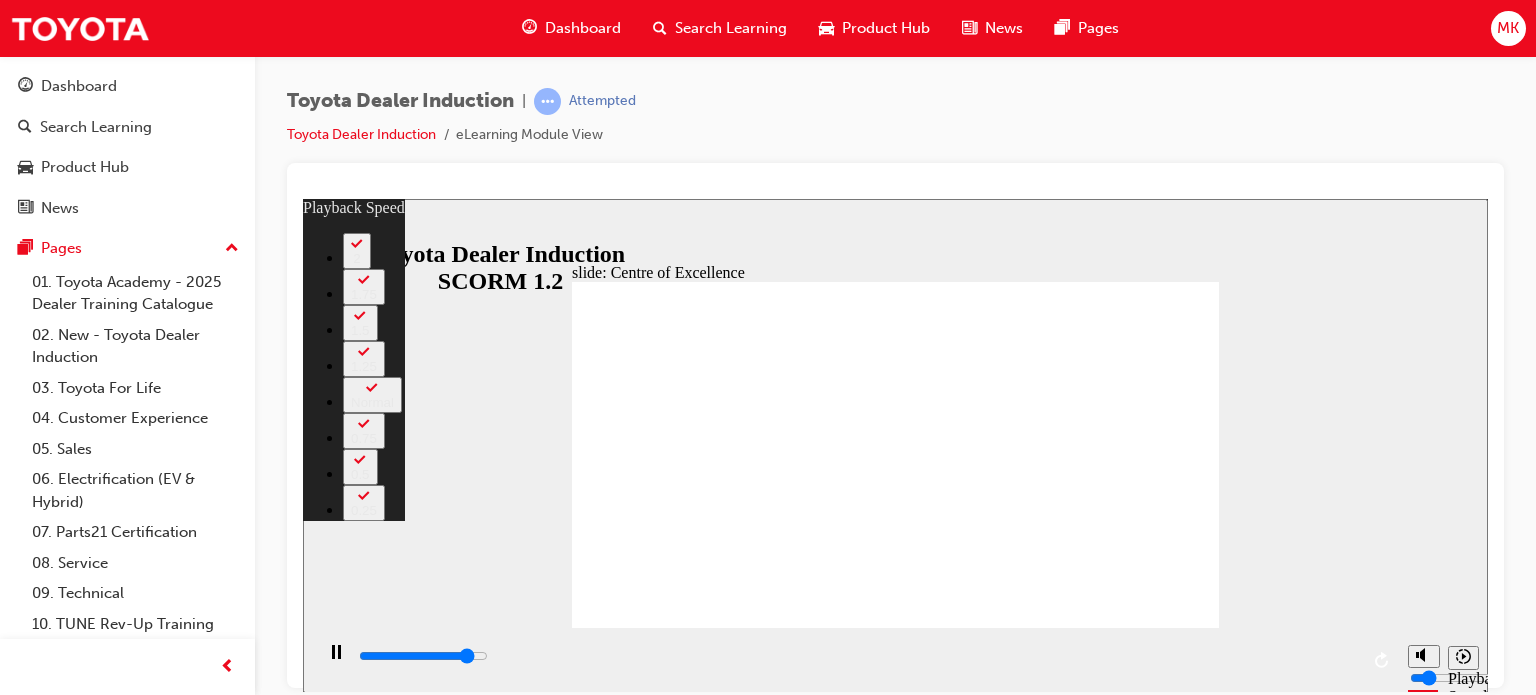 type on "13600" 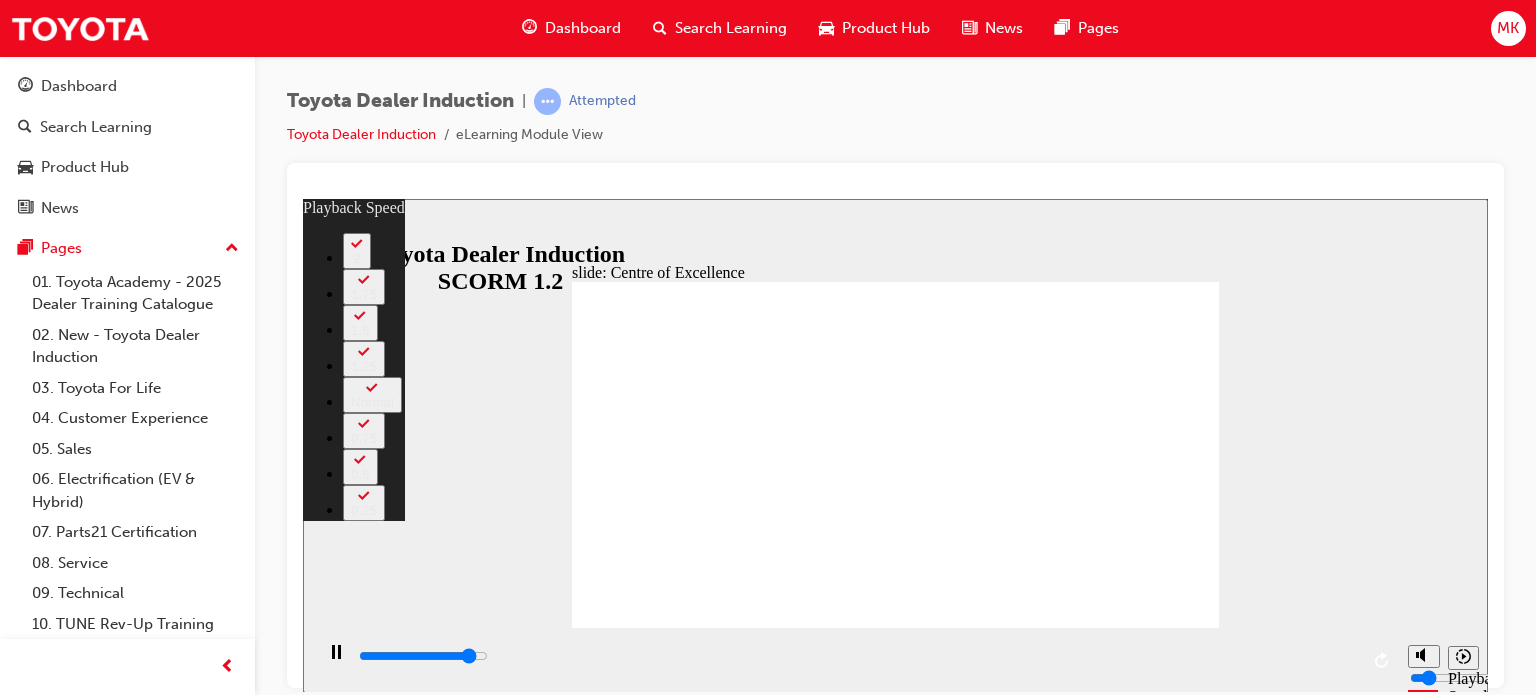 type on "13800" 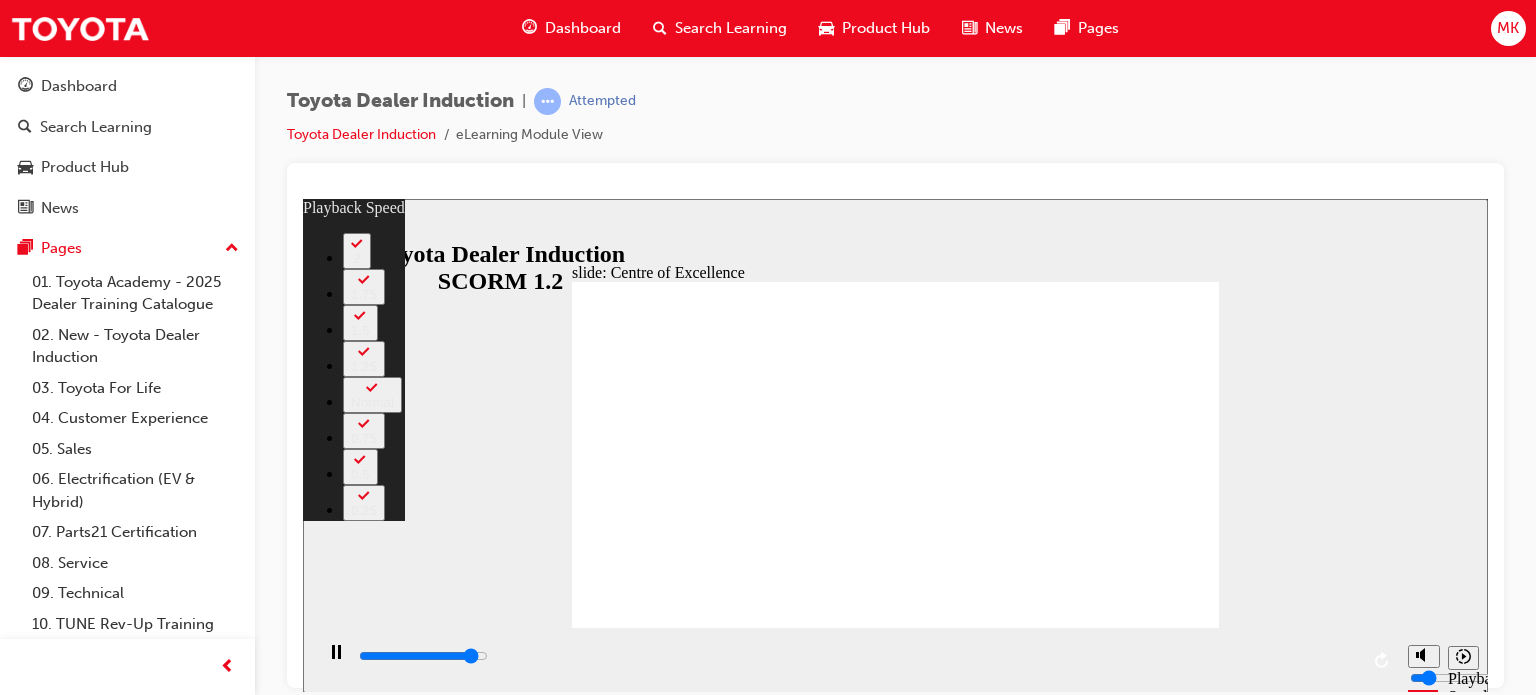 type on "14100" 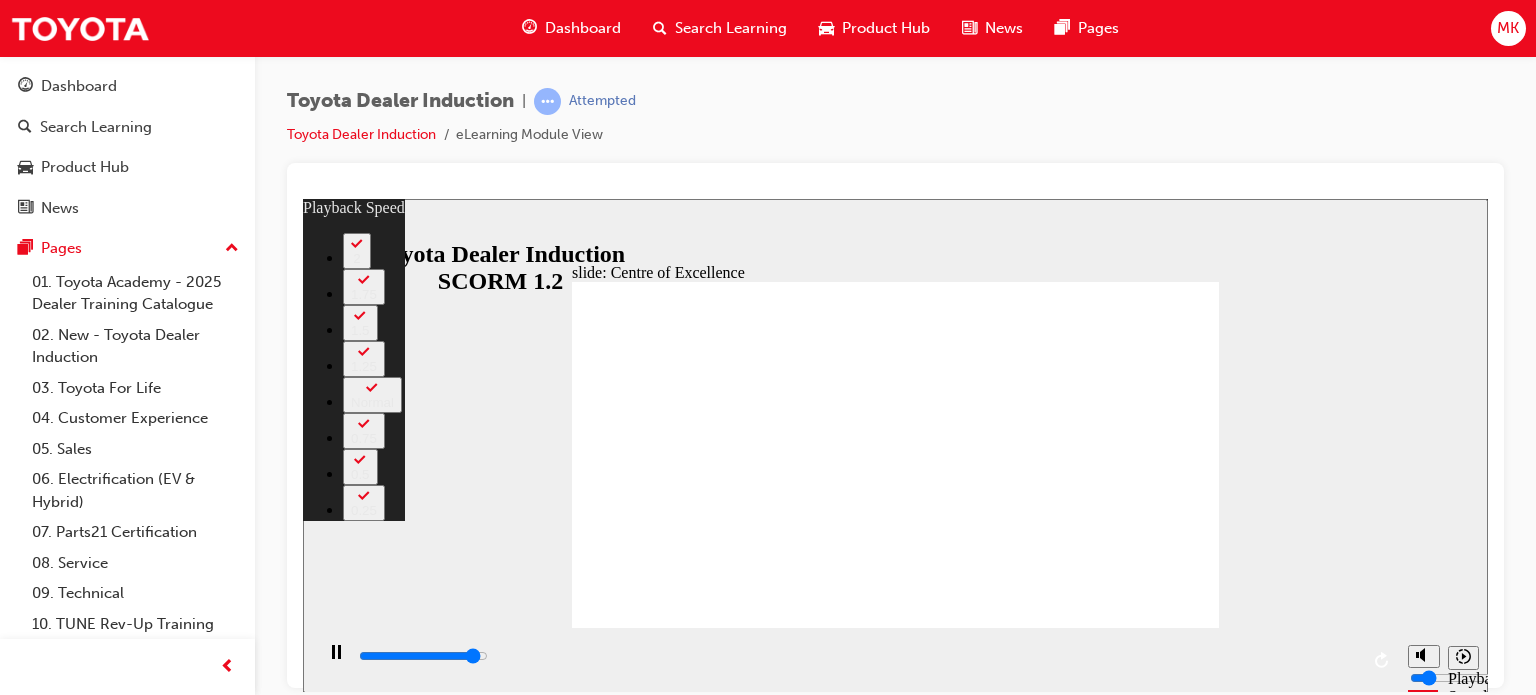 type on "14400" 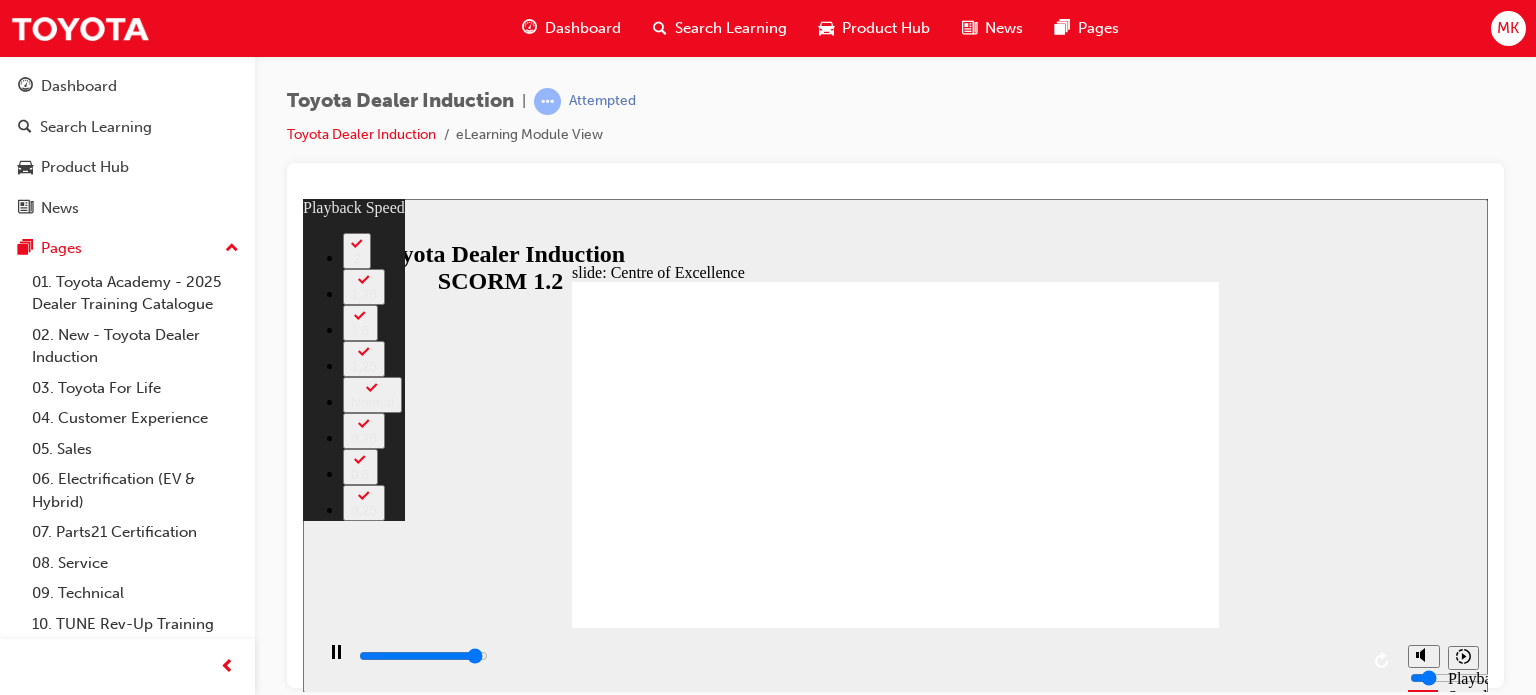 type on "14600" 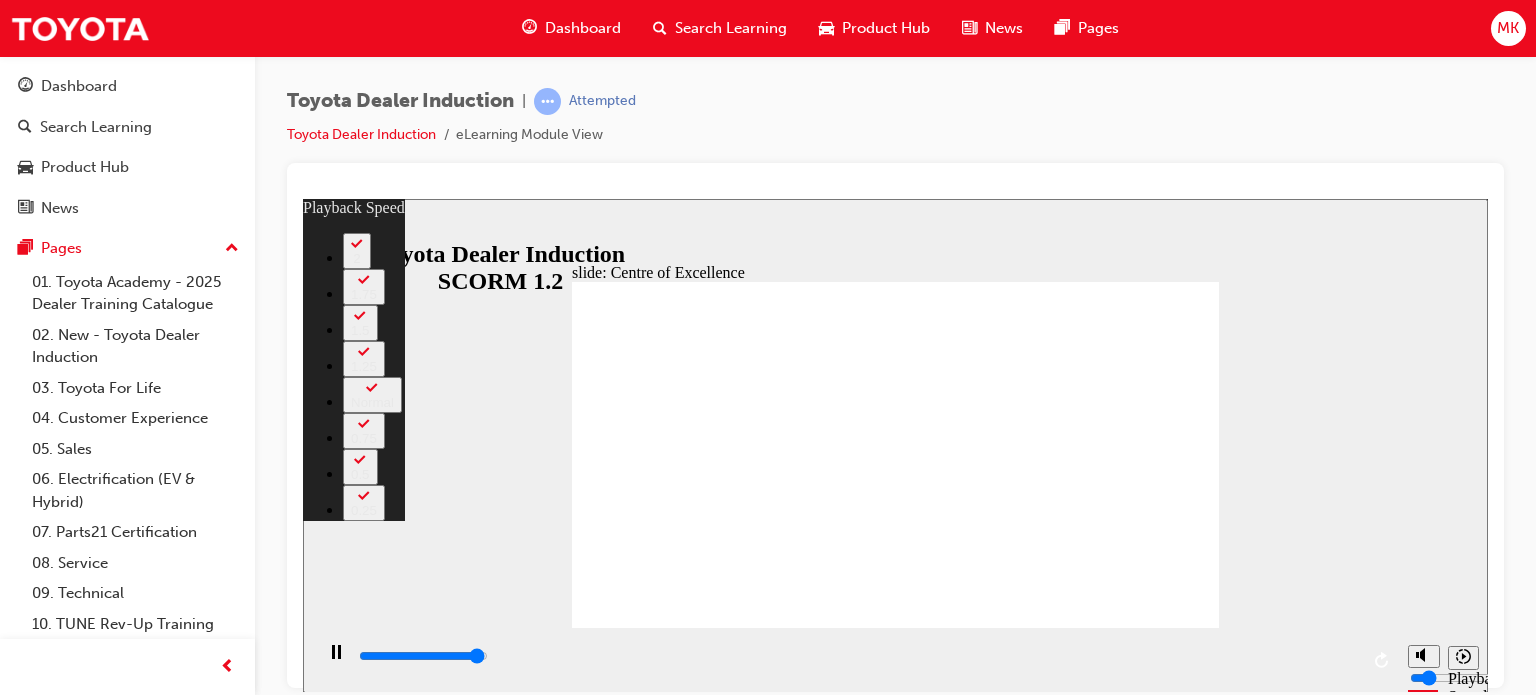 type on "14900" 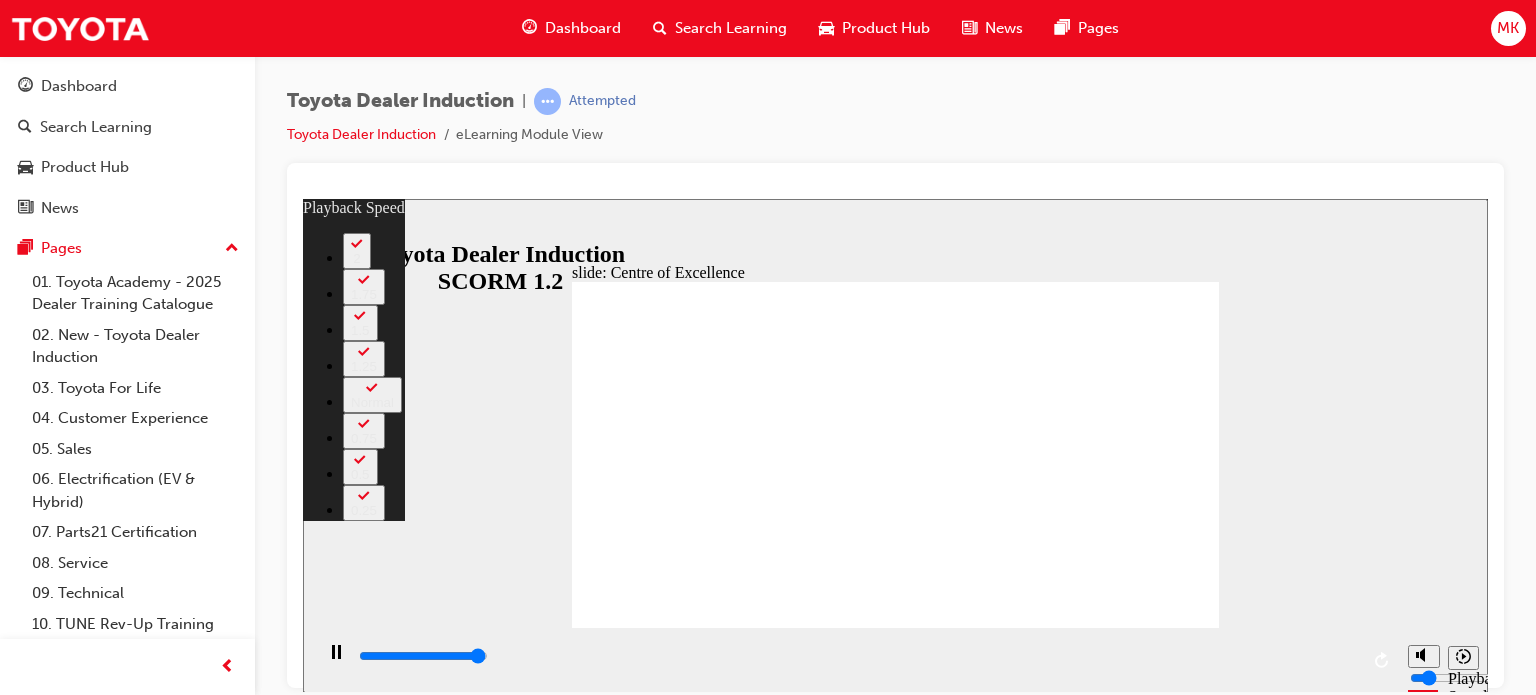 type on "15100" 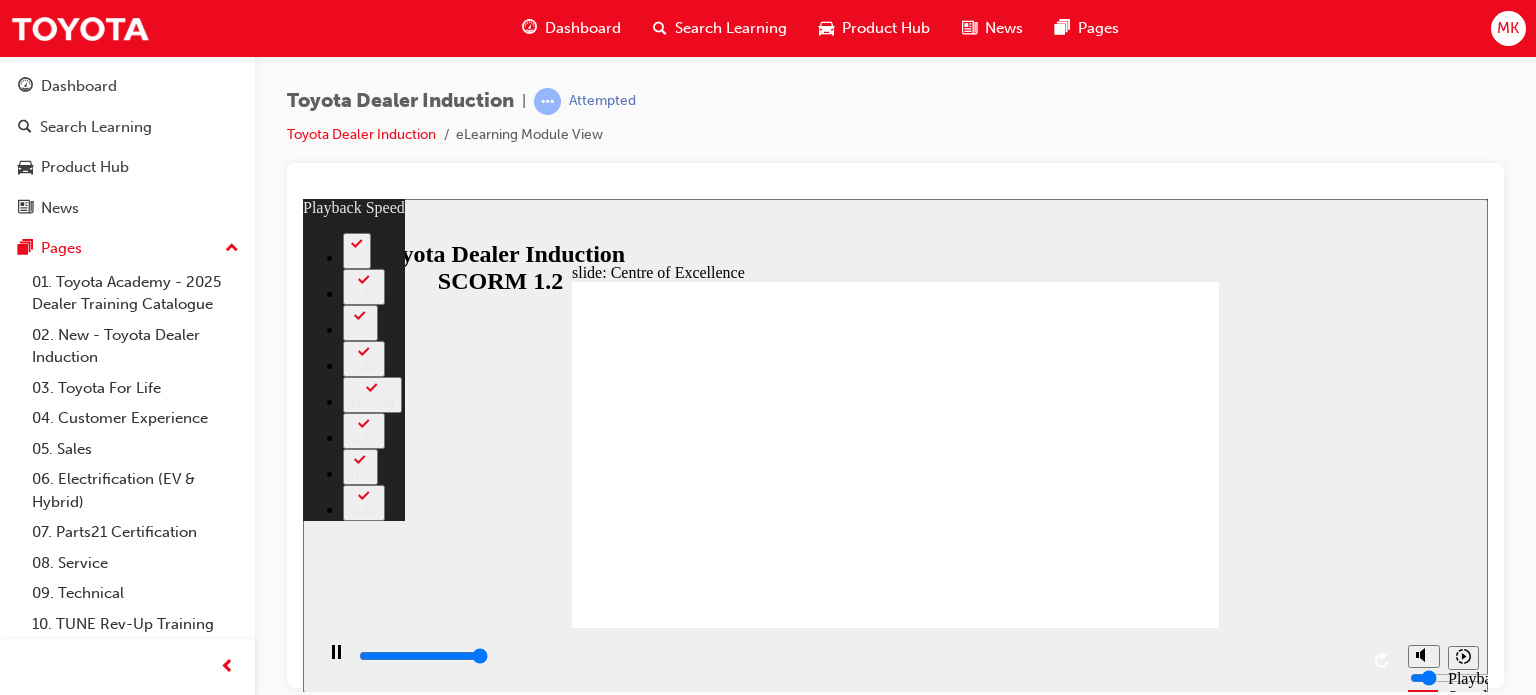 type on "15300" 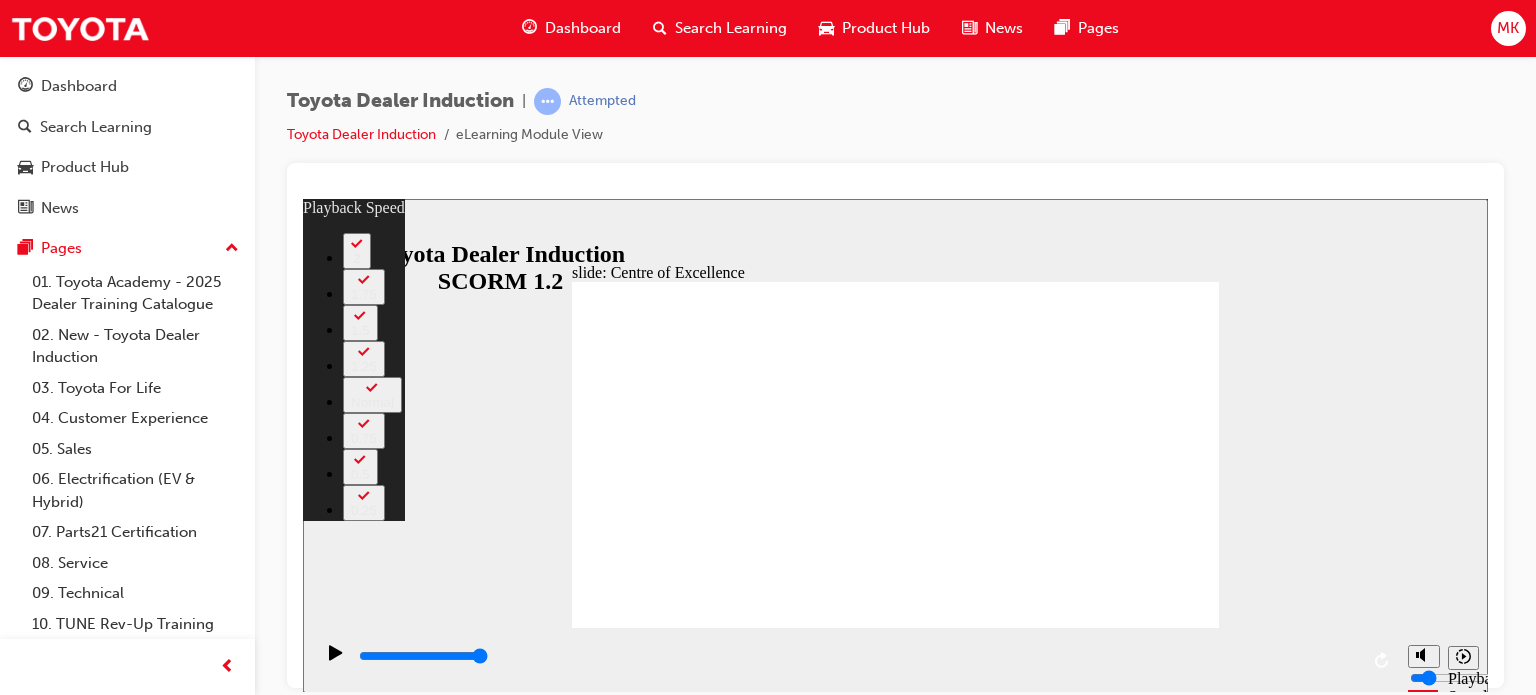 click at bounding box center (722, 2011) 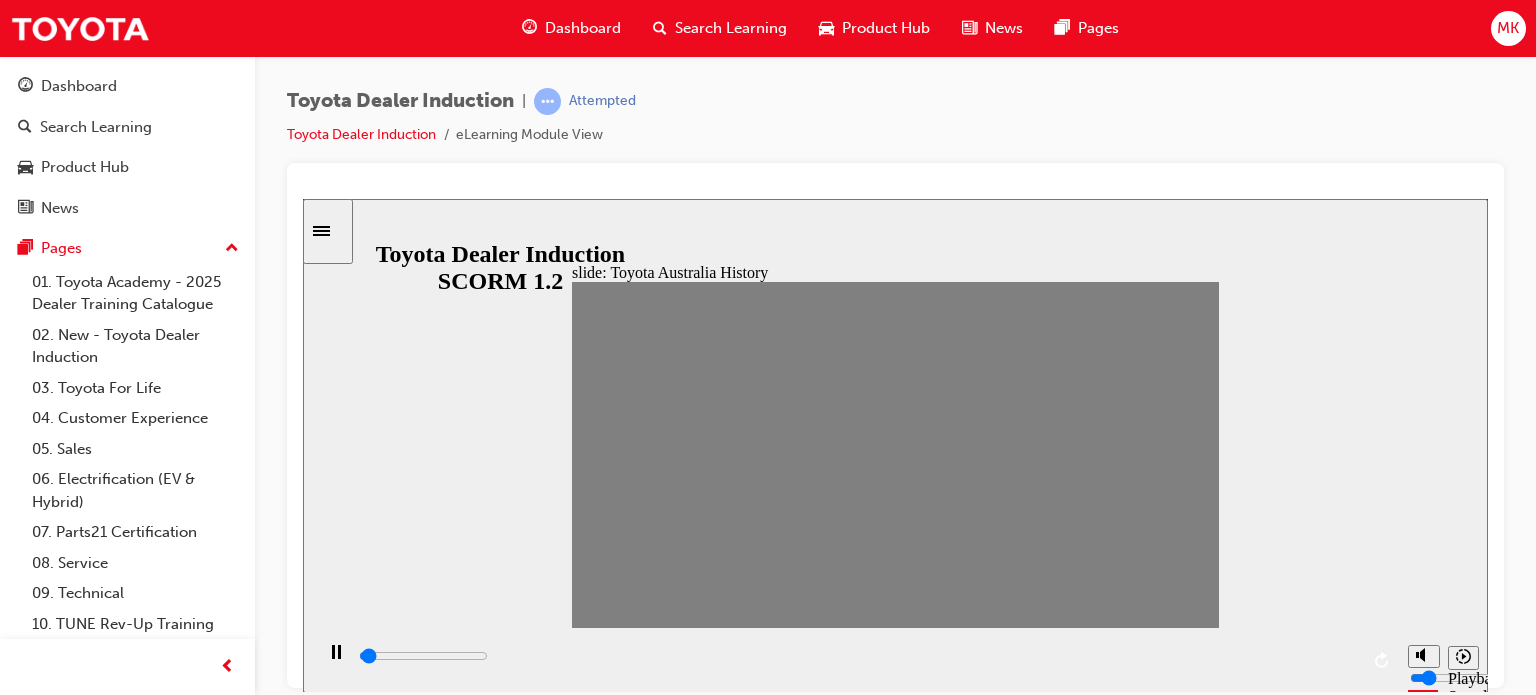drag, startPoint x: 582, startPoint y: 460, endPoint x: 615, endPoint y: 461, distance: 33.01515 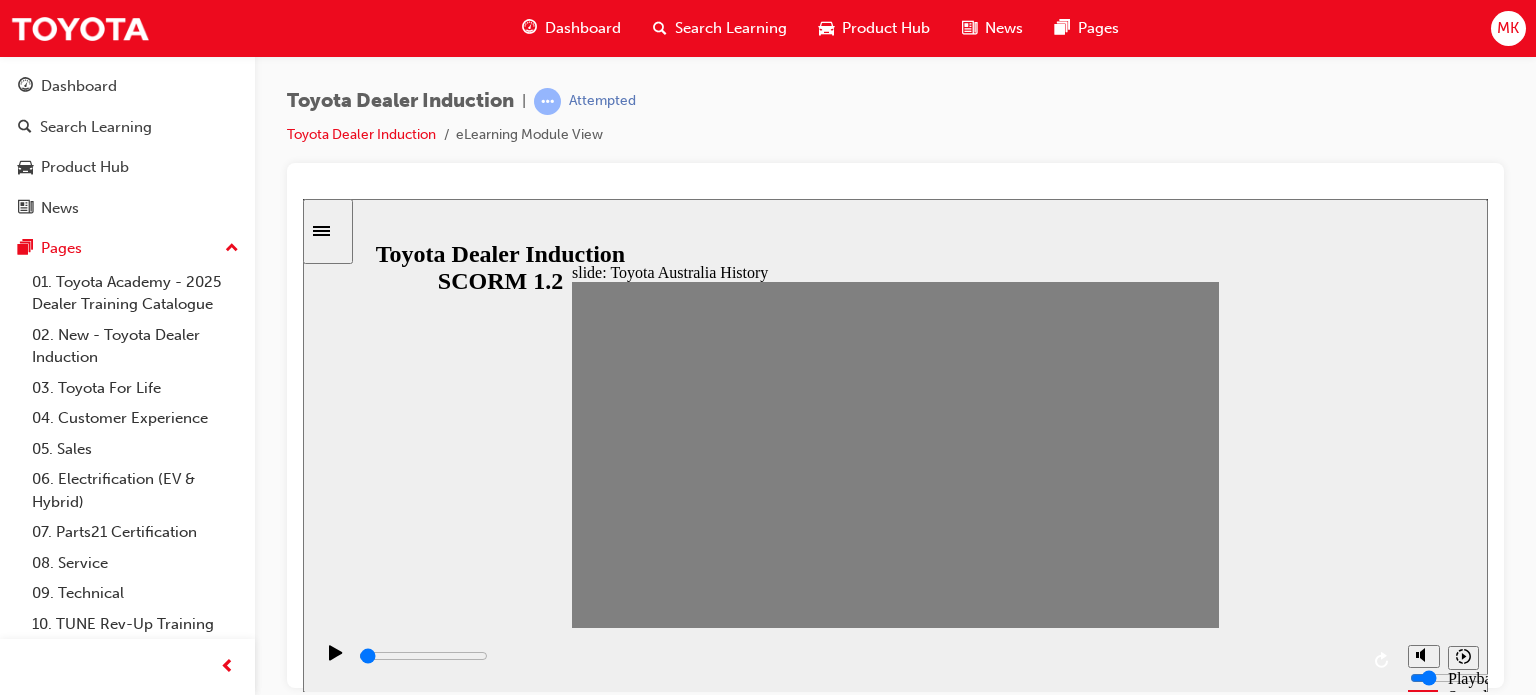 drag, startPoint x: 653, startPoint y: 461, endPoint x: 680, endPoint y: 463, distance: 27.073973 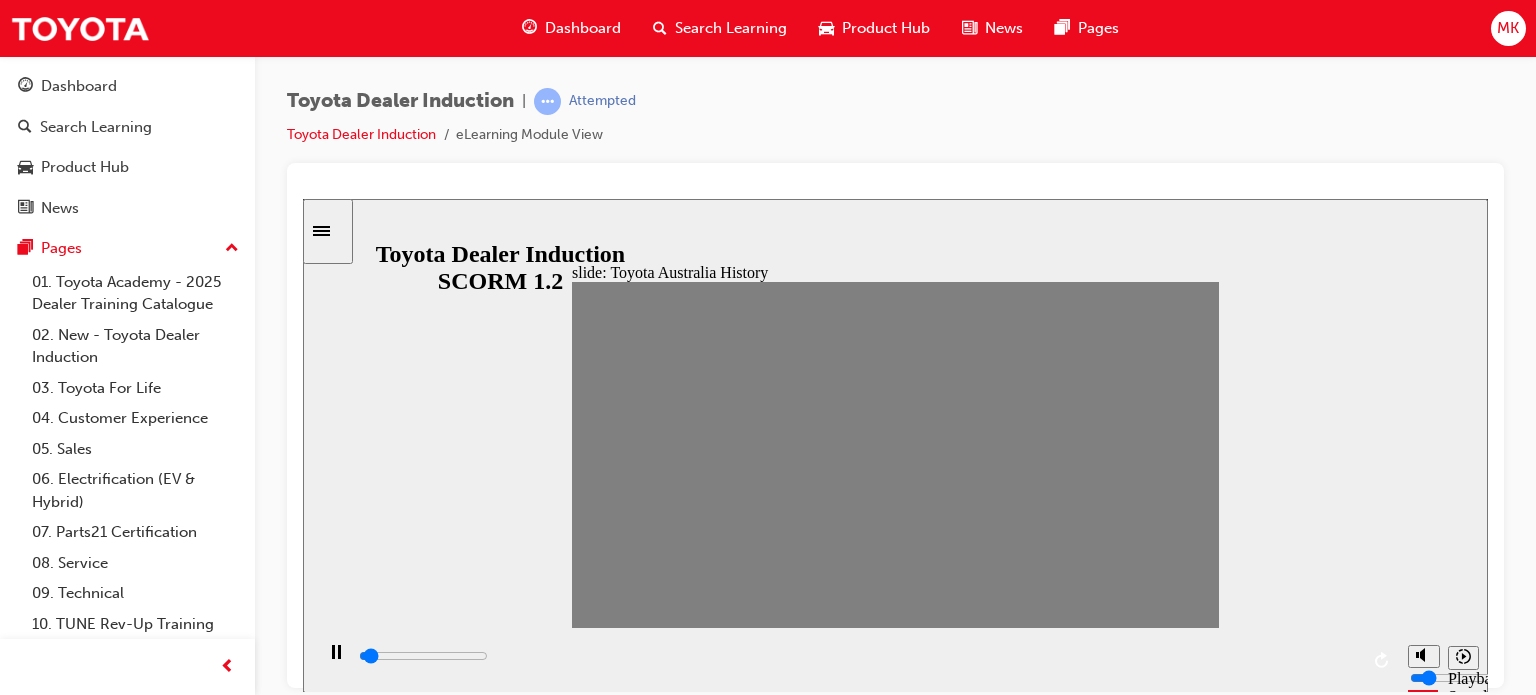 drag, startPoint x: 679, startPoint y: 461, endPoint x: 709, endPoint y: 468, distance: 30.805843 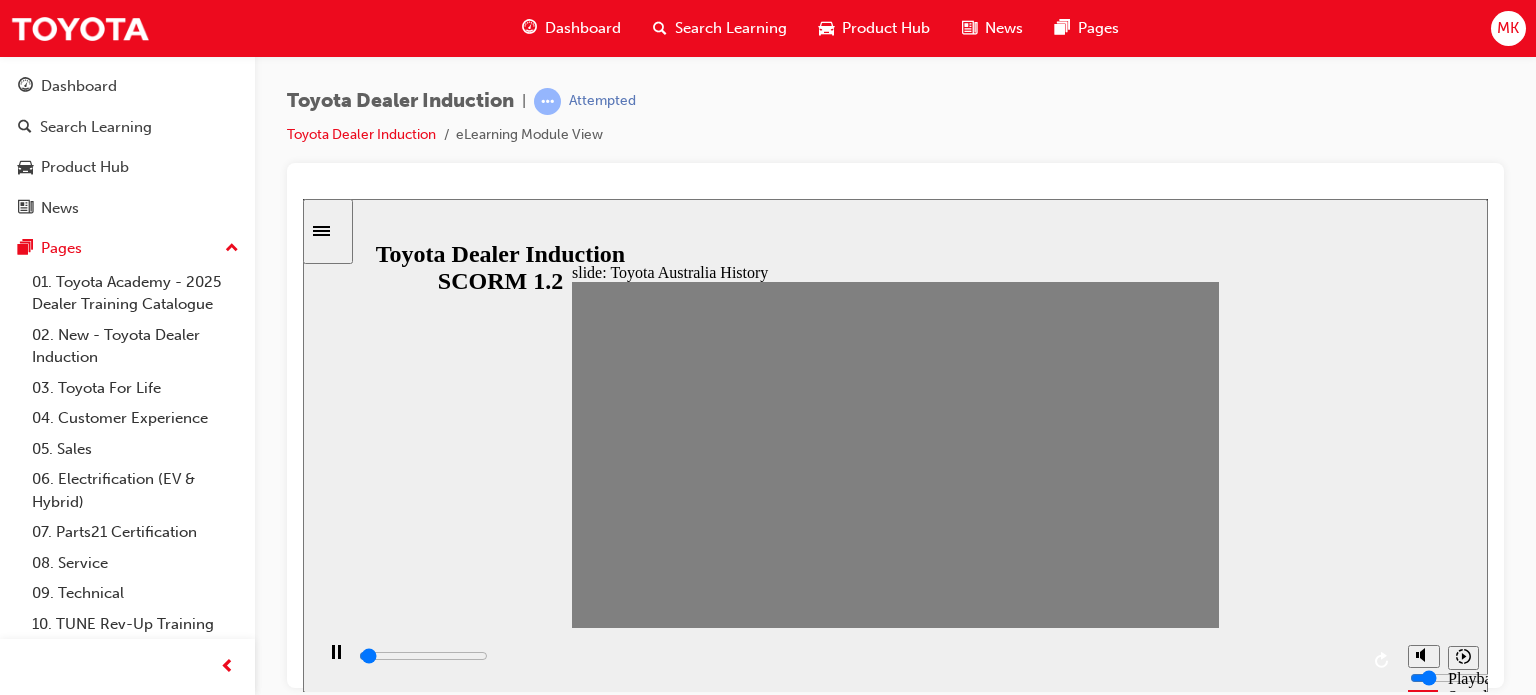 drag, startPoint x: 781, startPoint y: 455, endPoint x: 804, endPoint y: 459, distance: 23.345236 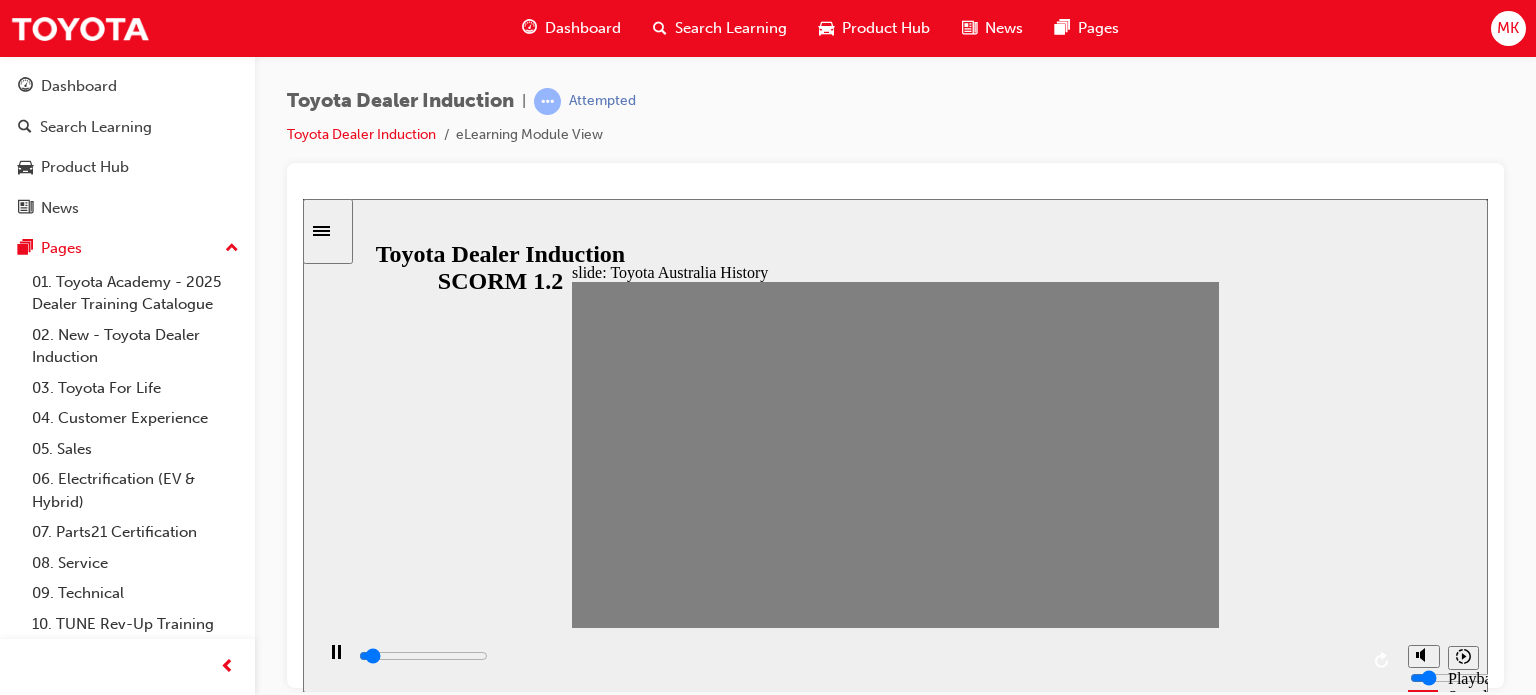 drag, startPoint x: 808, startPoint y: 458, endPoint x: 828, endPoint y: 458, distance: 20 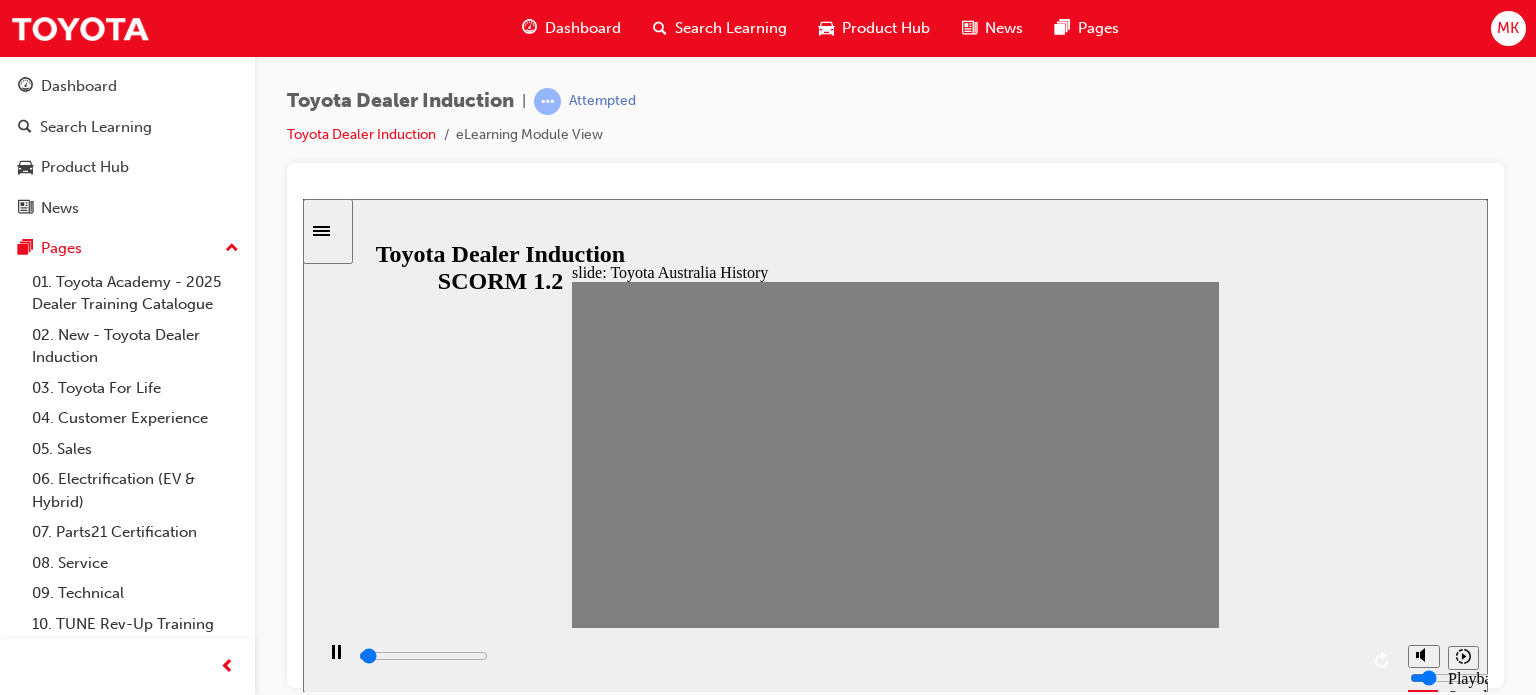 drag, startPoint x: 824, startPoint y: 465, endPoint x: 855, endPoint y: 466, distance: 31.016125 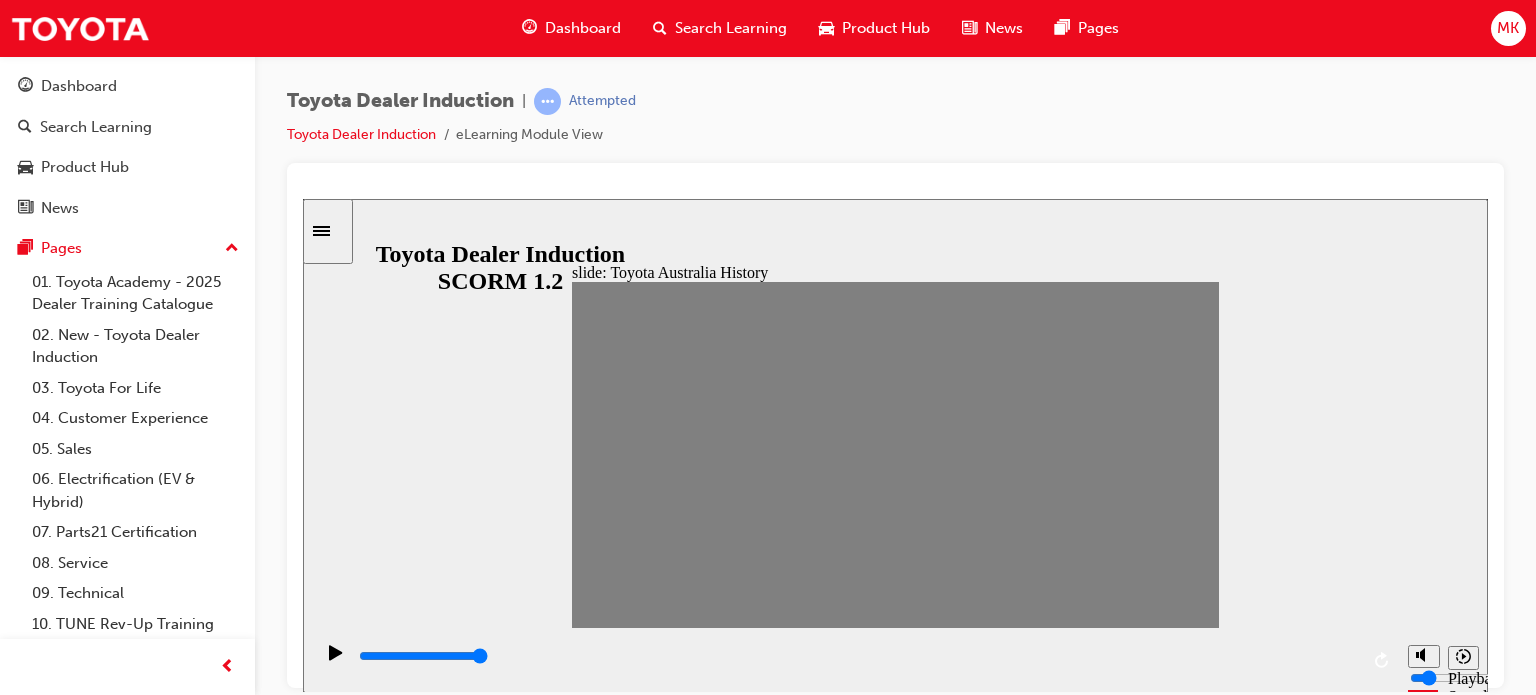 drag, startPoint x: 863, startPoint y: 457, endPoint x: 892, endPoint y: 460, distance: 29.15476 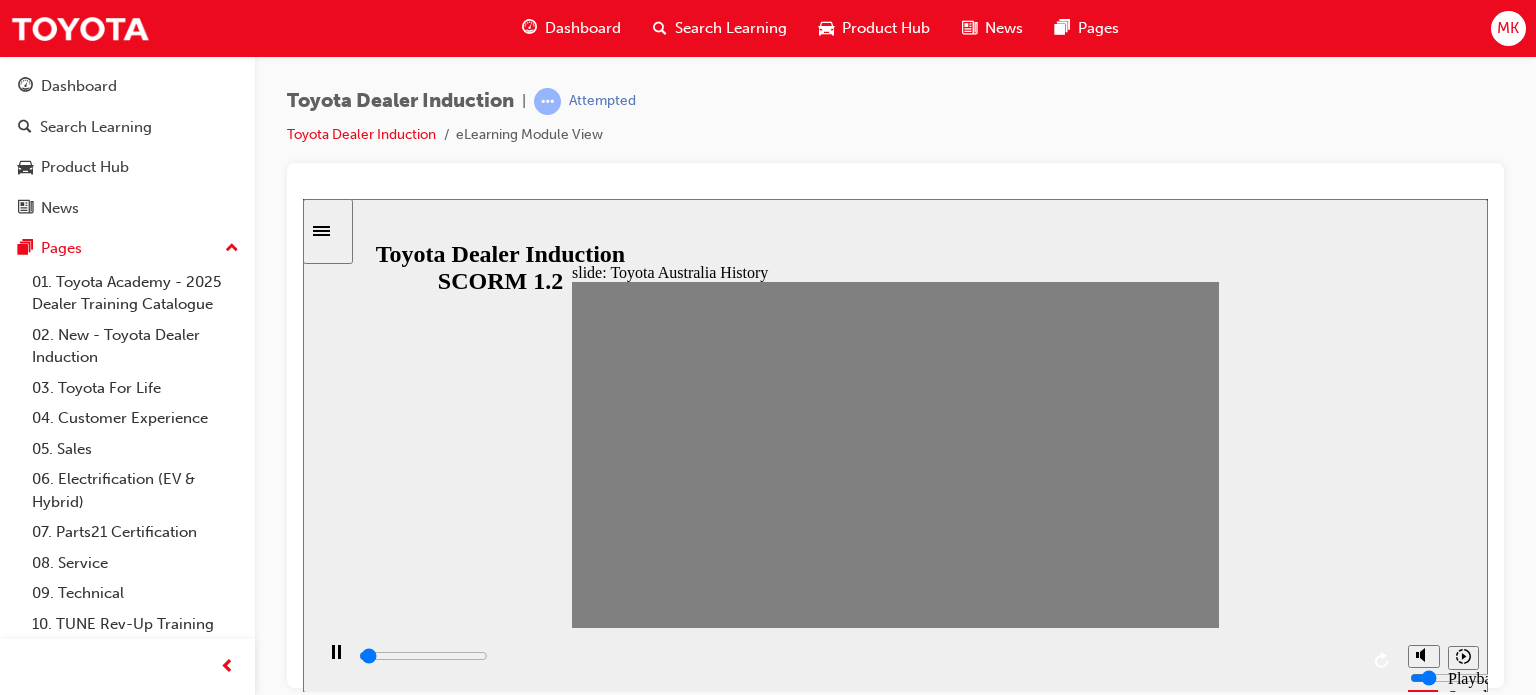 drag, startPoint x: 891, startPoint y: 459, endPoint x: 915, endPoint y: 465, distance: 24.738634 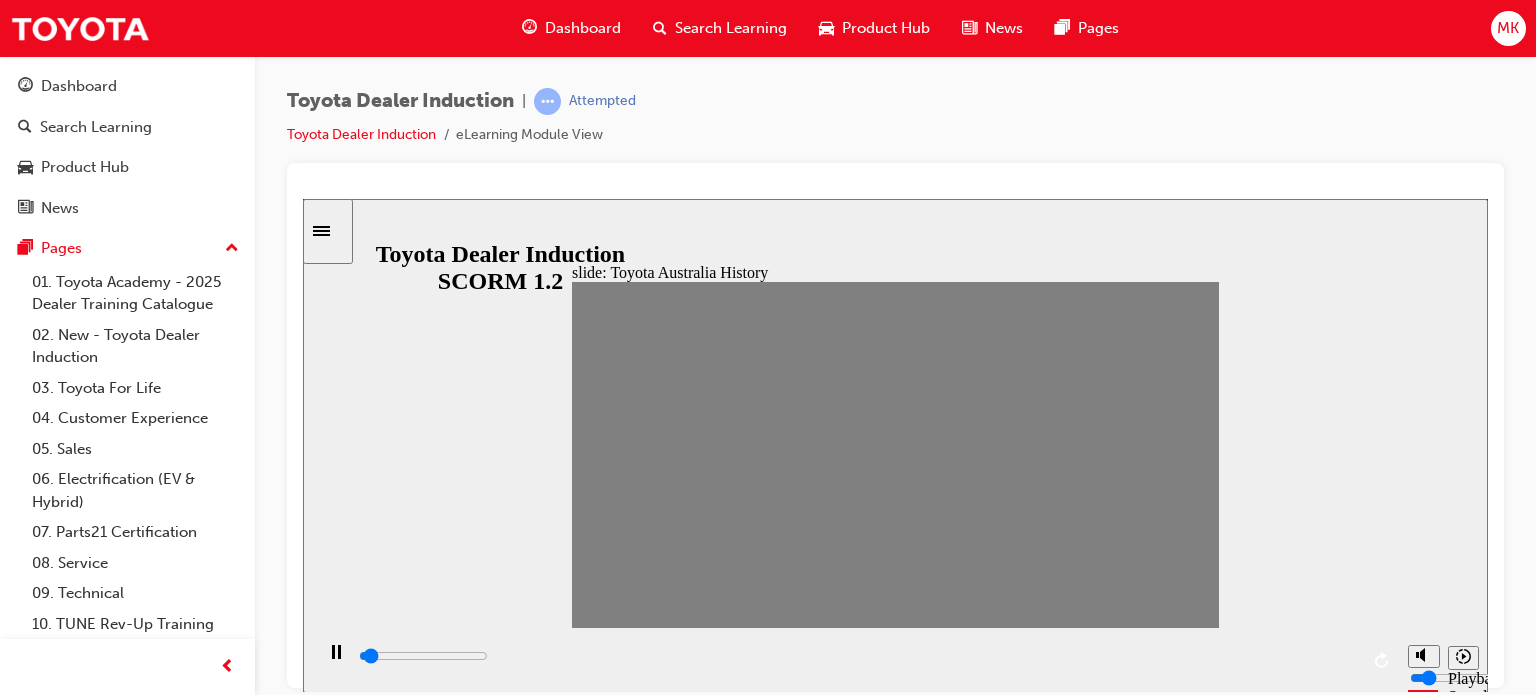 drag, startPoint x: 918, startPoint y: 461, endPoint x: 947, endPoint y: 465, distance: 29.274563 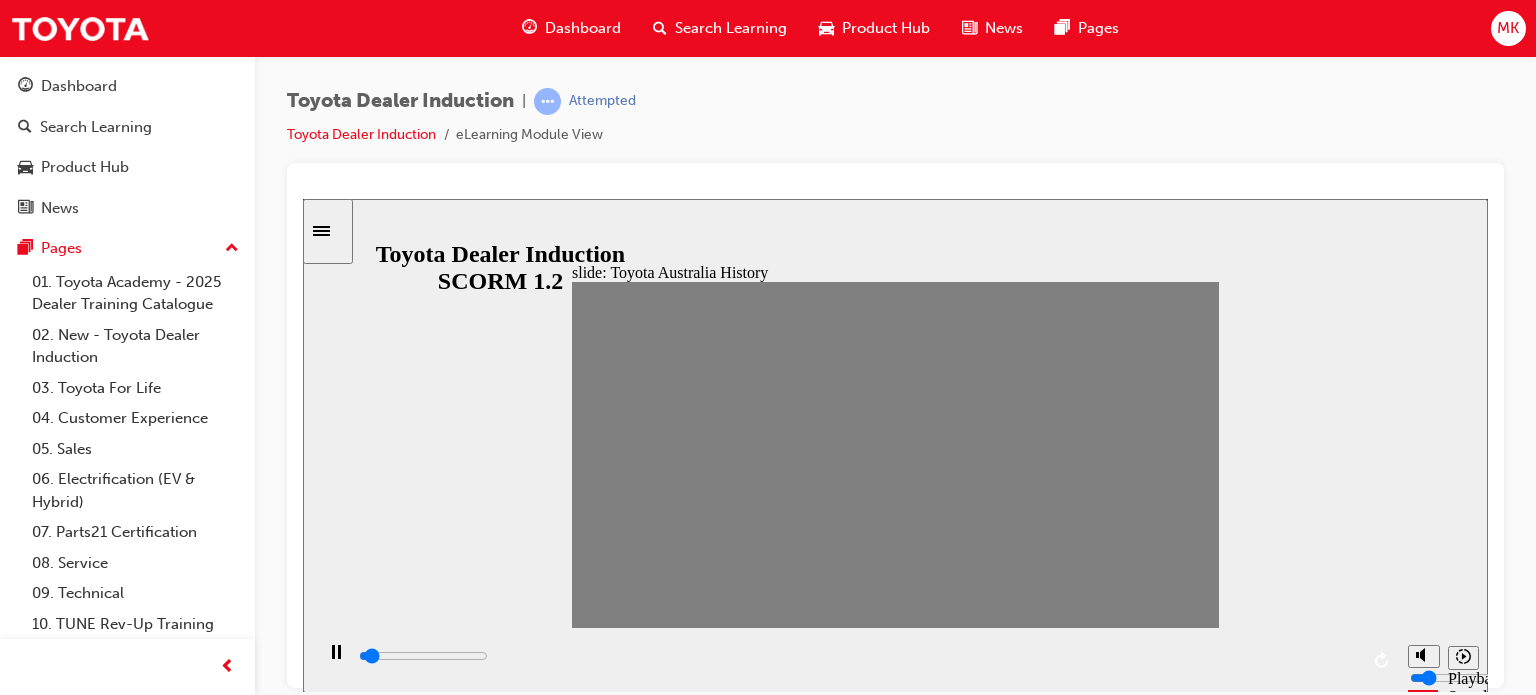 drag, startPoint x: 948, startPoint y: 461, endPoint x: 978, endPoint y: 468, distance: 30.805843 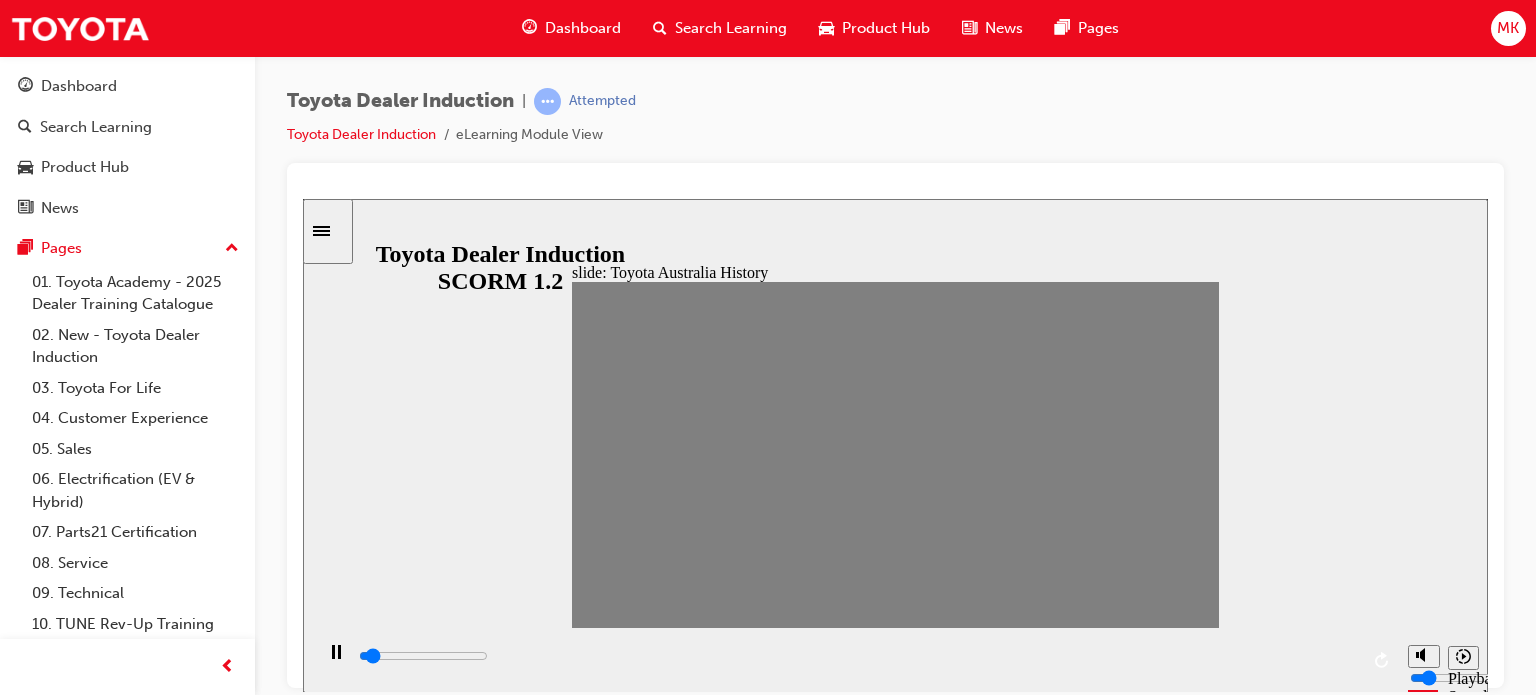 drag, startPoint x: 979, startPoint y: 468, endPoint x: 1012, endPoint y: 462, distance: 33.54102 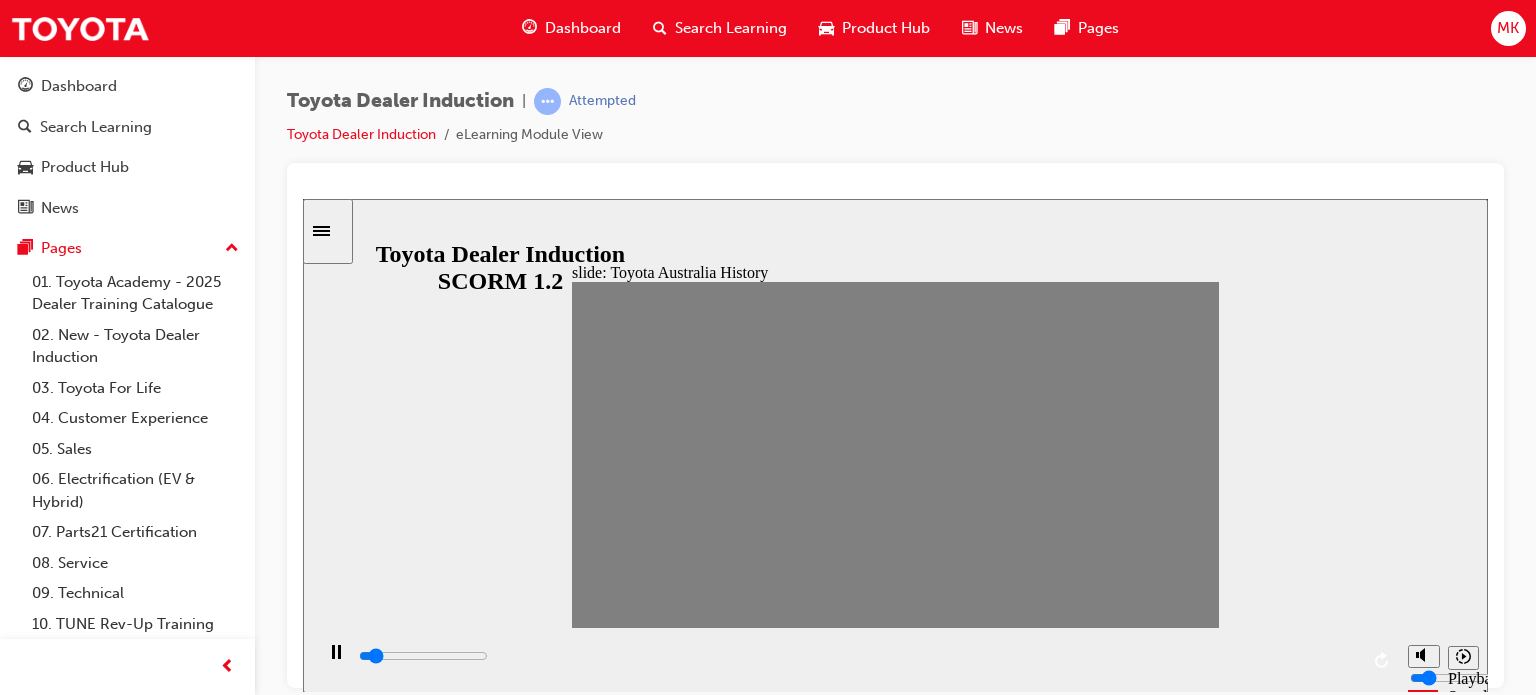 drag, startPoint x: 1014, startPoint y: 454, endPoint x: 1030, endPoint y: 454, distance: 16 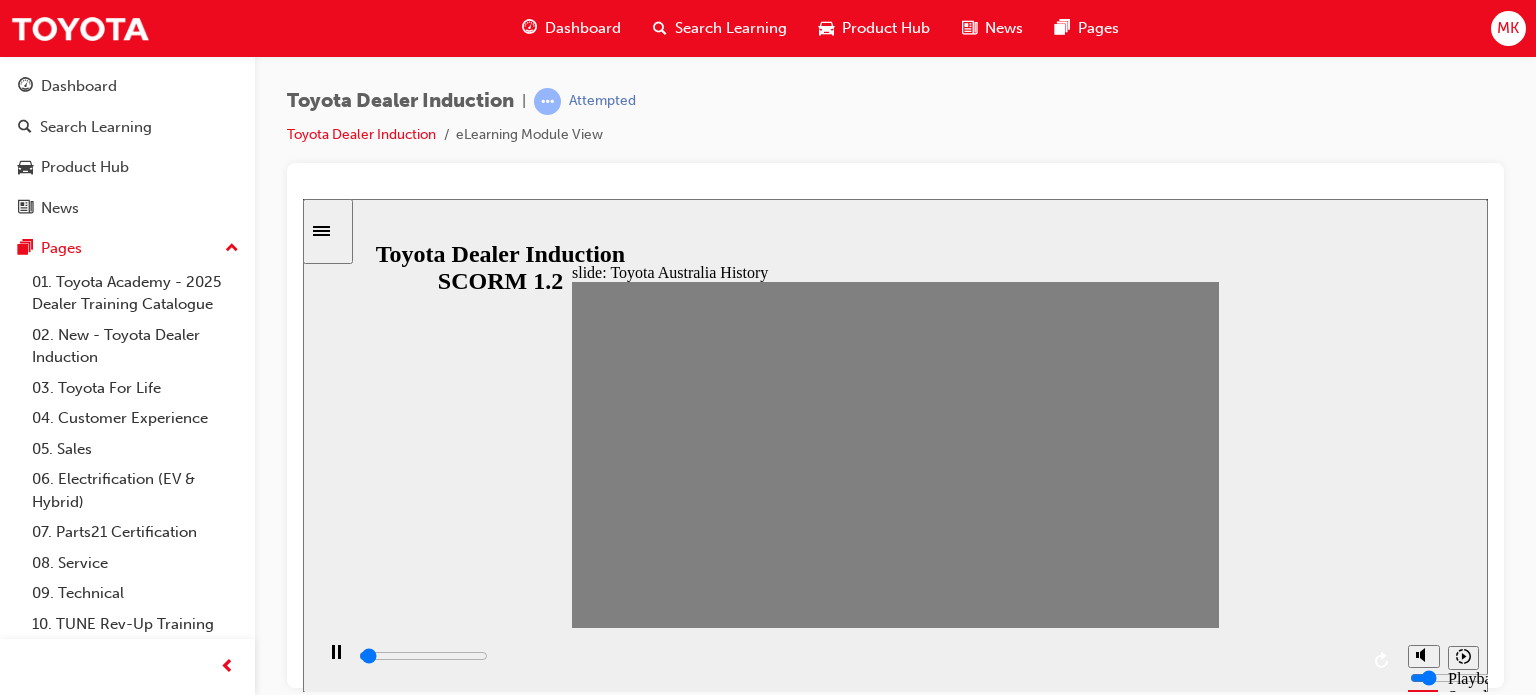 drag, startPoint x: 1039, startPoint y: 457, endPoint x: 1085, endPoint y: 457, distance: 46 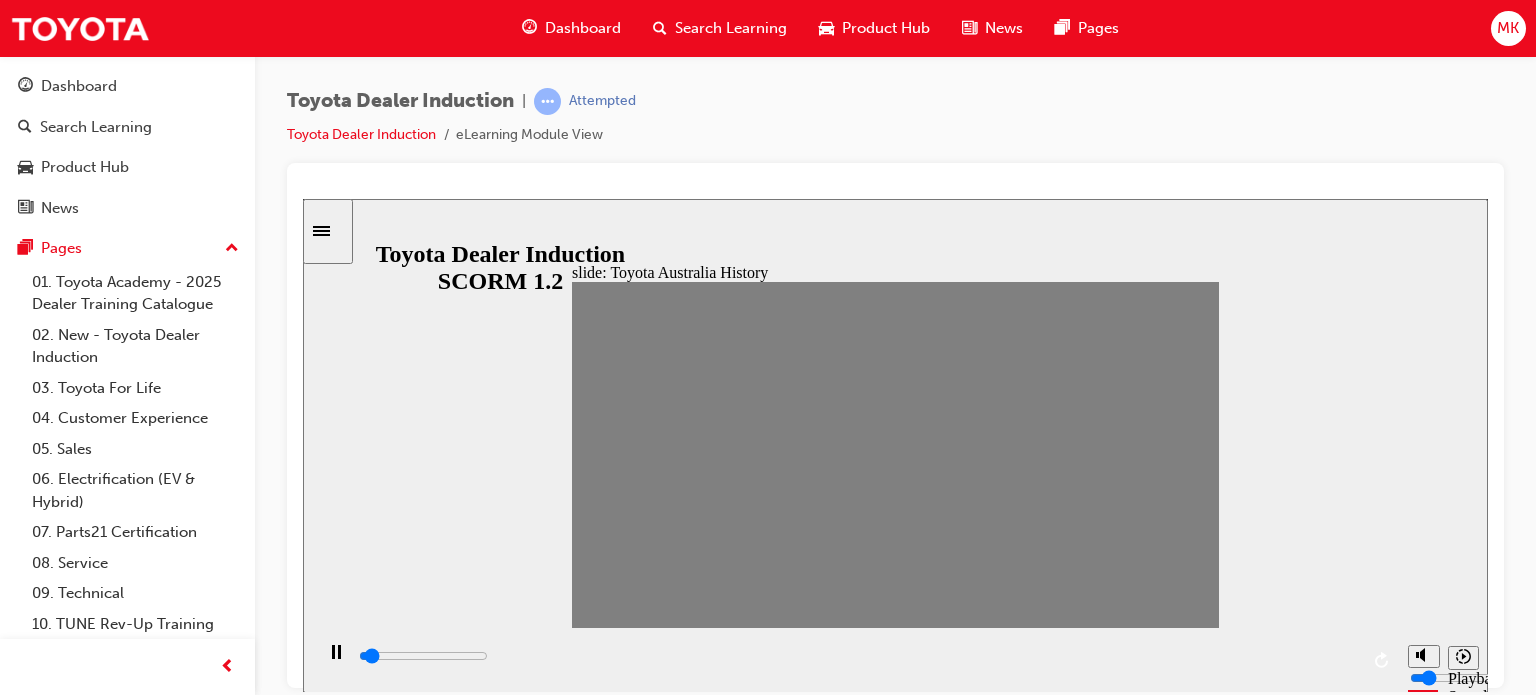 drag, startPoint x: 1104, startPoint y: 462, endPoint x: 1137, endPoint y: 461, distance: 33.01515 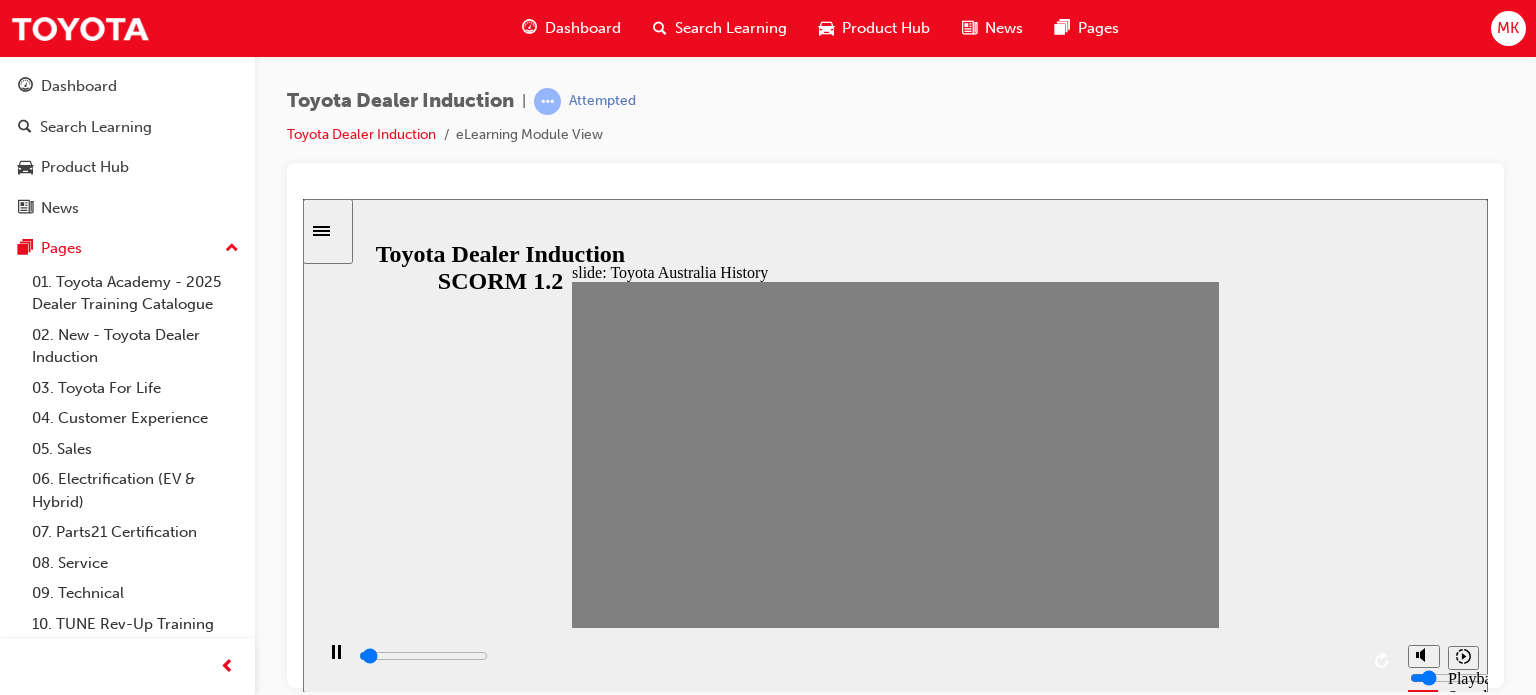 drag, startPoint x: 1125, startPoint y: 455, endPoint x: 1150, endPoint y: 453, distance: 25.079872 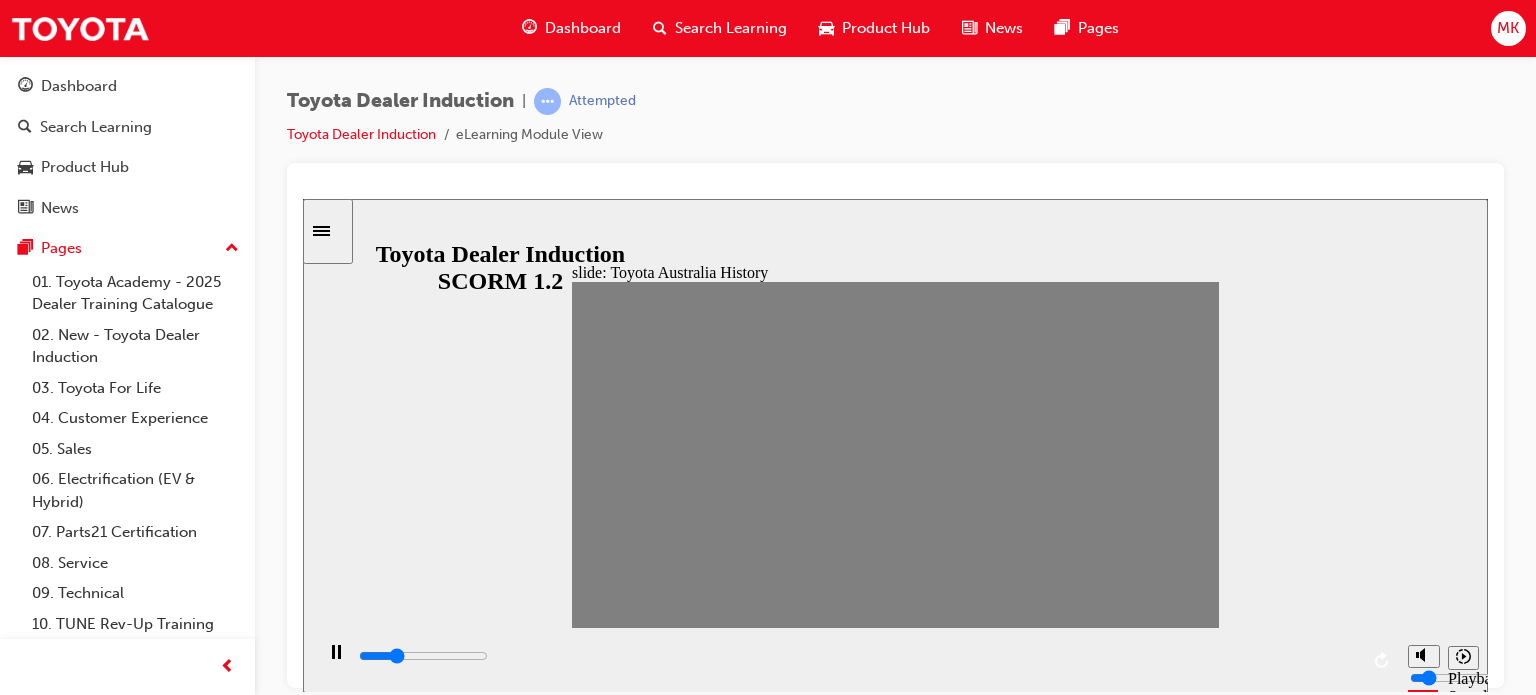 click 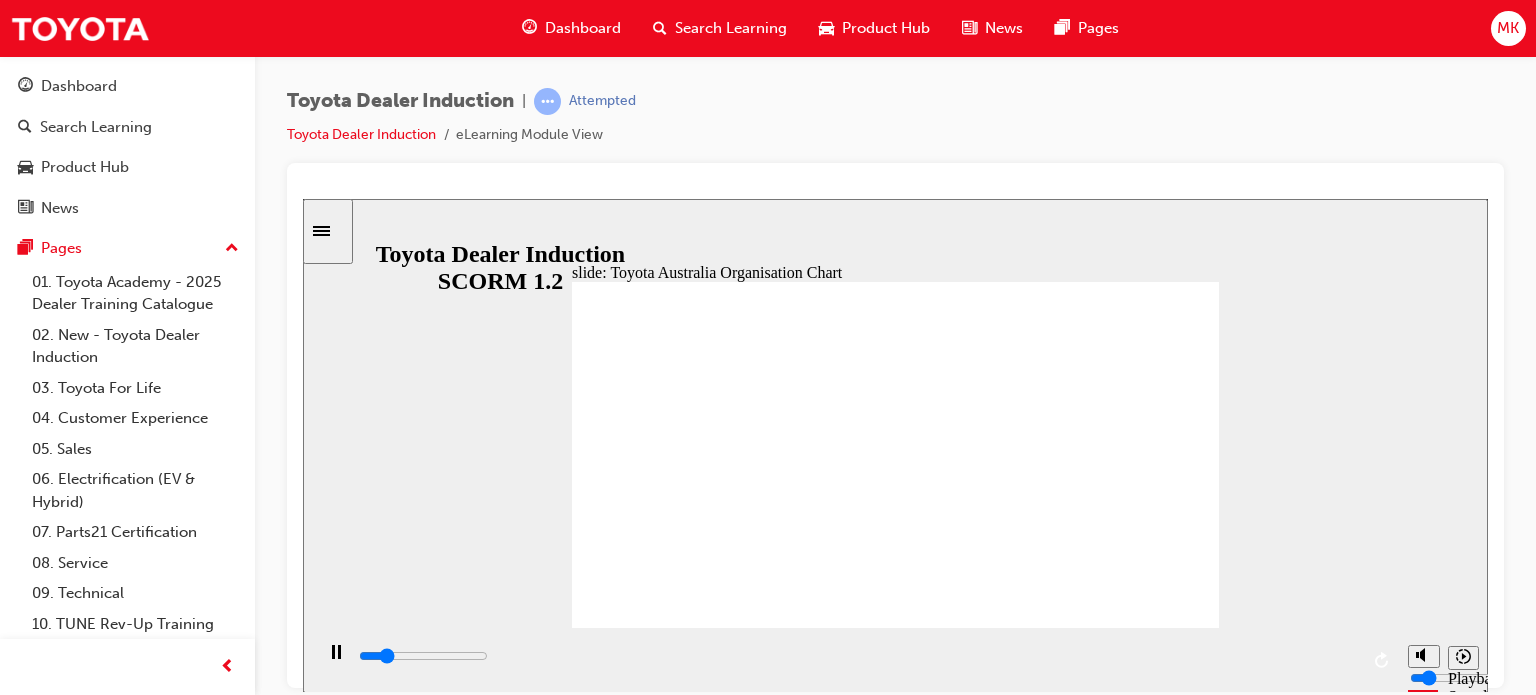 click 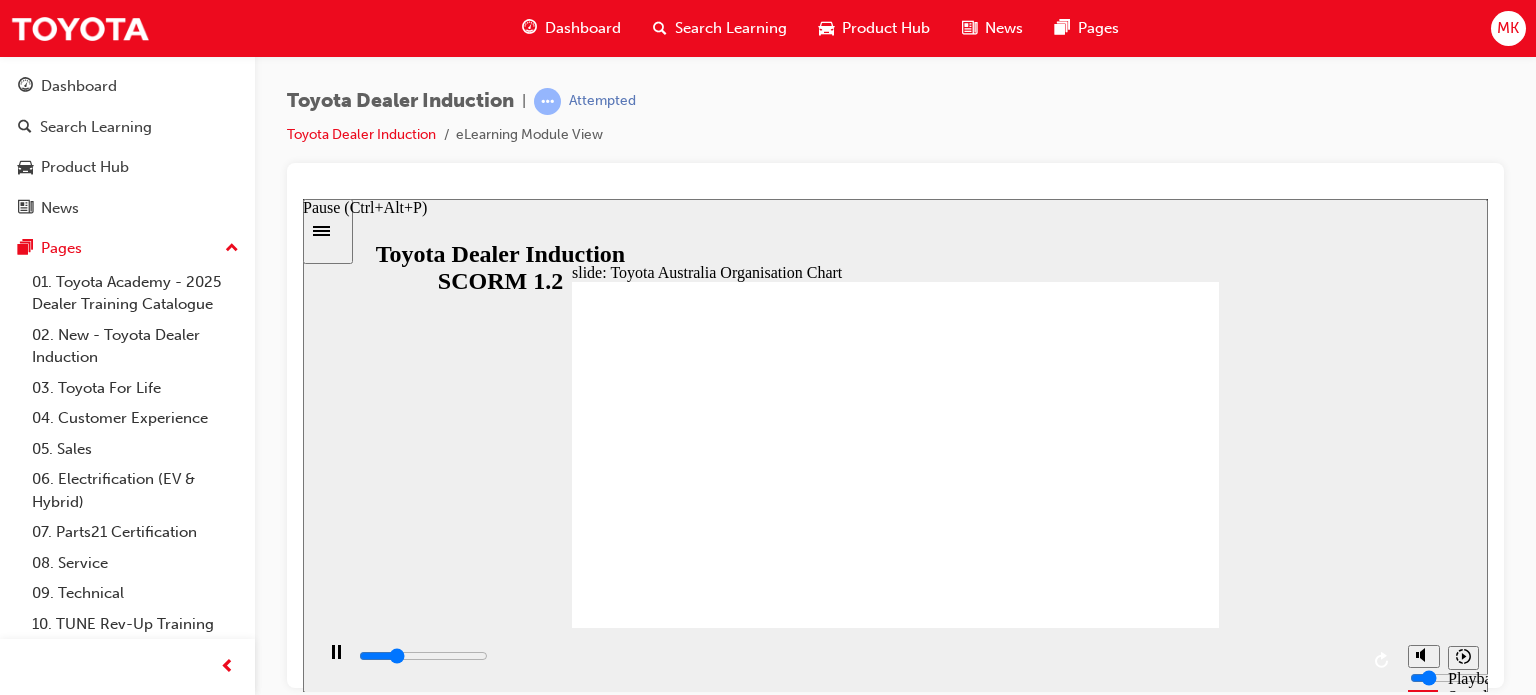 click at bounding box center [336, 661] 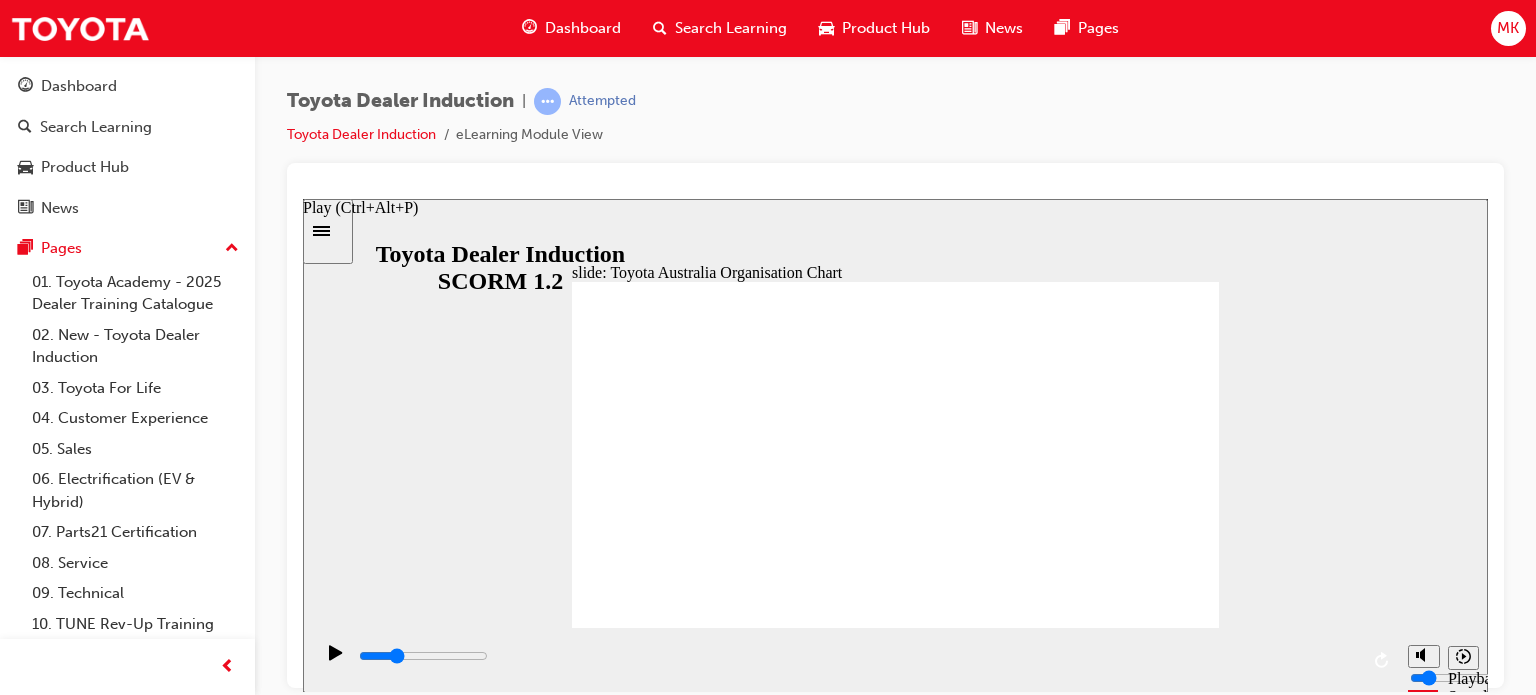 click 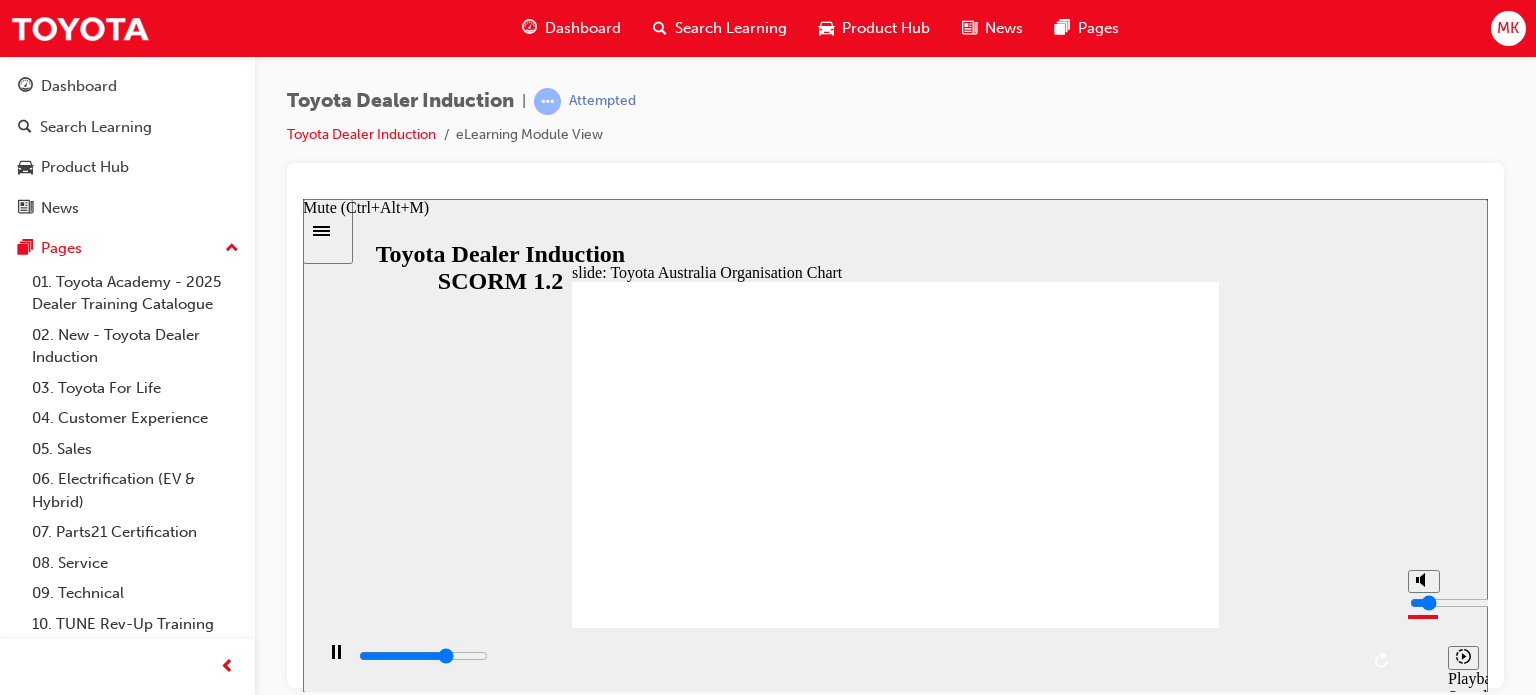 click at bounding box center [1474, 602] 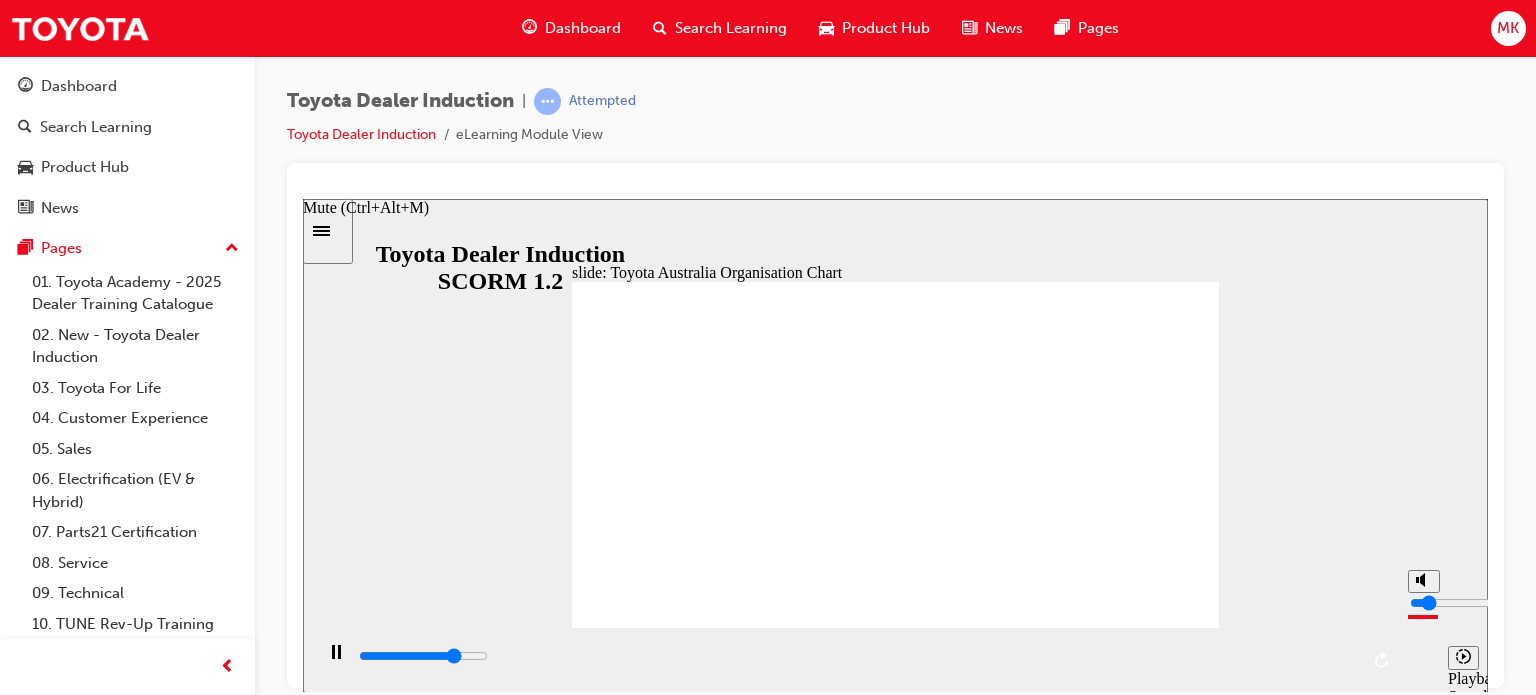 click at bounding box center [1474, 602] 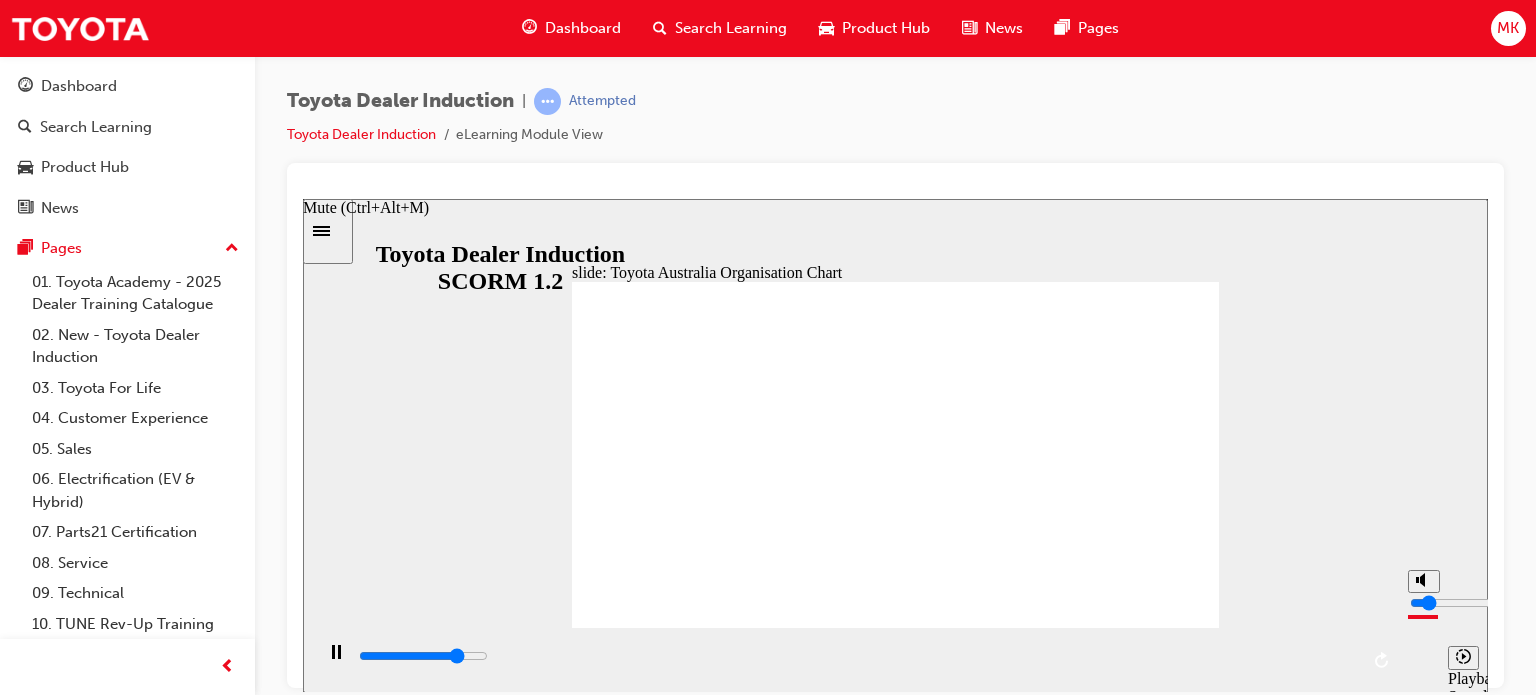 type on "25200" 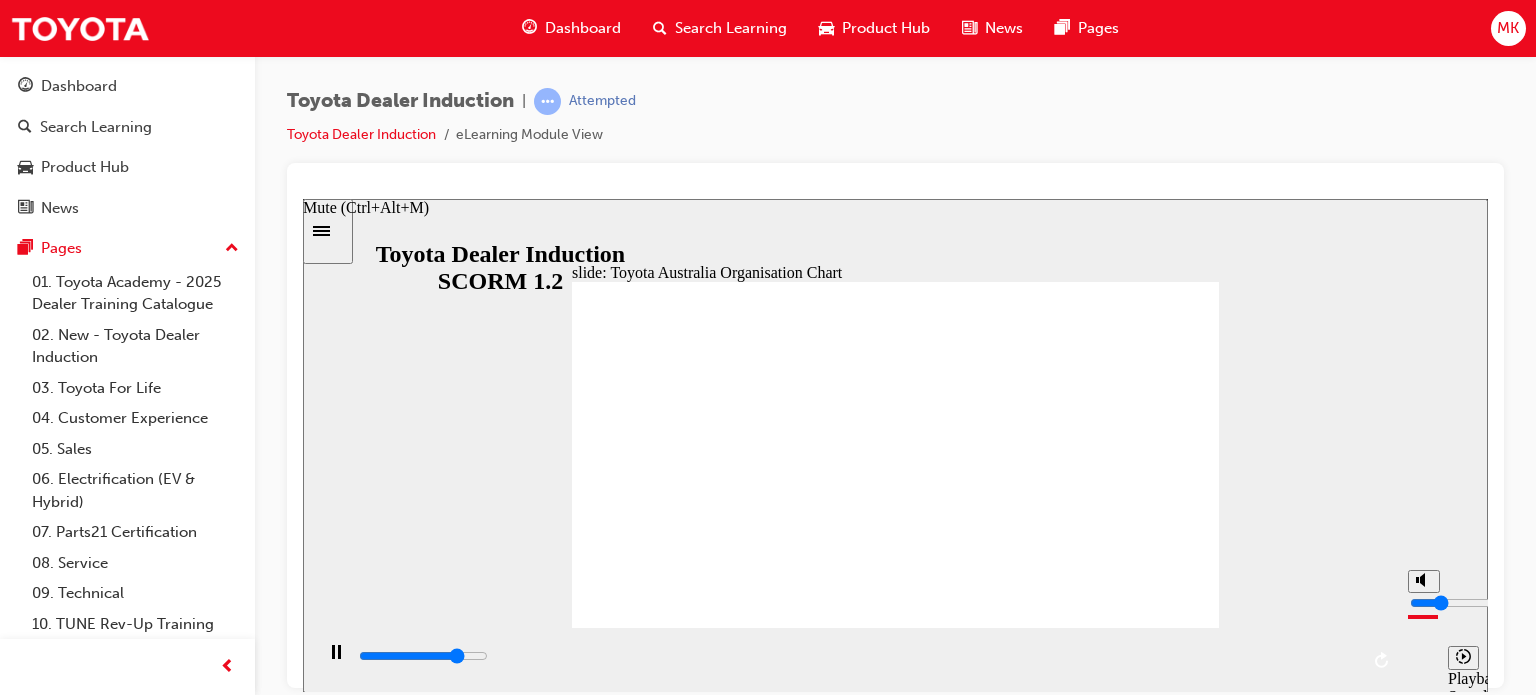 type on "25200" 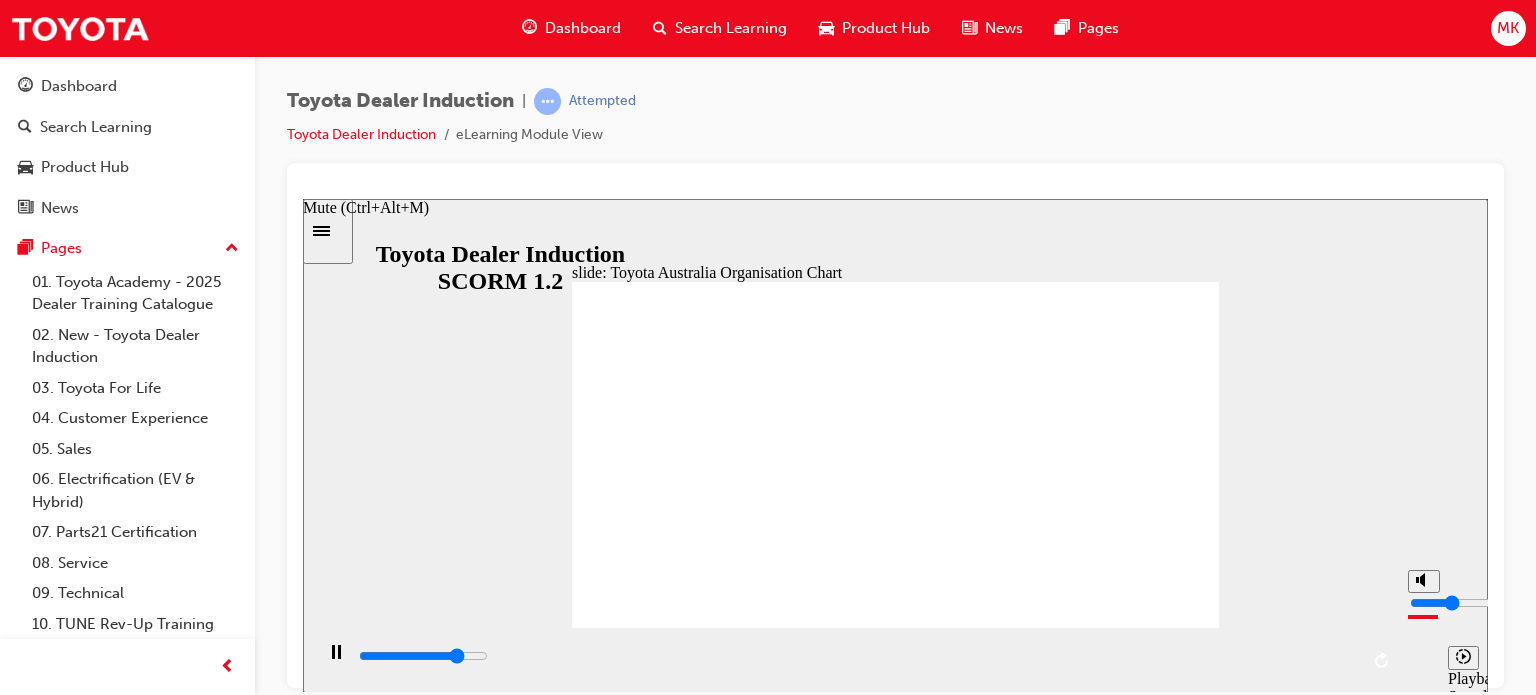 type on "25300" 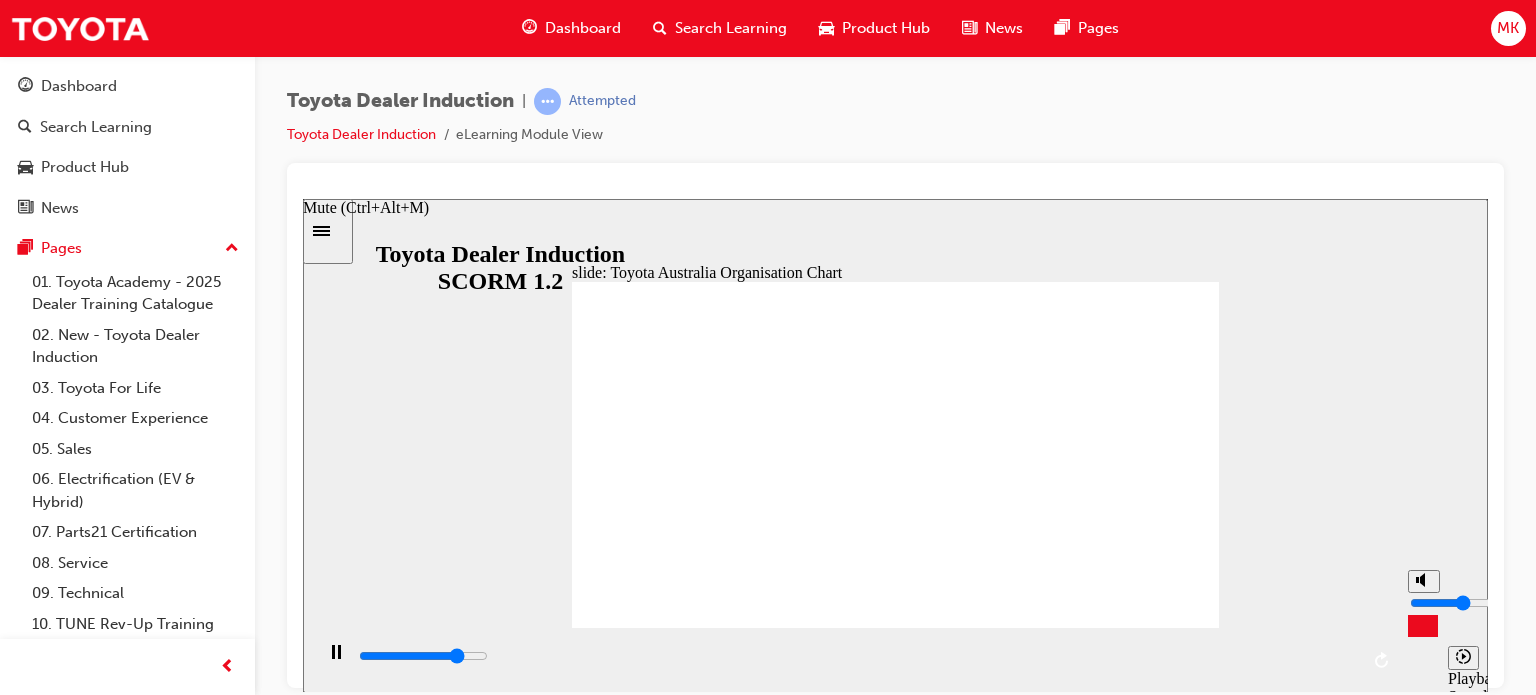 type on "25300" 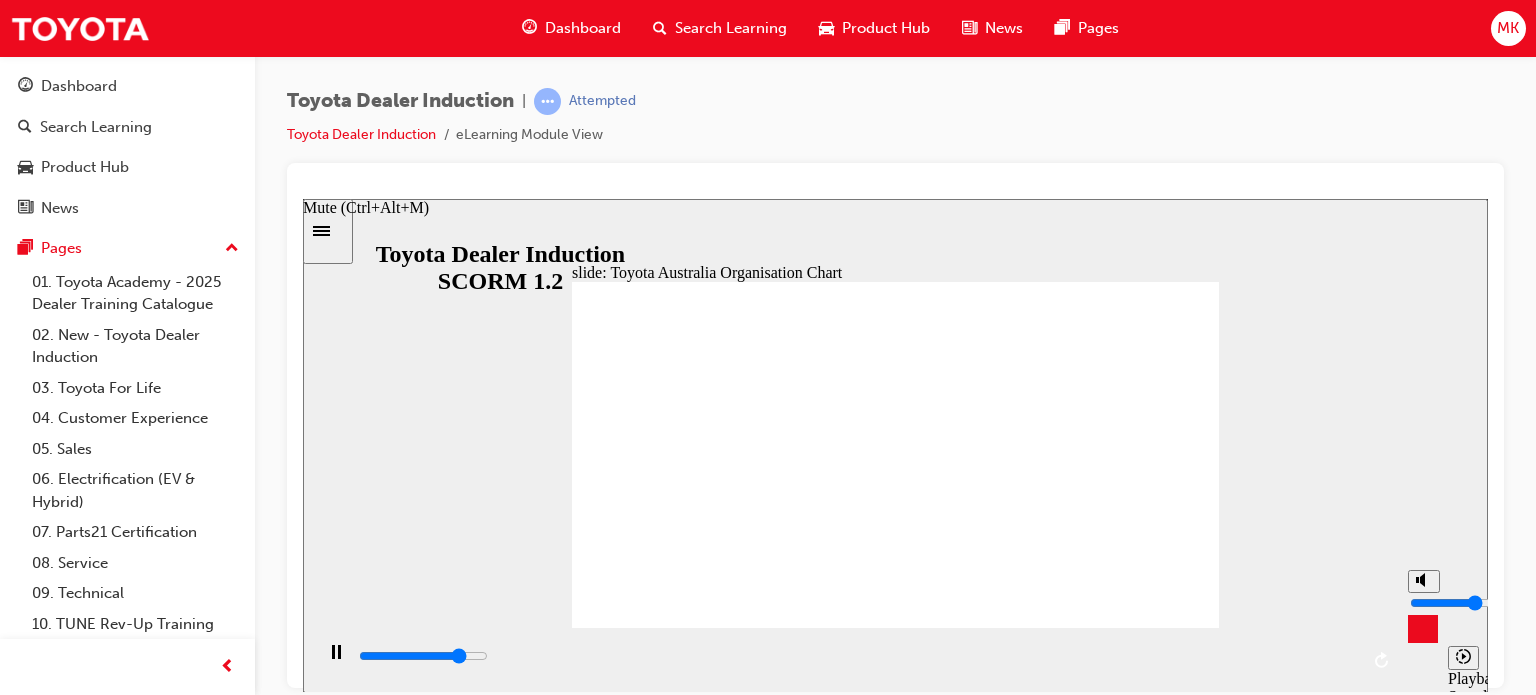 type on "25900" 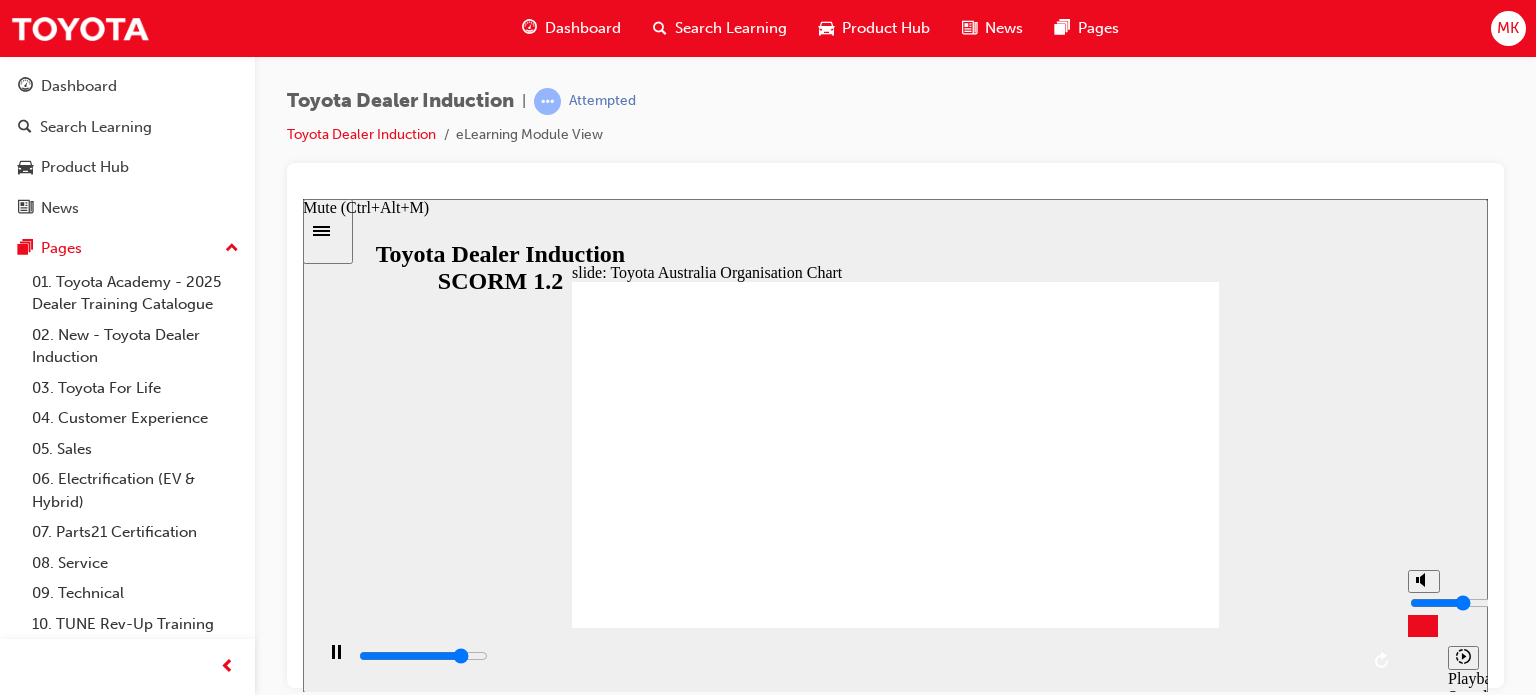 type on "26400" 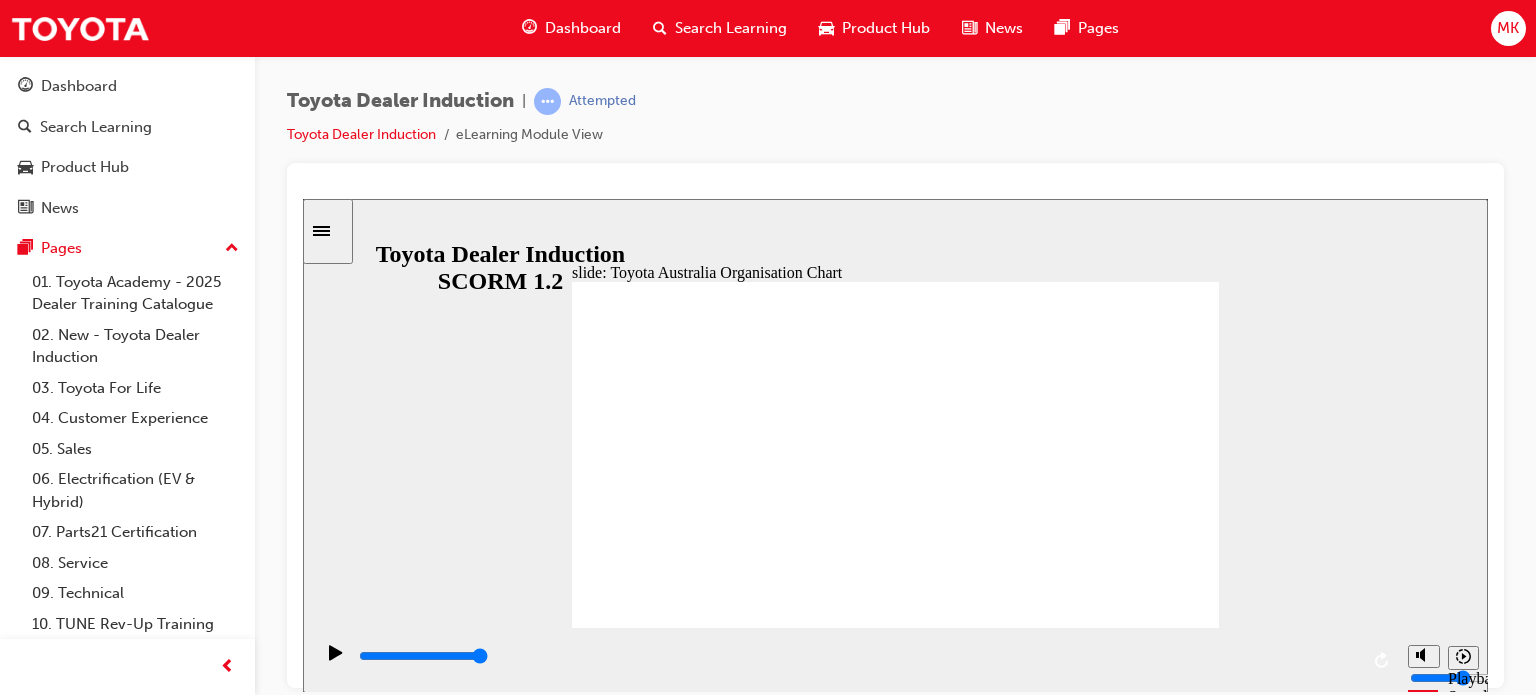 click 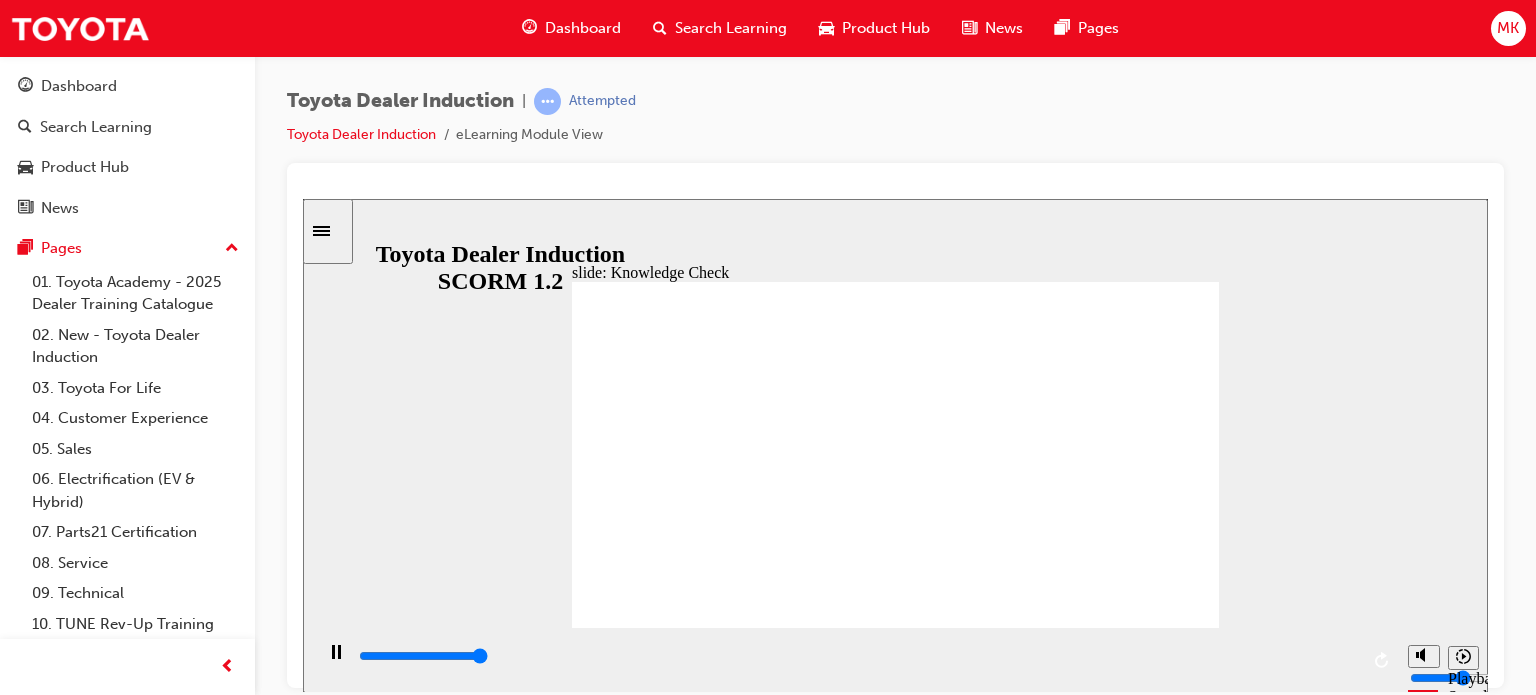 type on "5000" 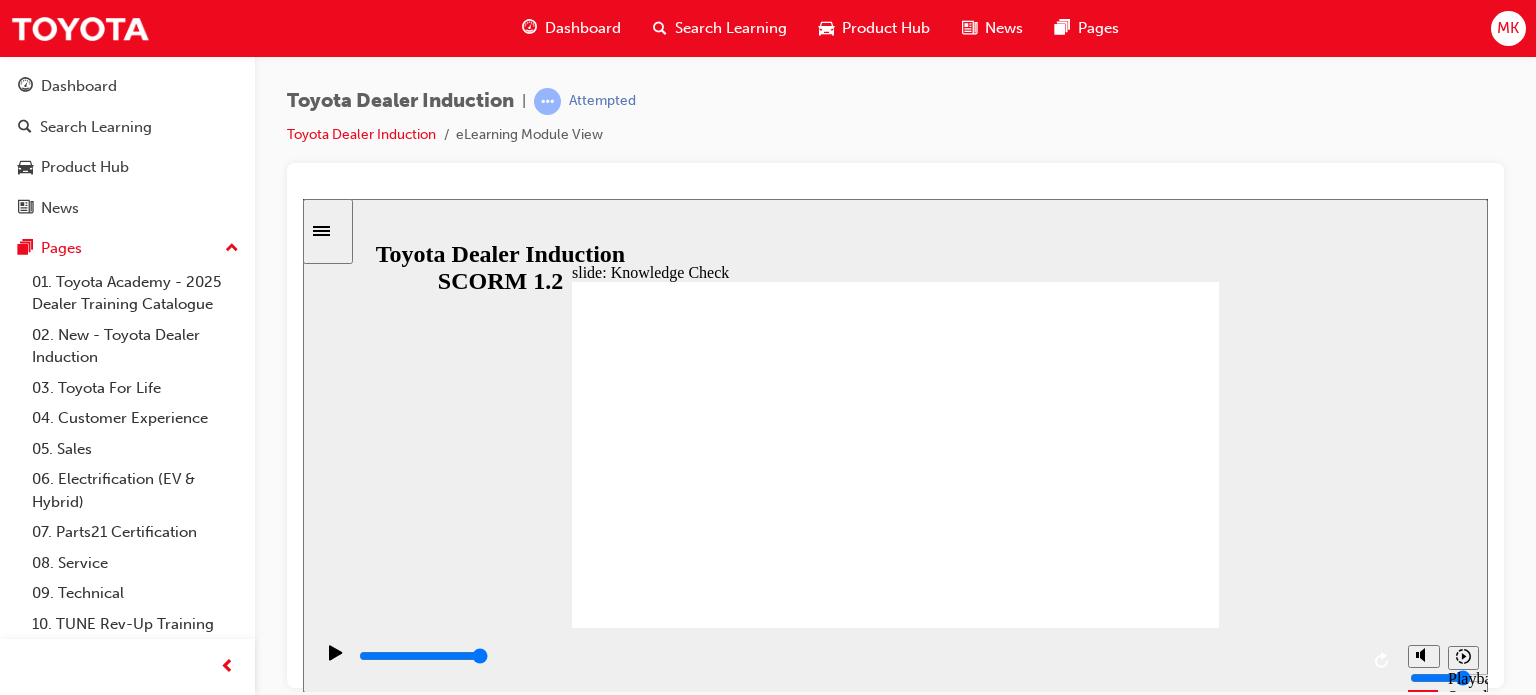 radio on "false" 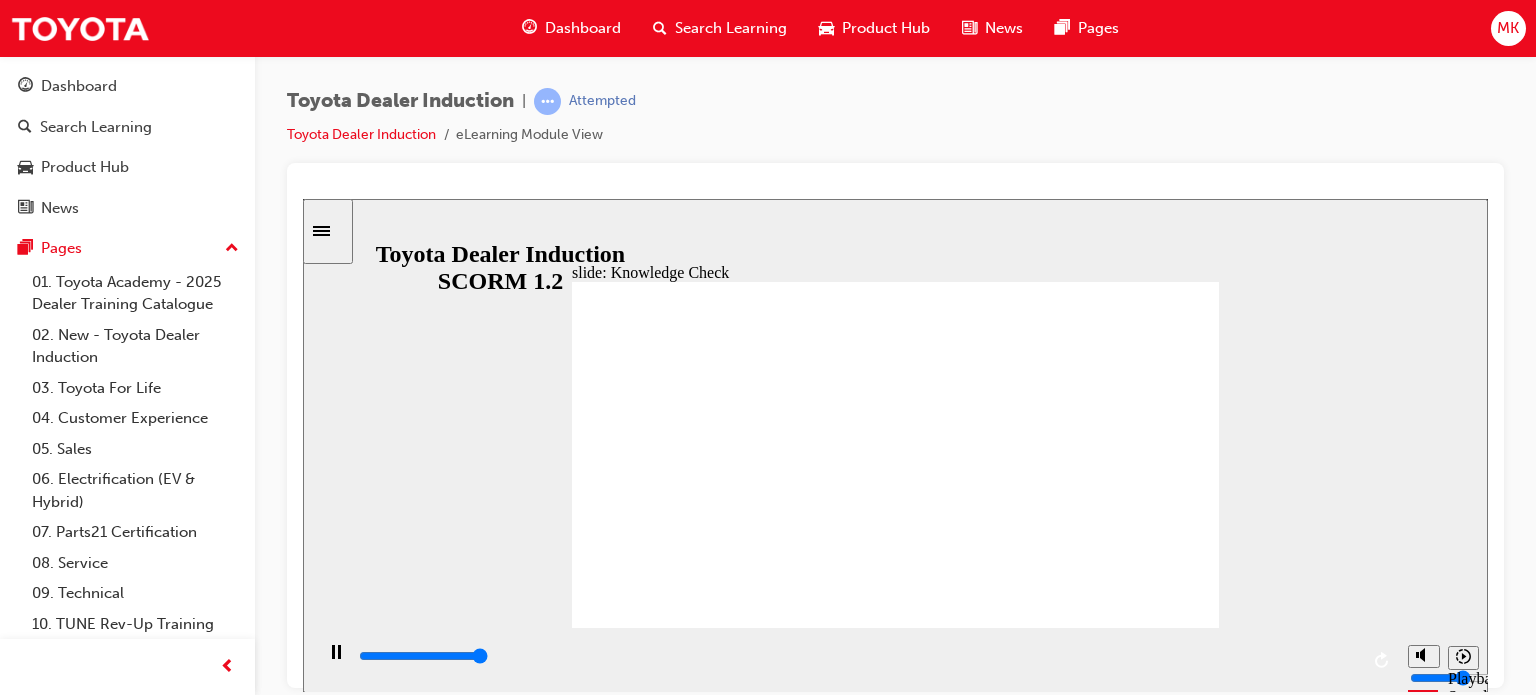 type on "5000" 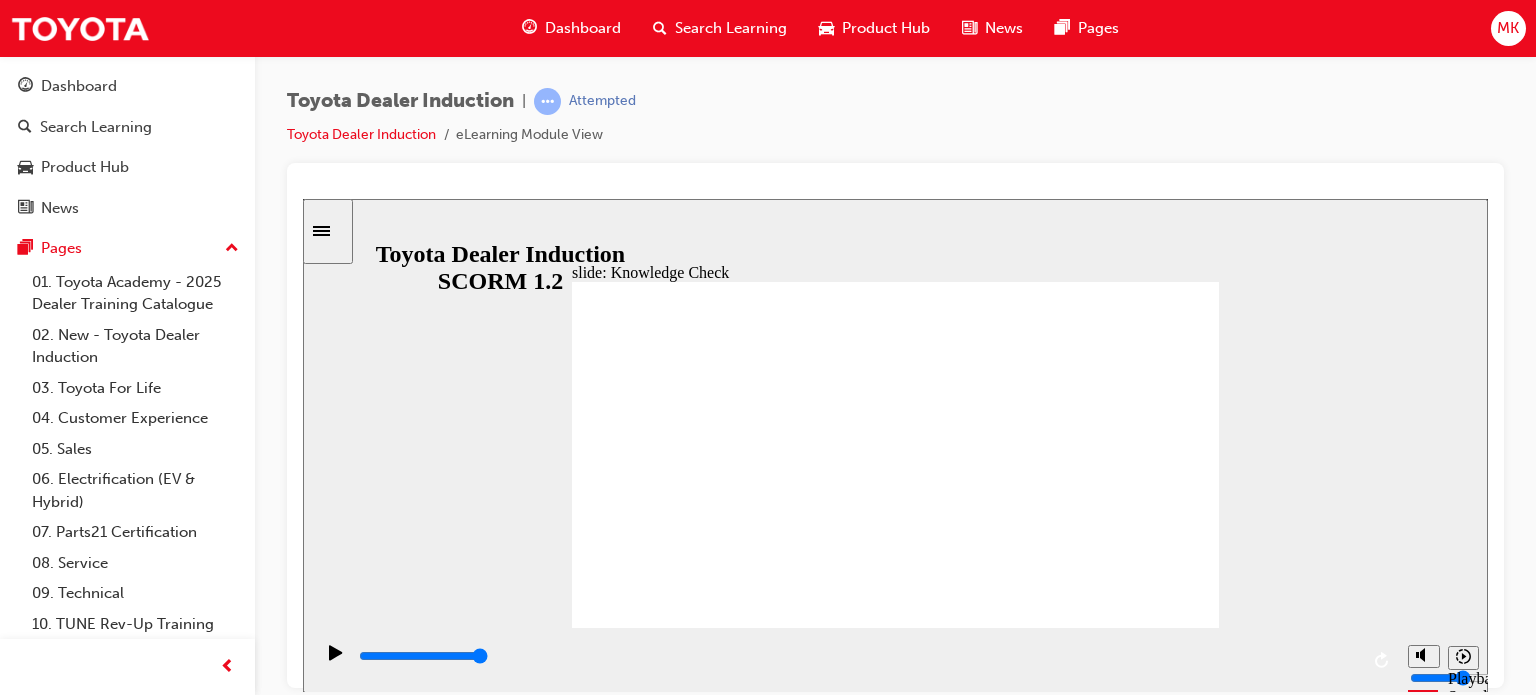 radio on "true" 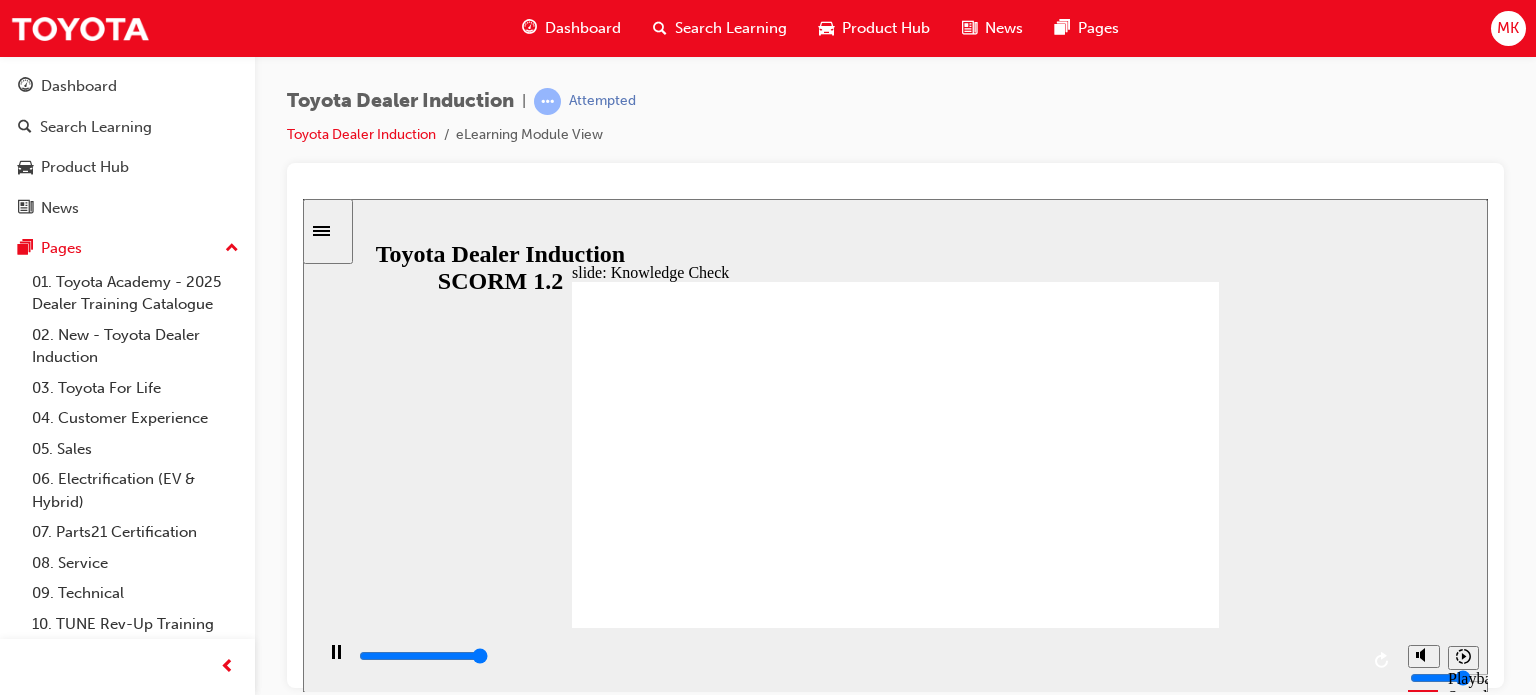 type on "5000" 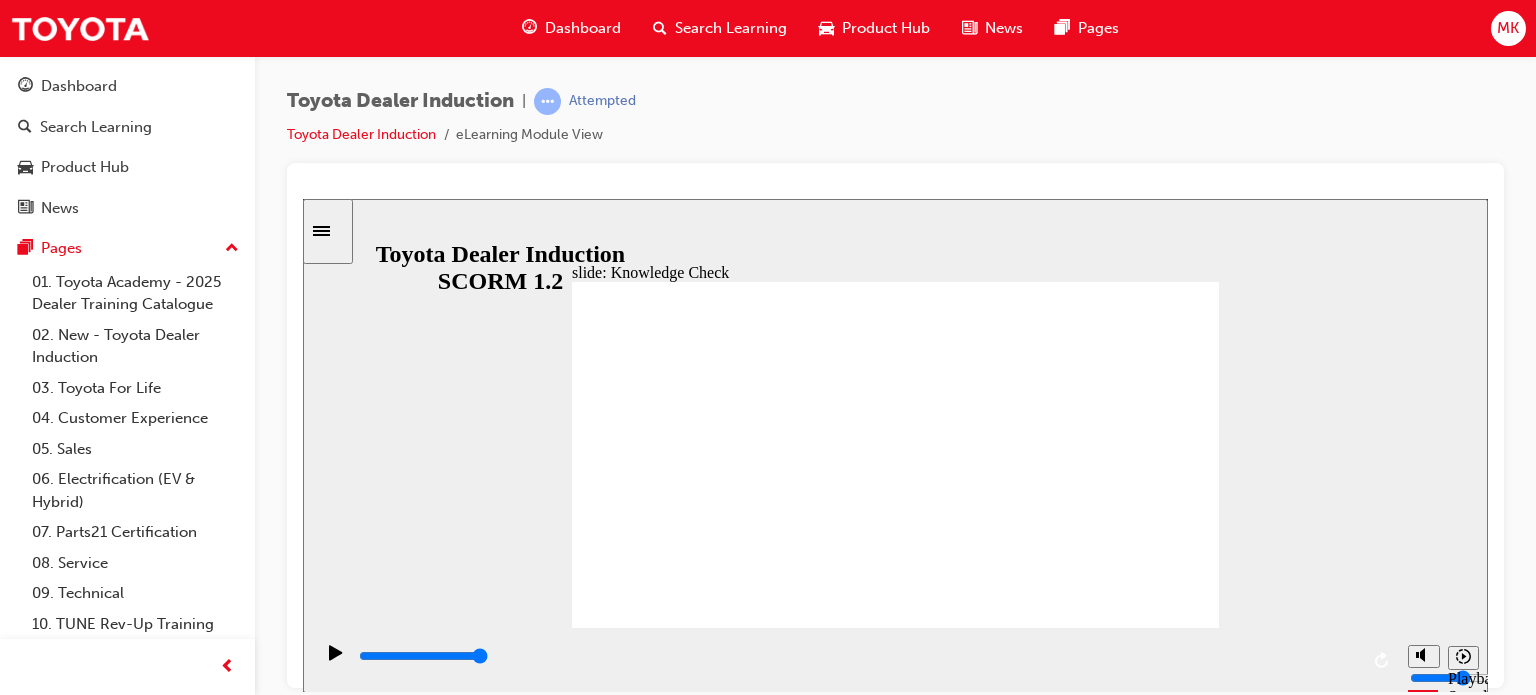 radio on "true" 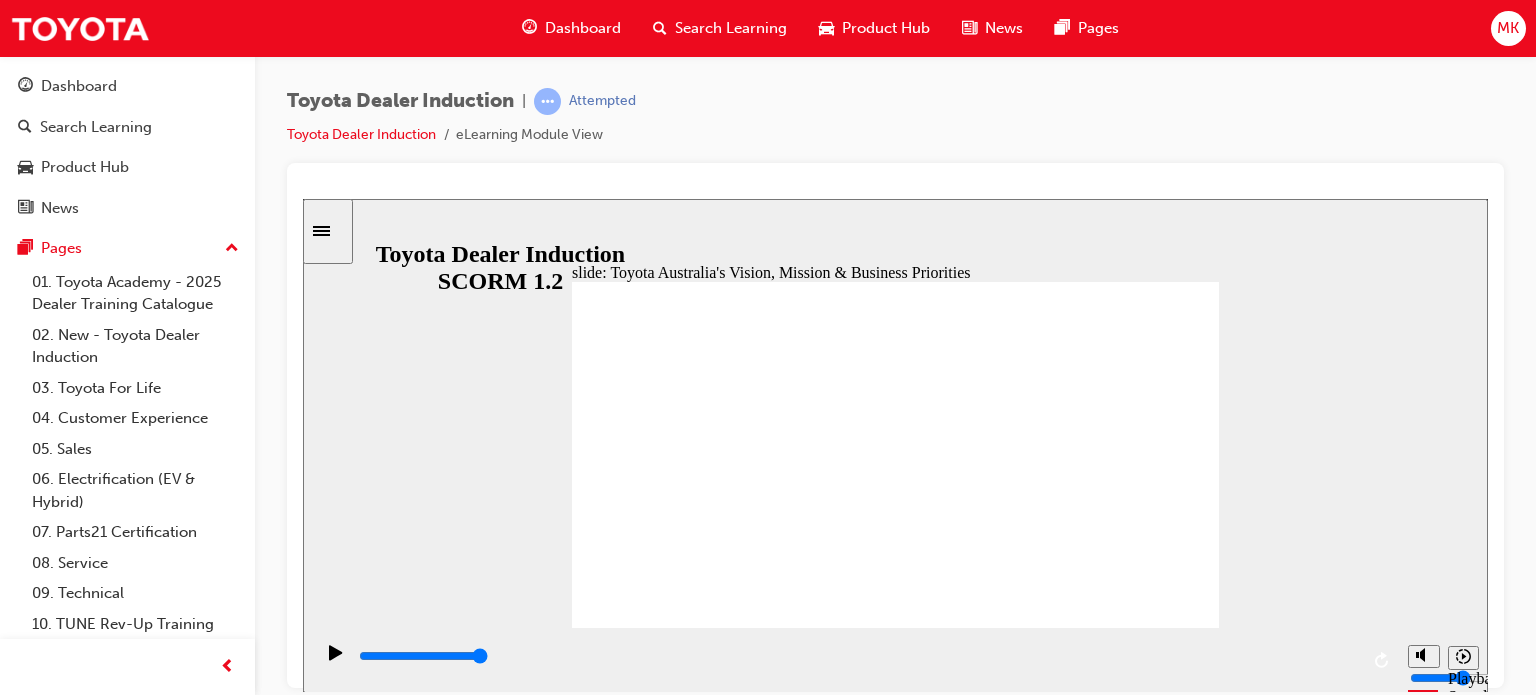 click 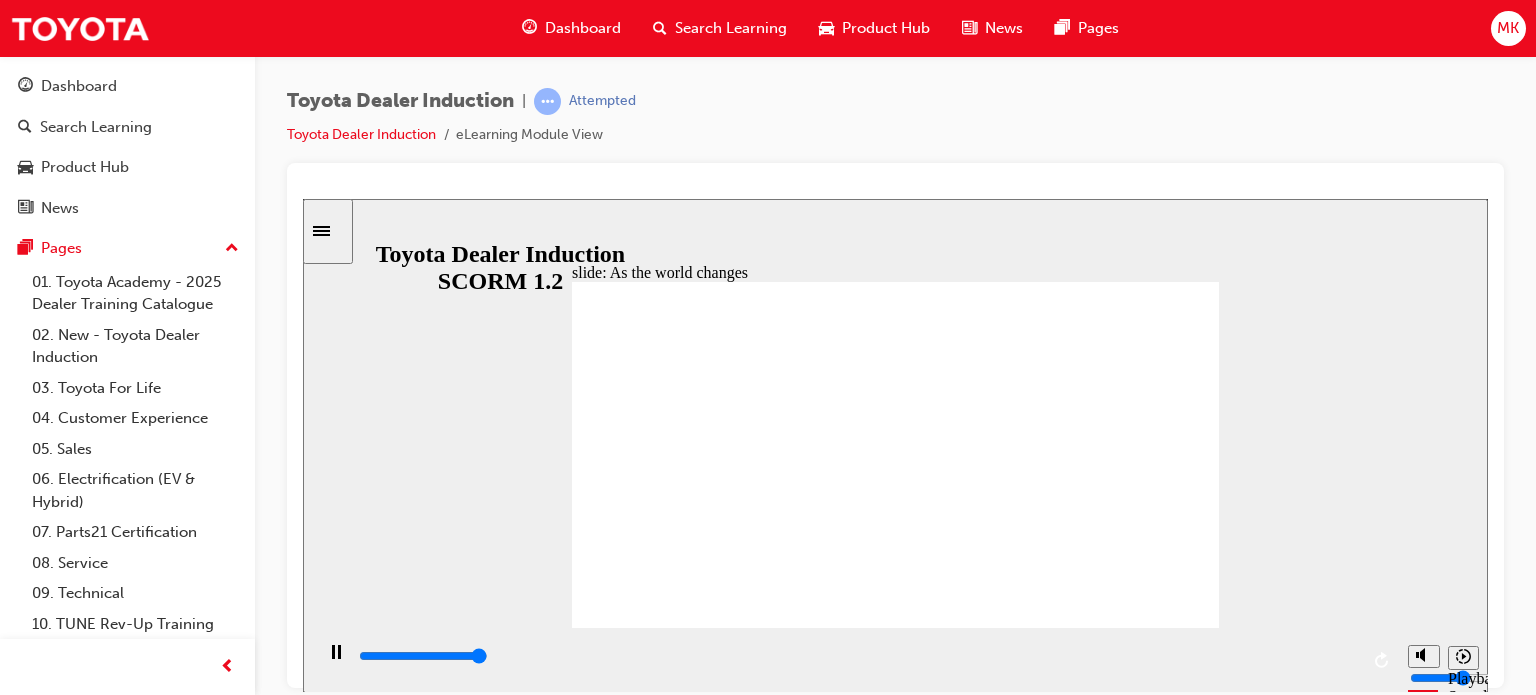 type on "9200" 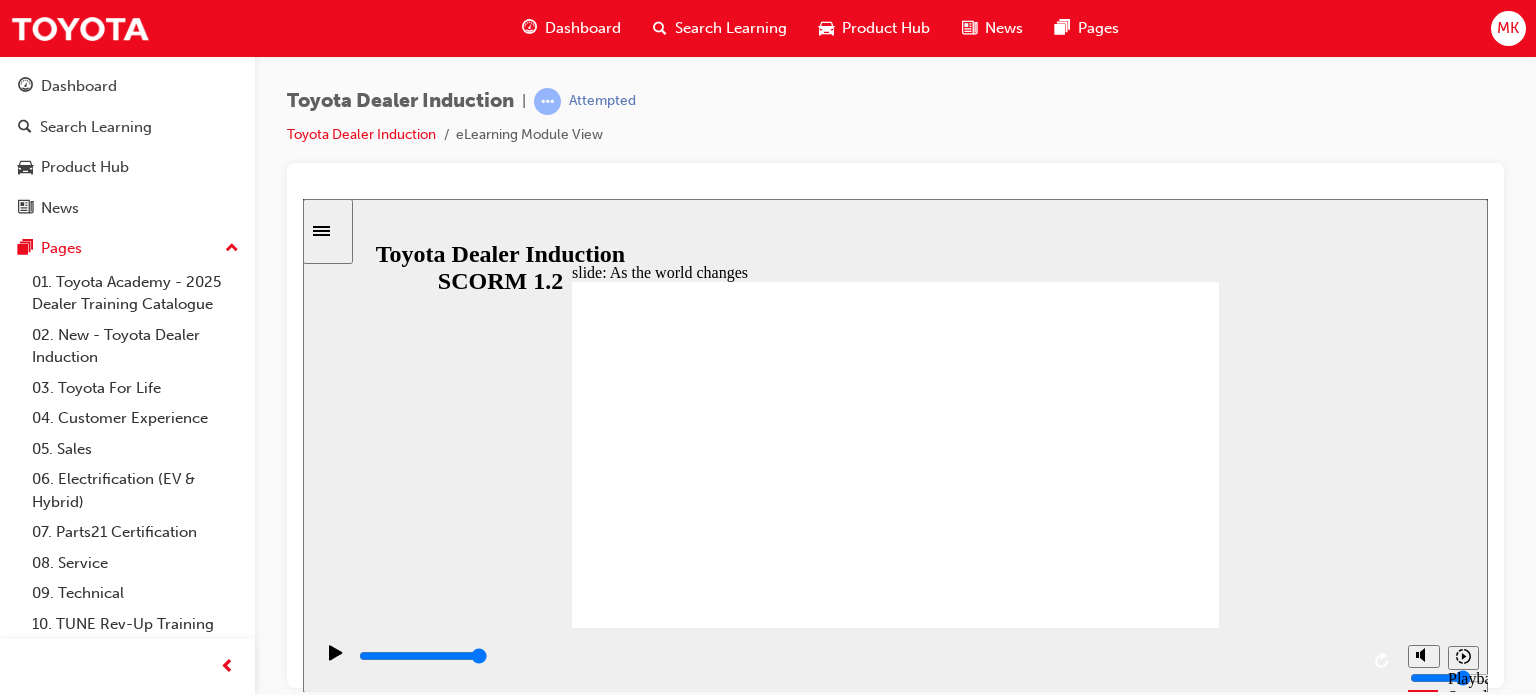 click 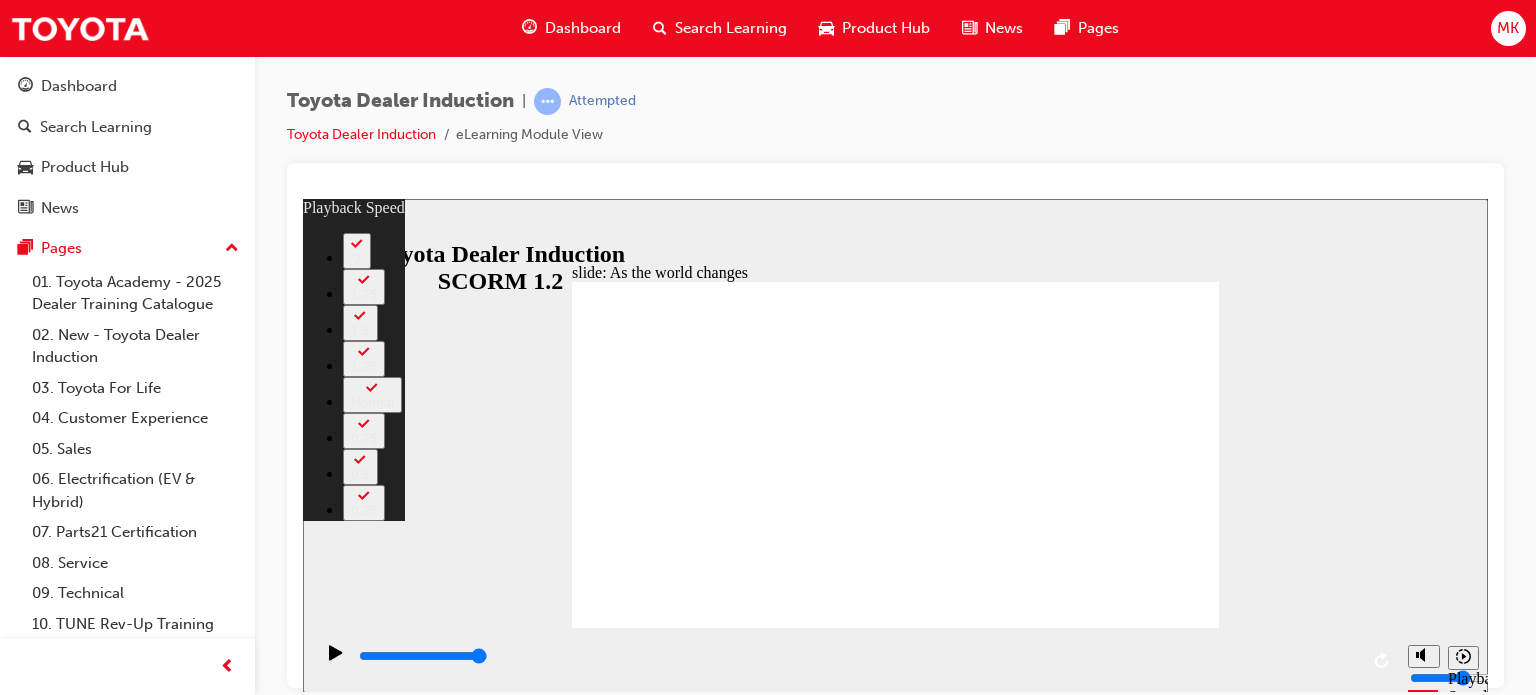 click at bounding box center [722, 2011] 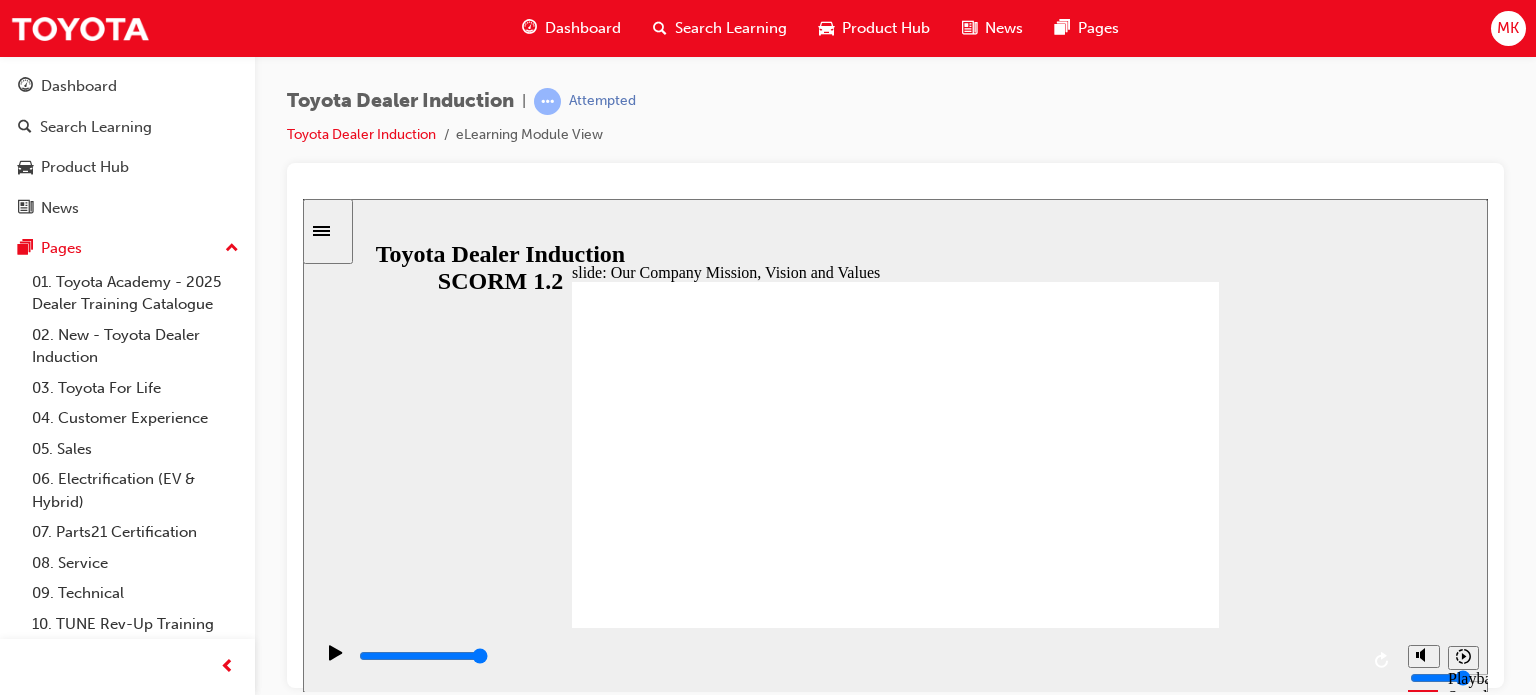 click 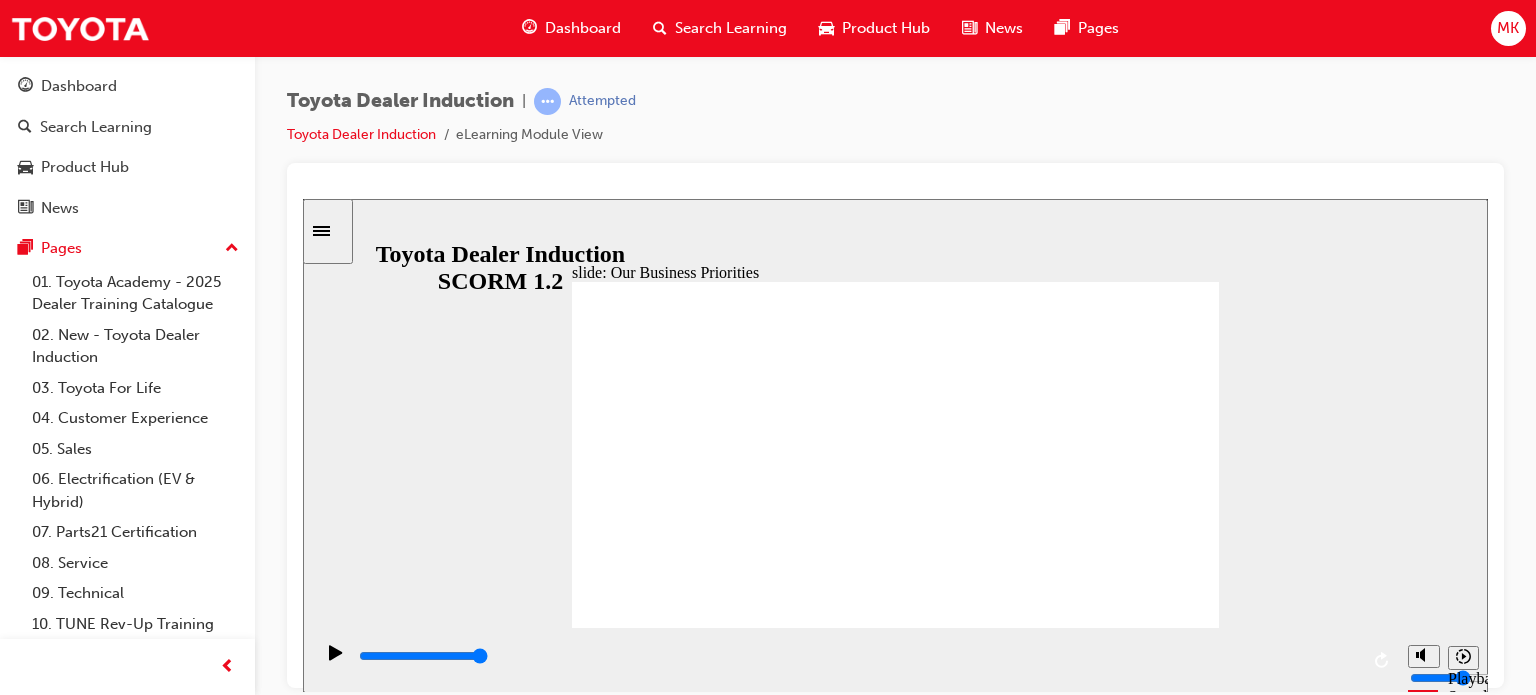 click 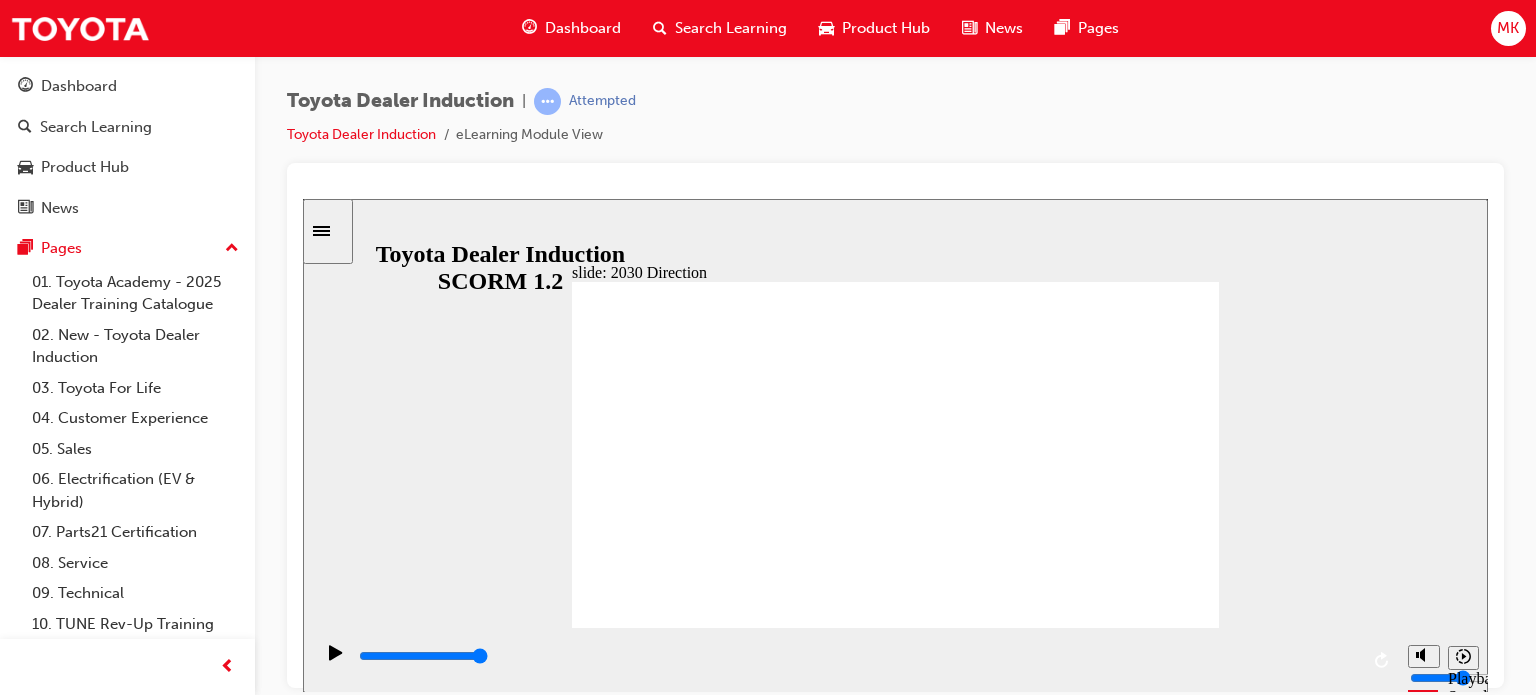 click 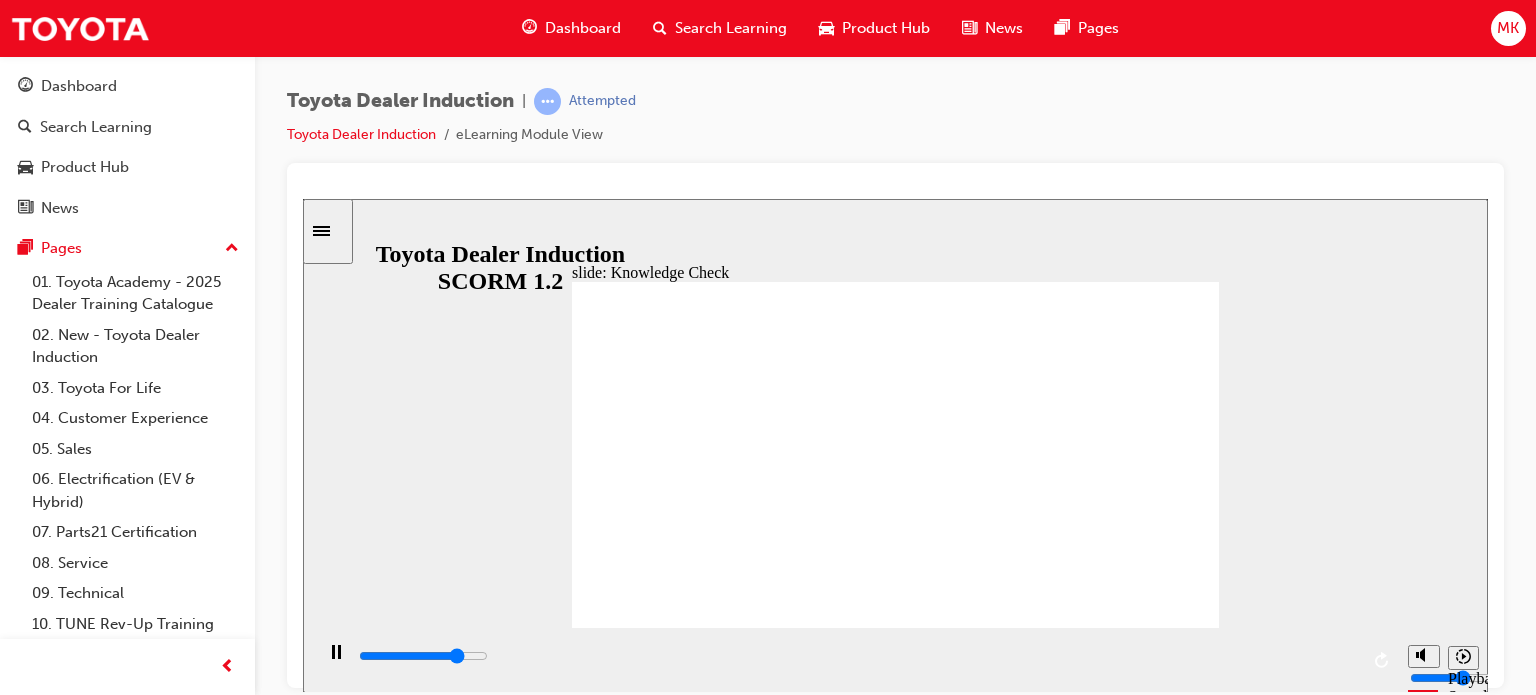 click at bounding box center (674, 1414) 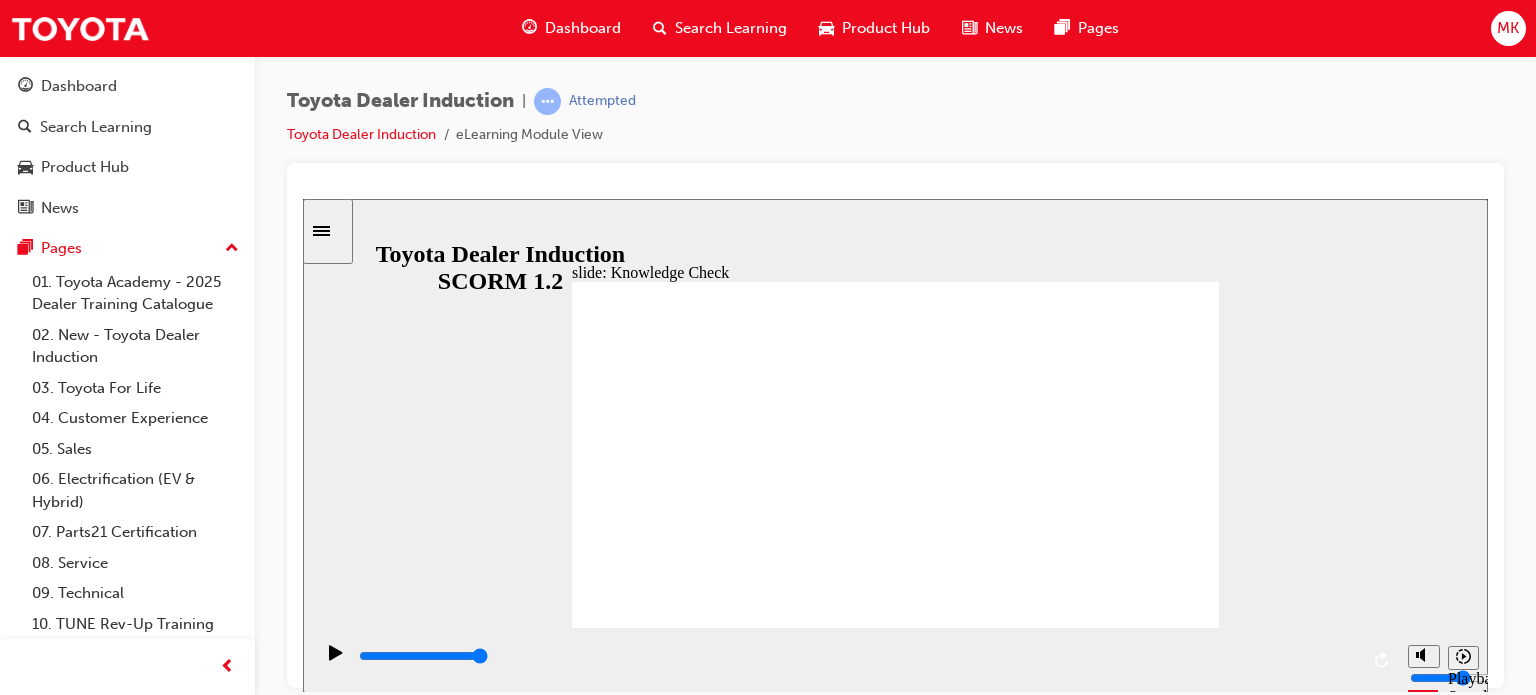 click 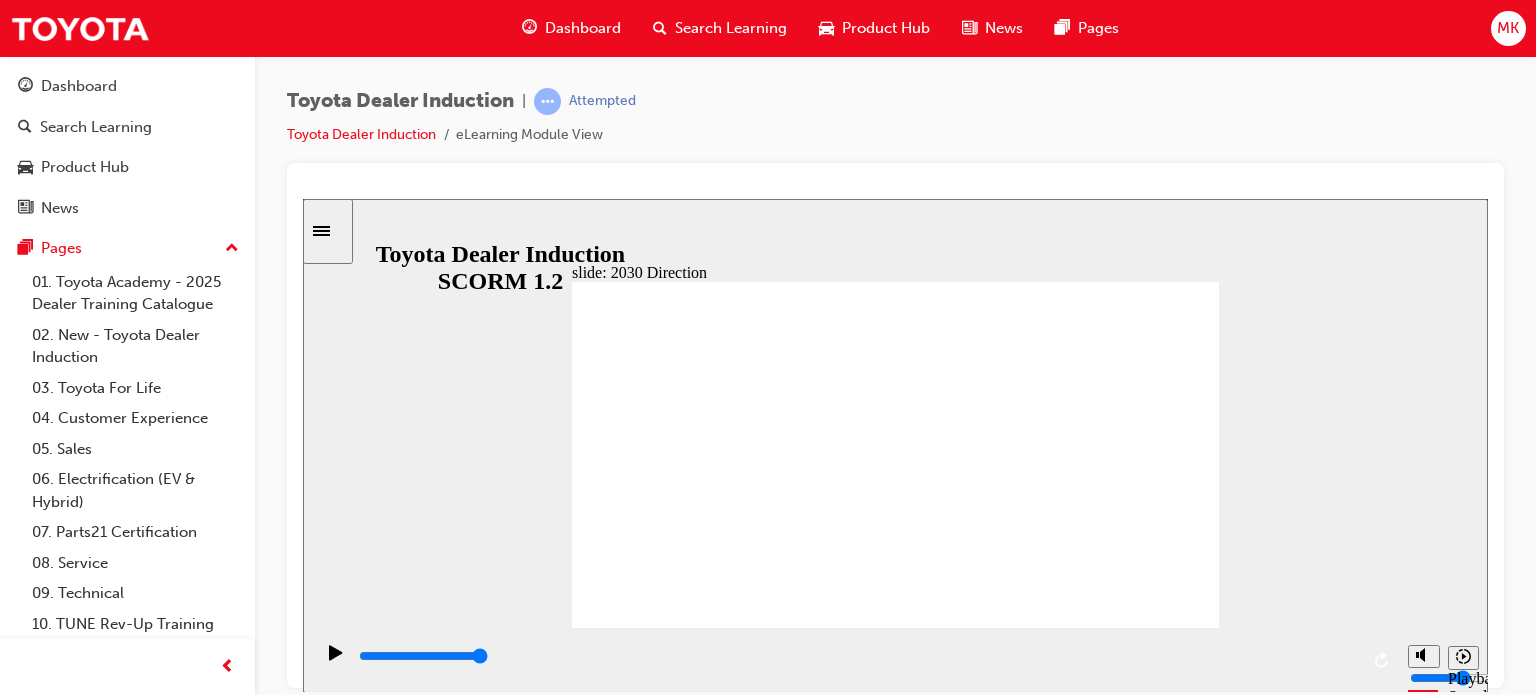 click 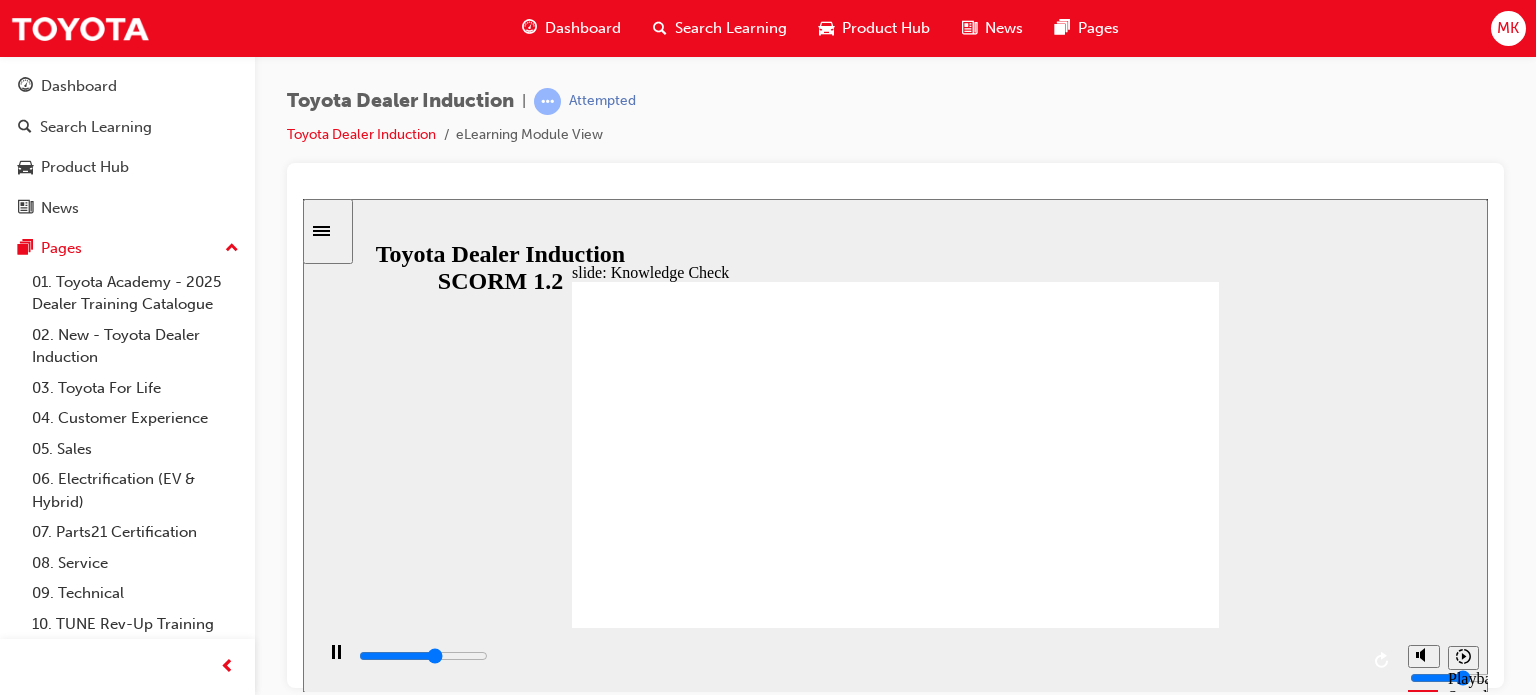click 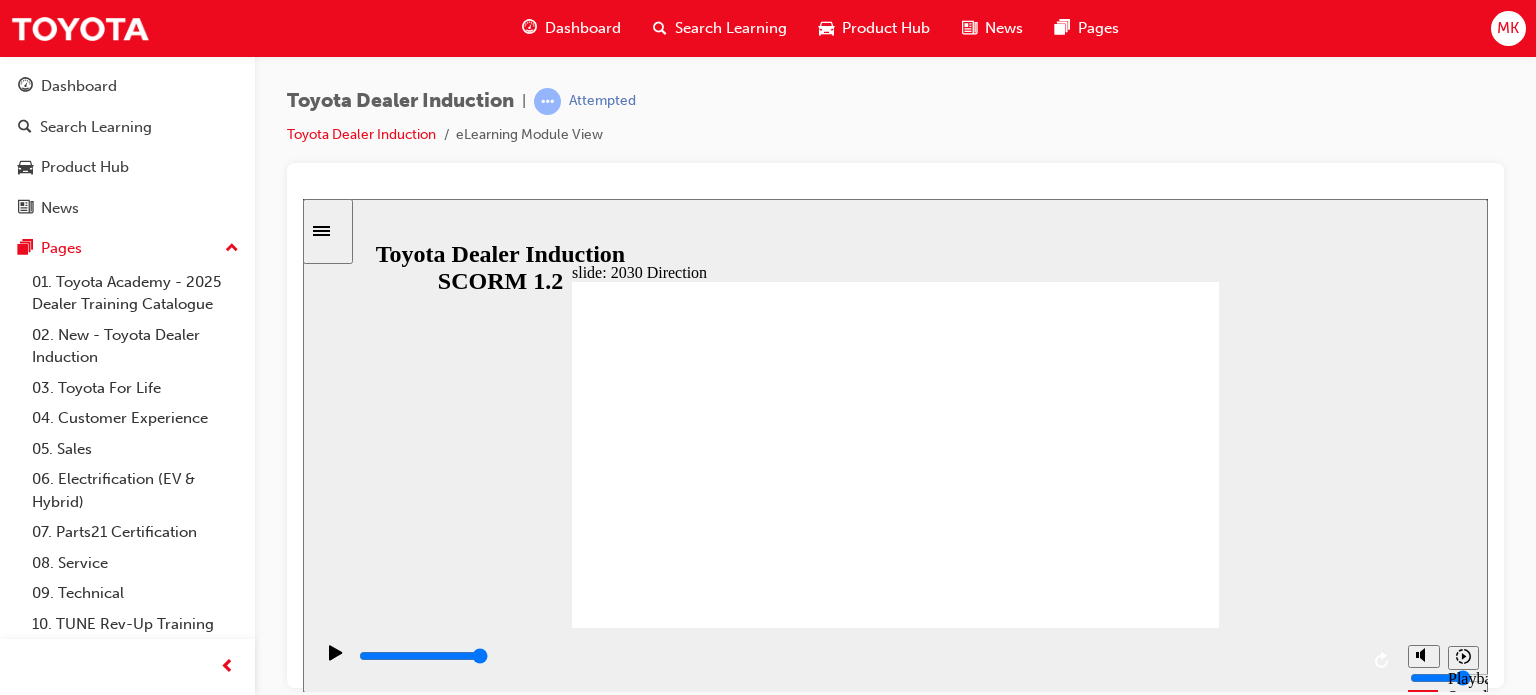 click 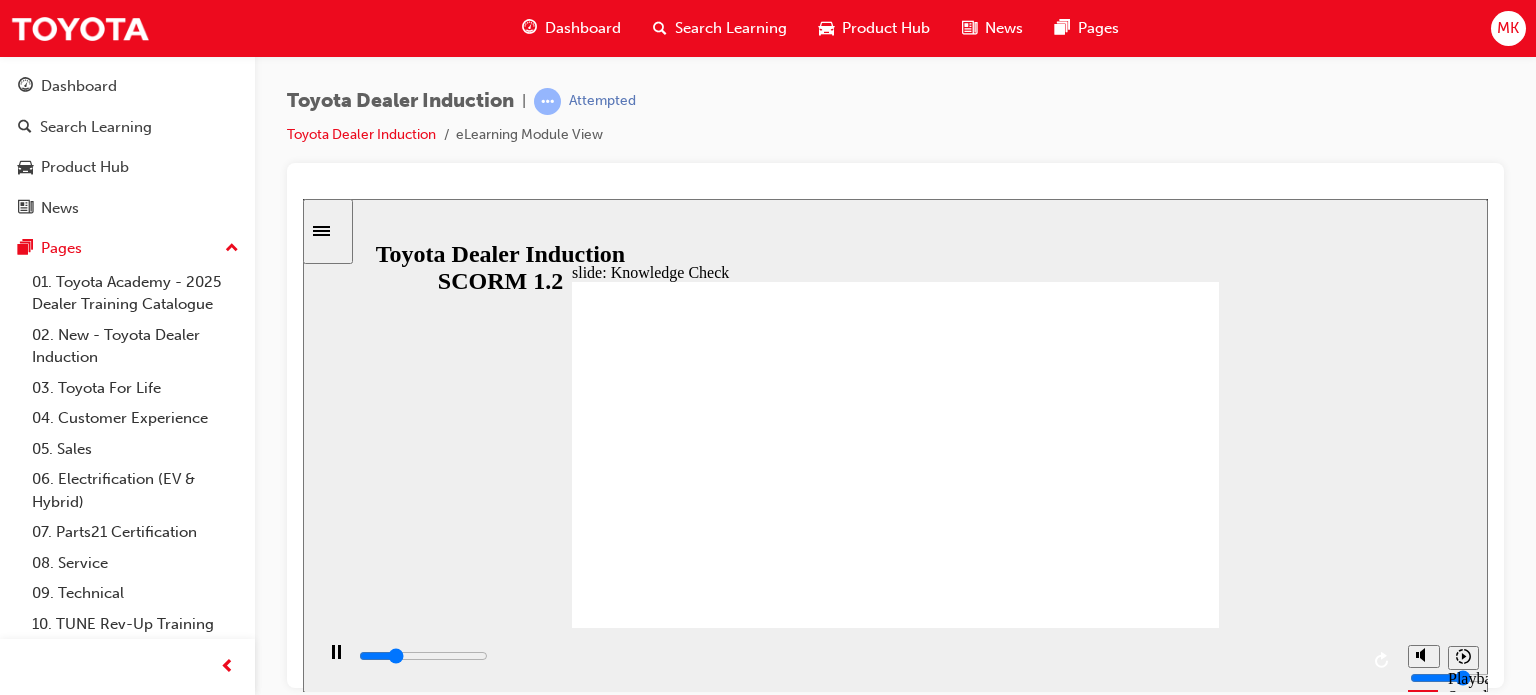 click at bounding box center [674, 1414] 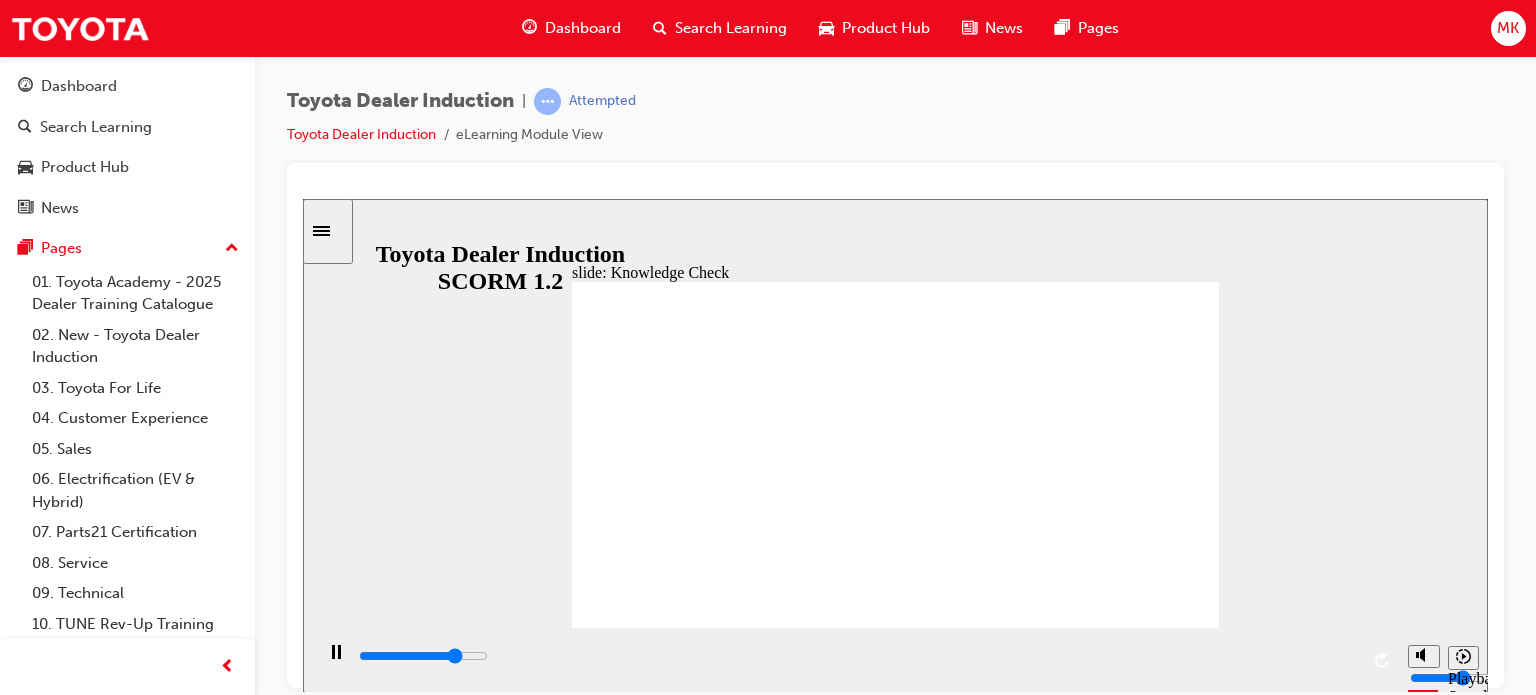type on "3900" 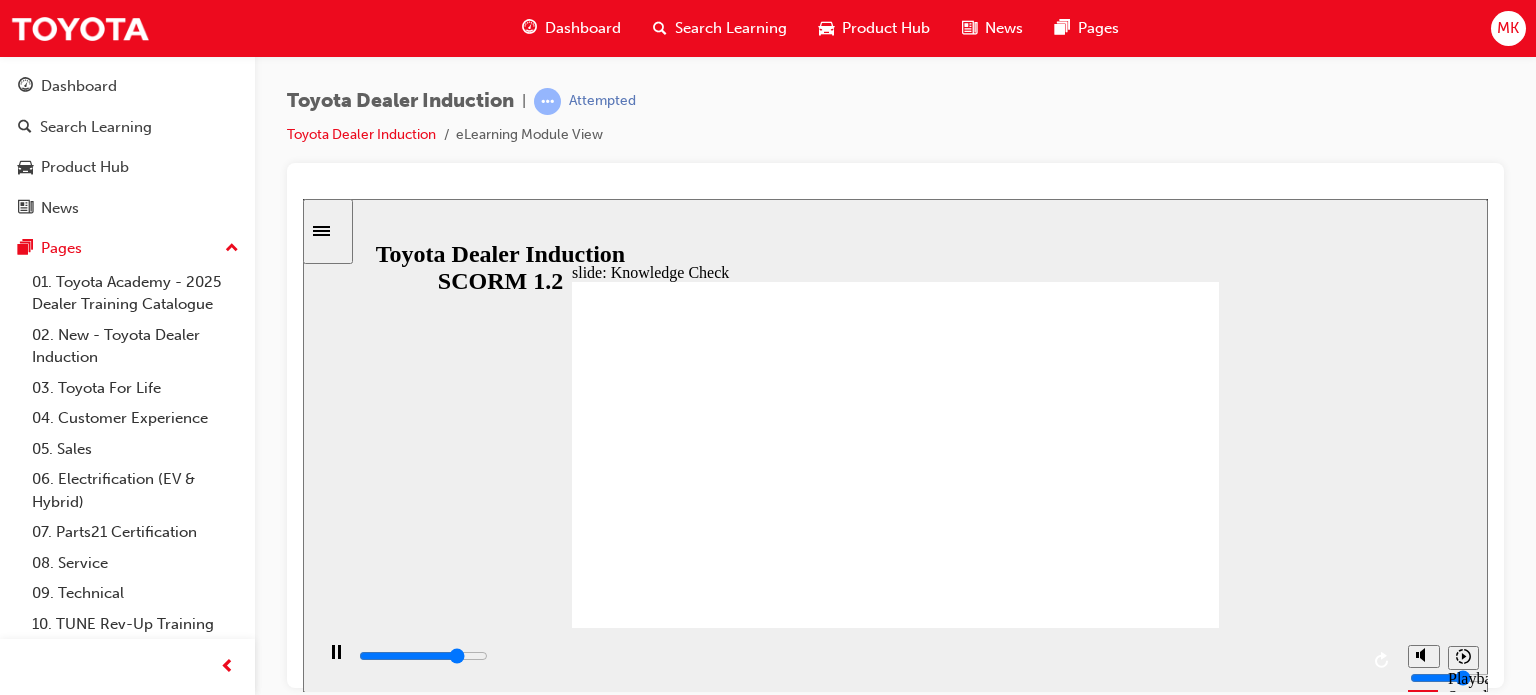 type on "4000" 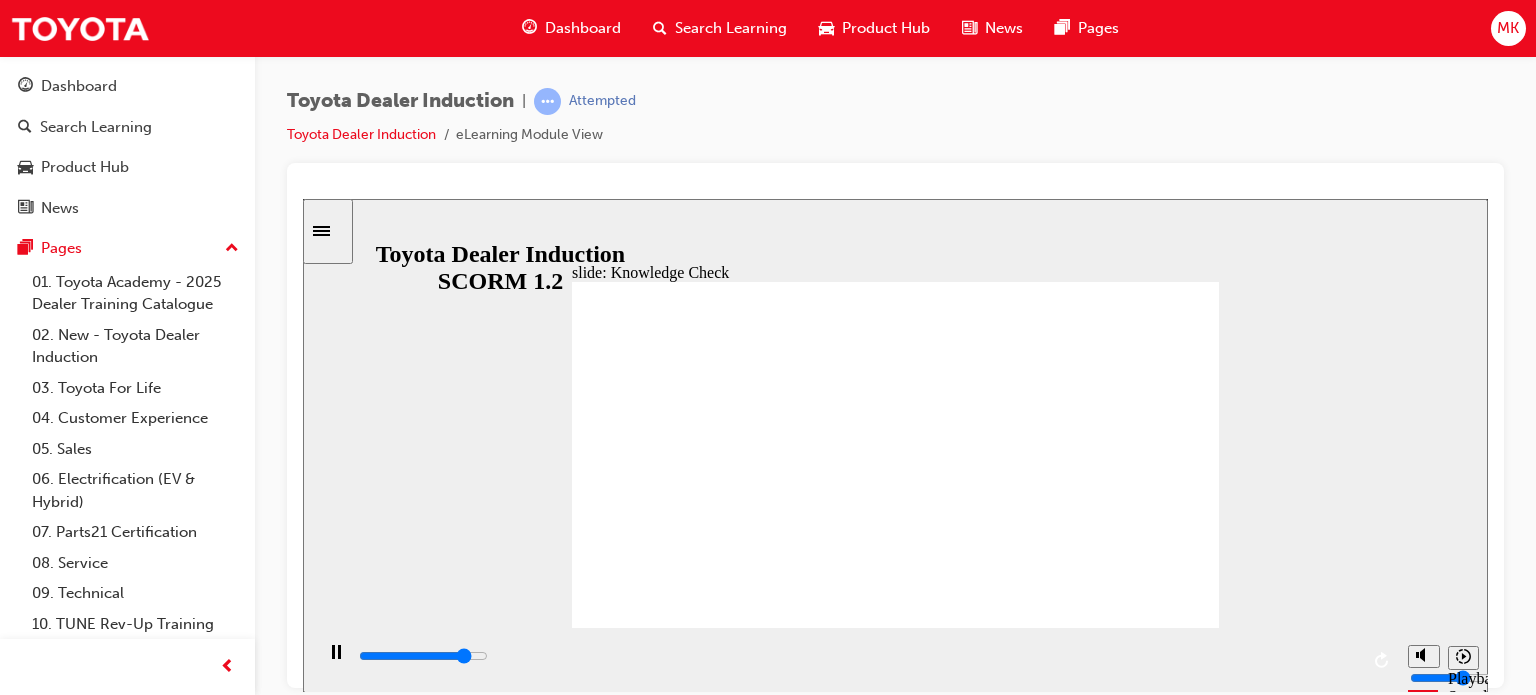 type on "4300" 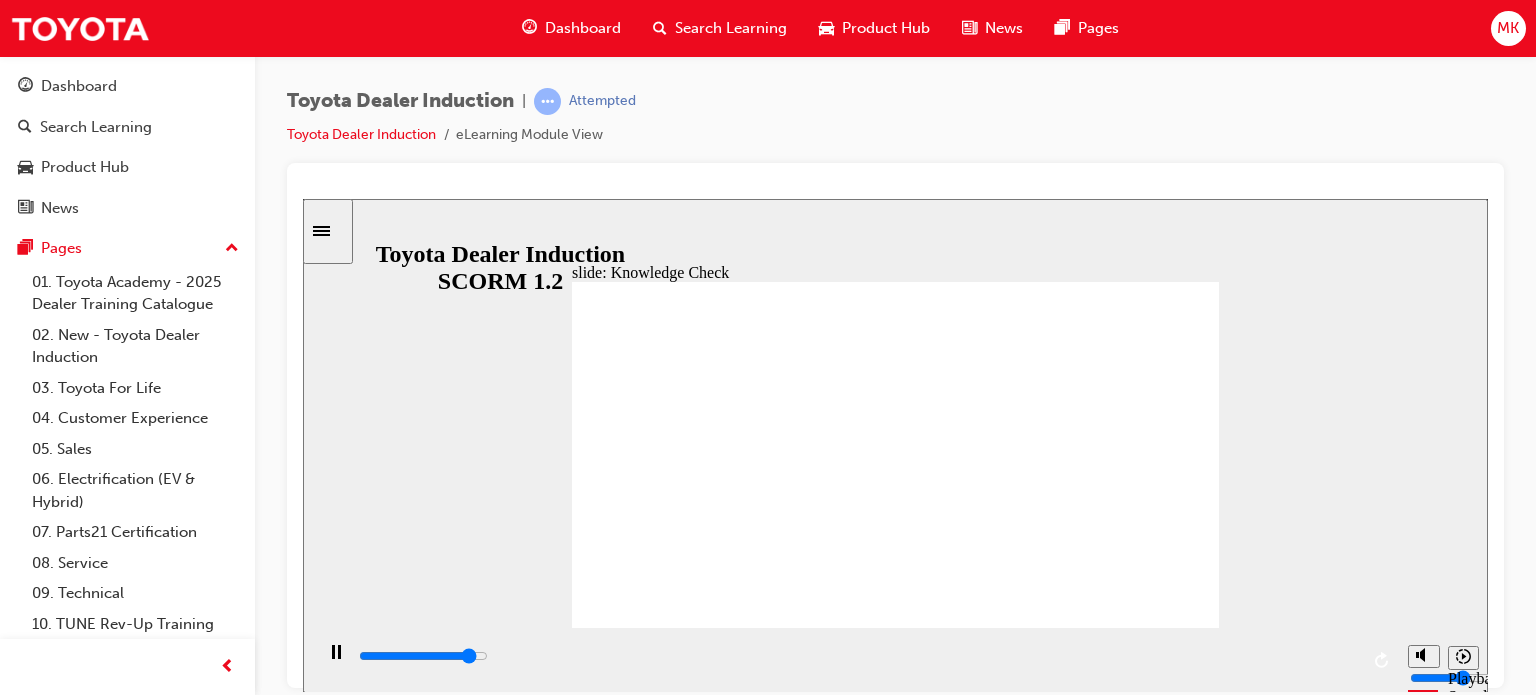 type on "4500" 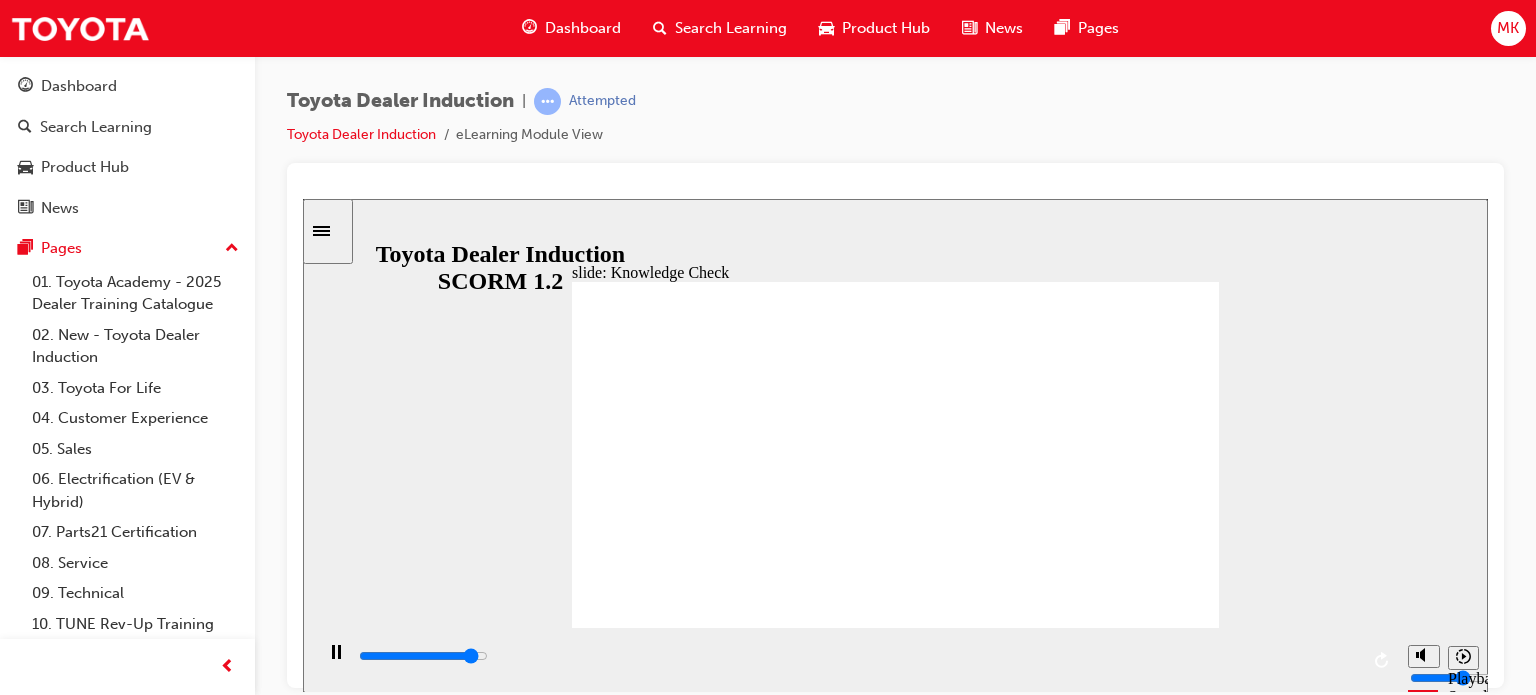 type on "4700" 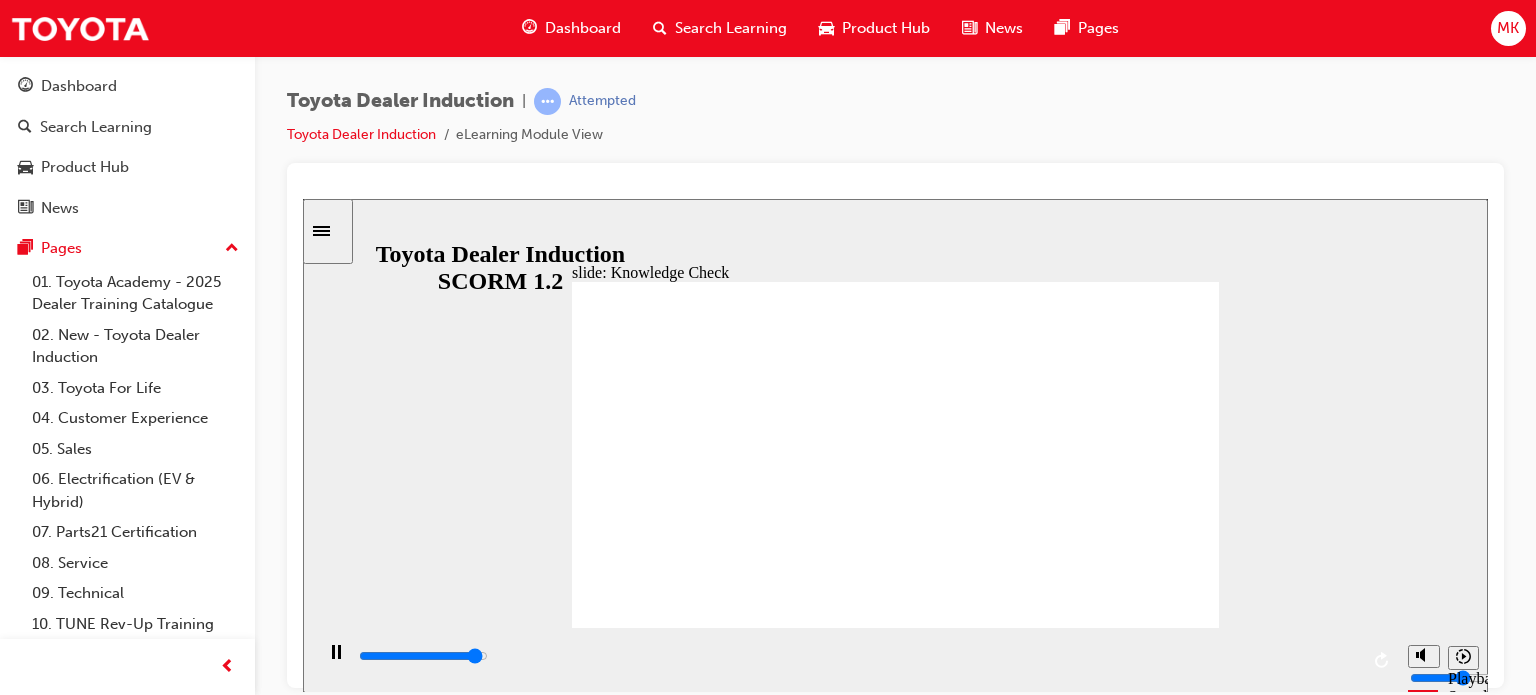type on "4800" 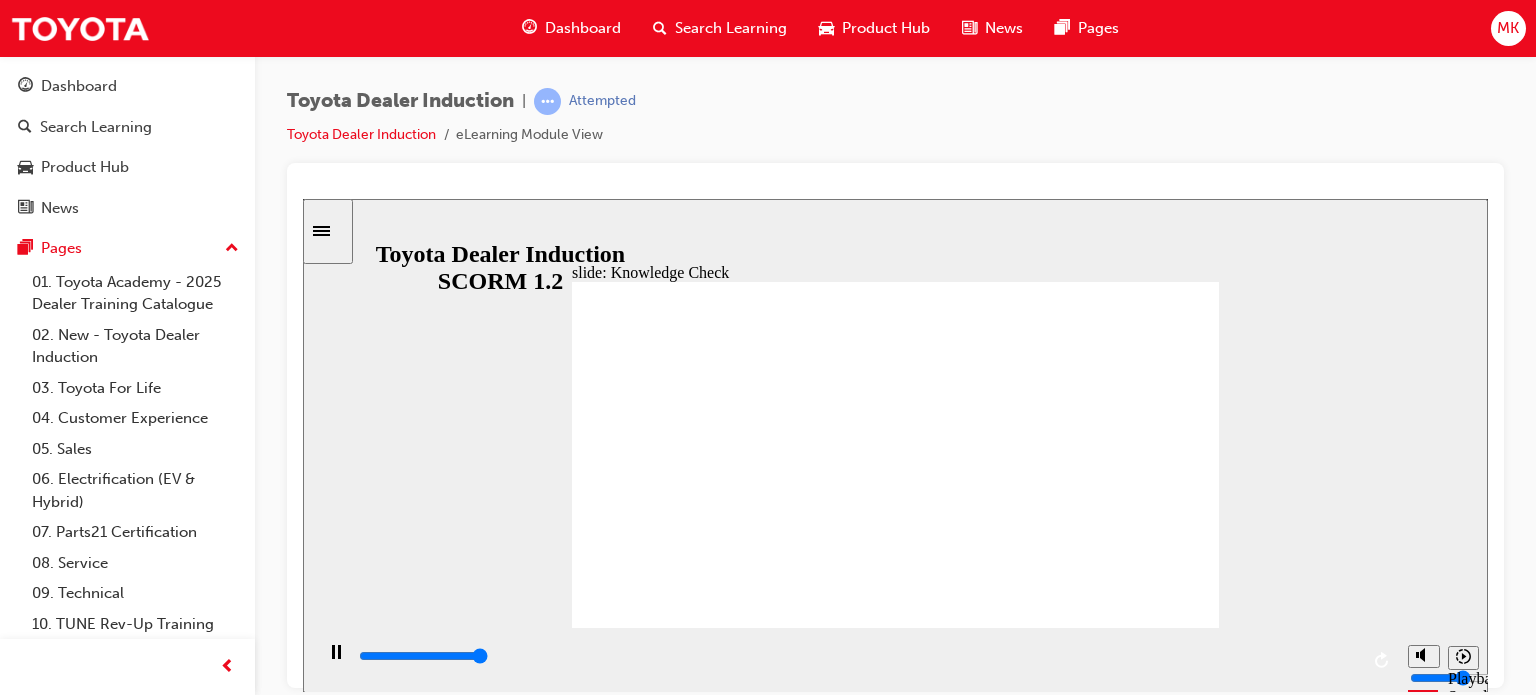 type on "5000" 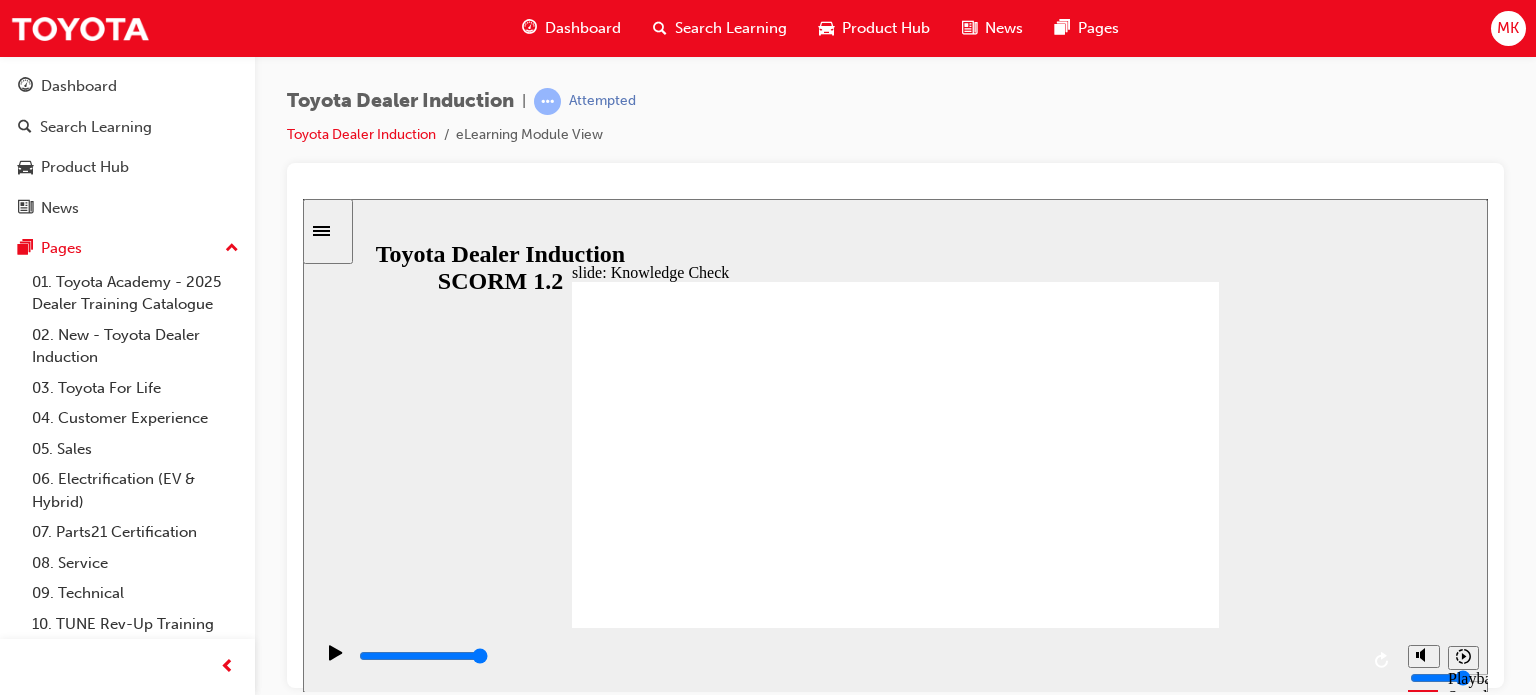 type on "comfort" 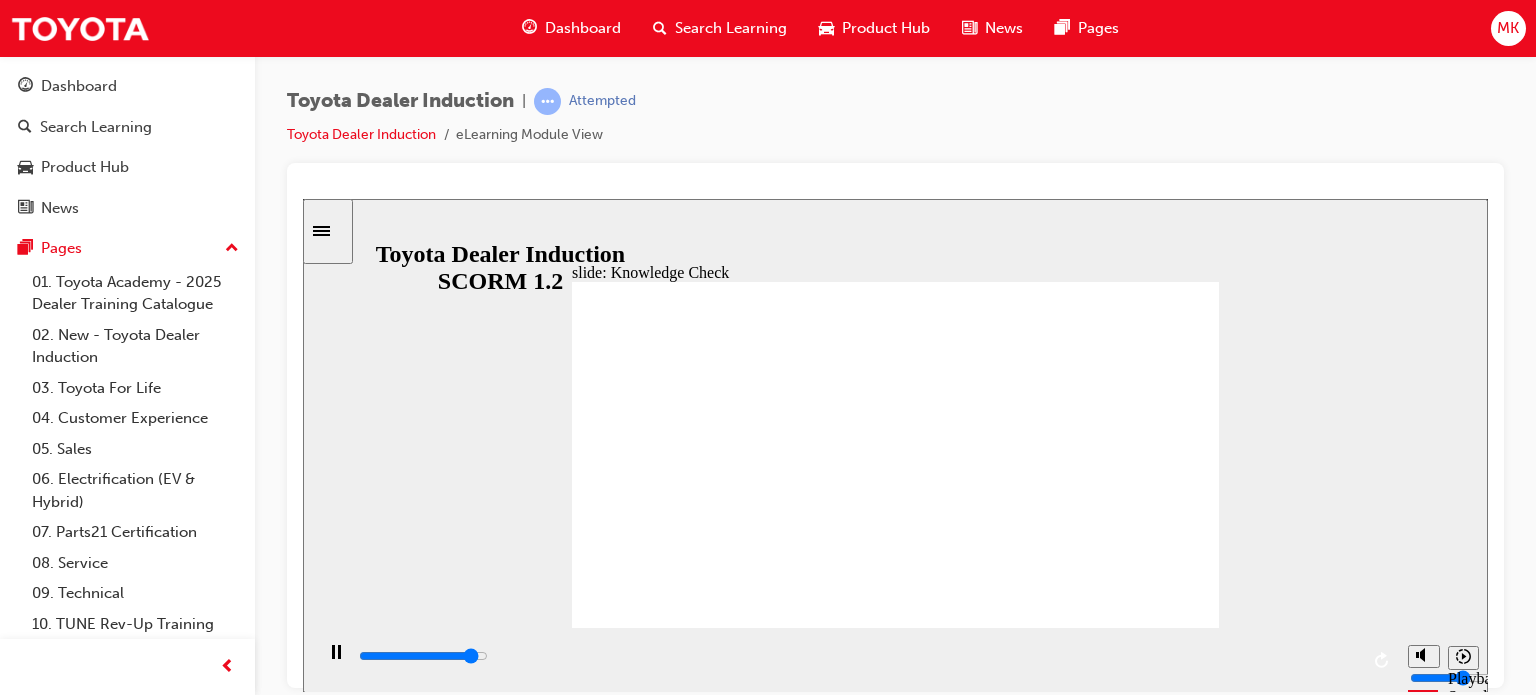 click at bounding box center [674, 1414] 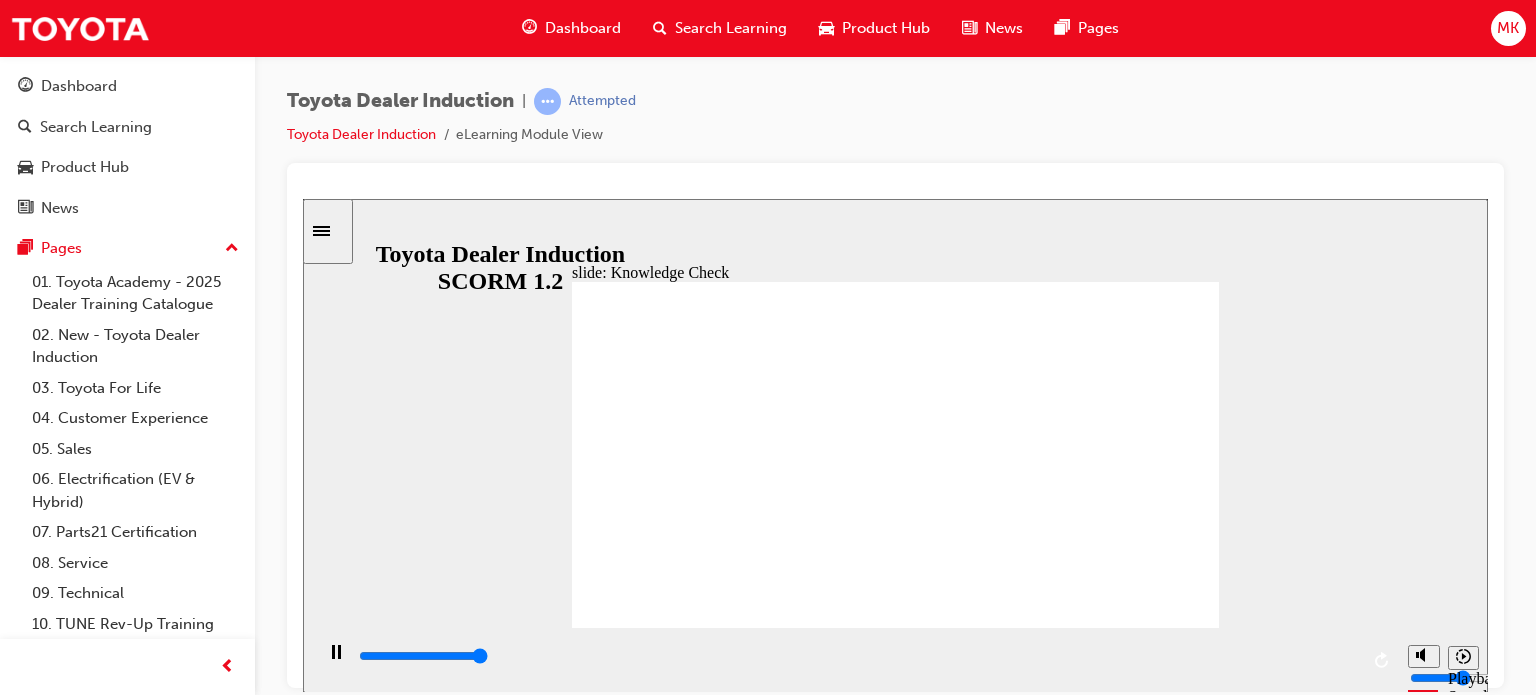 type on "5000" 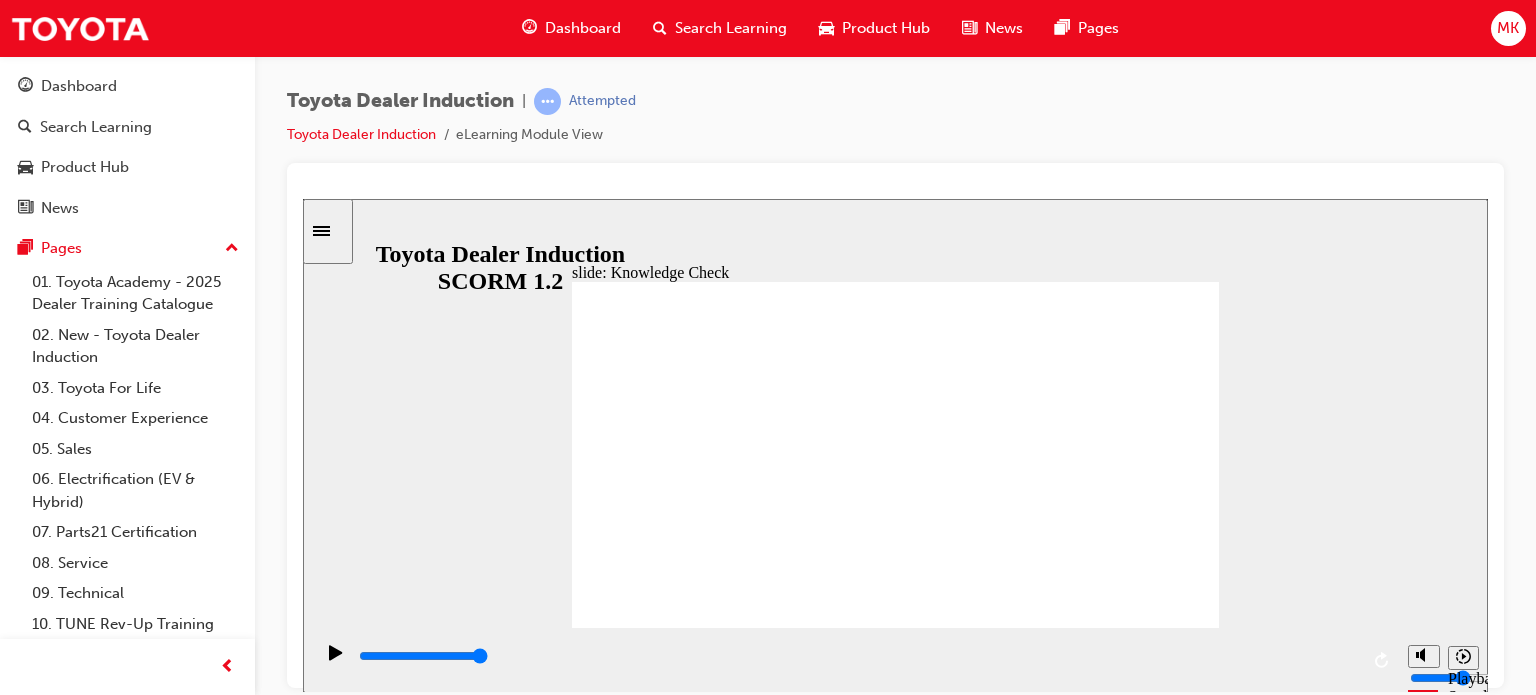 click 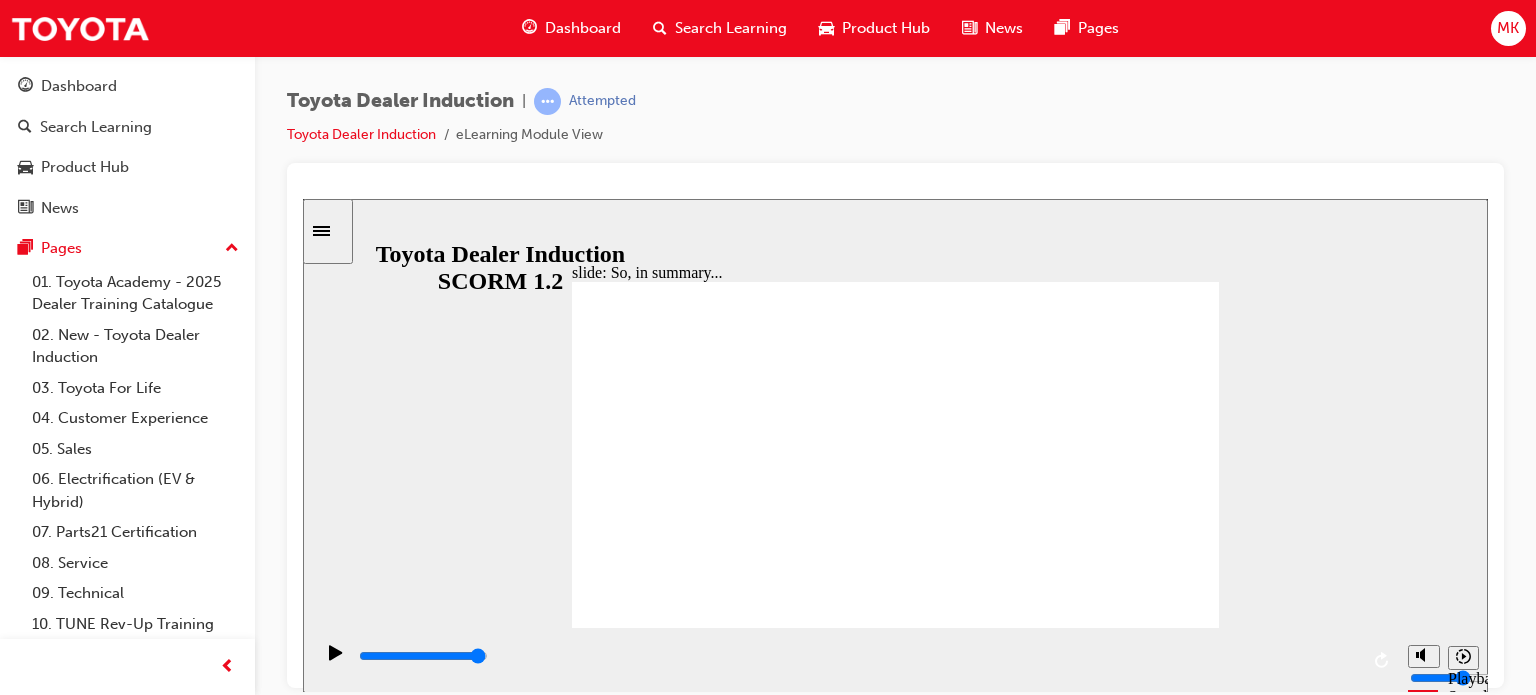 click 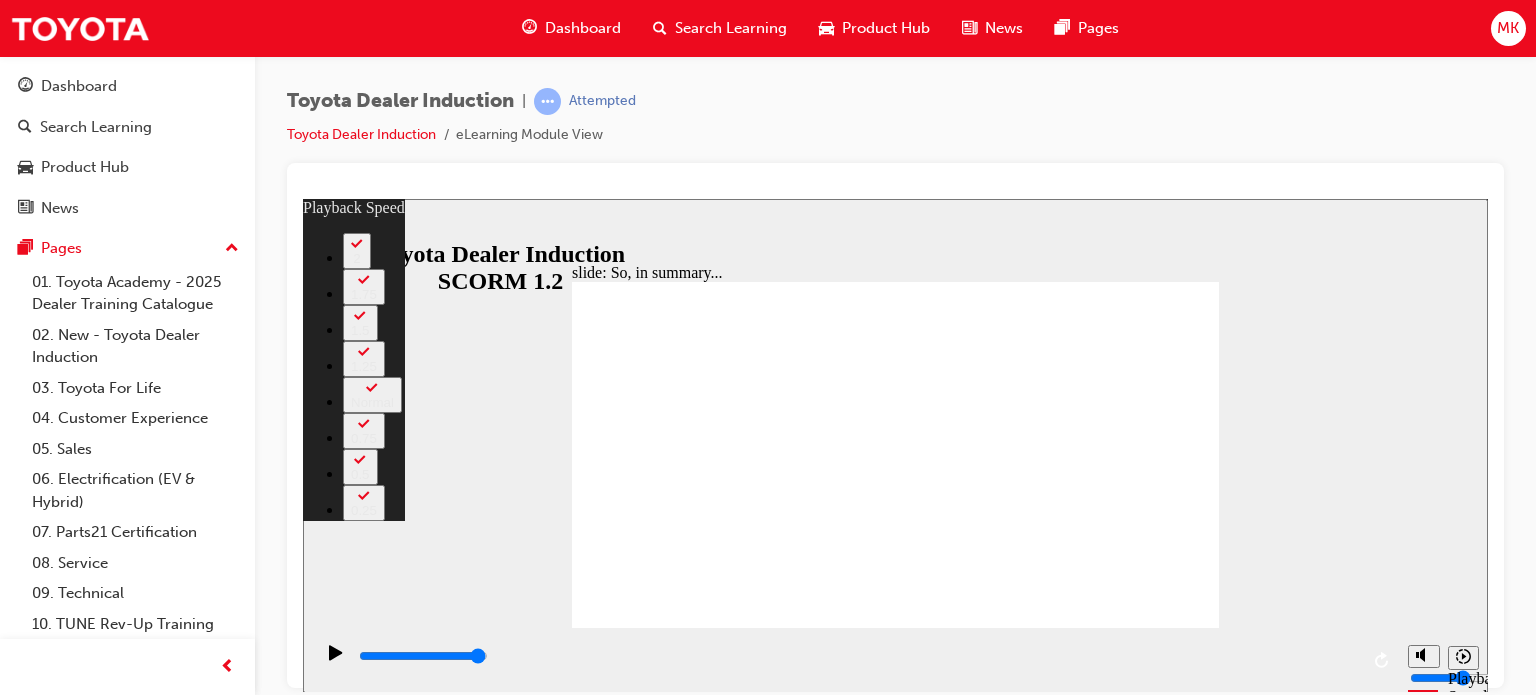 click at bounding box center [588, 3918] 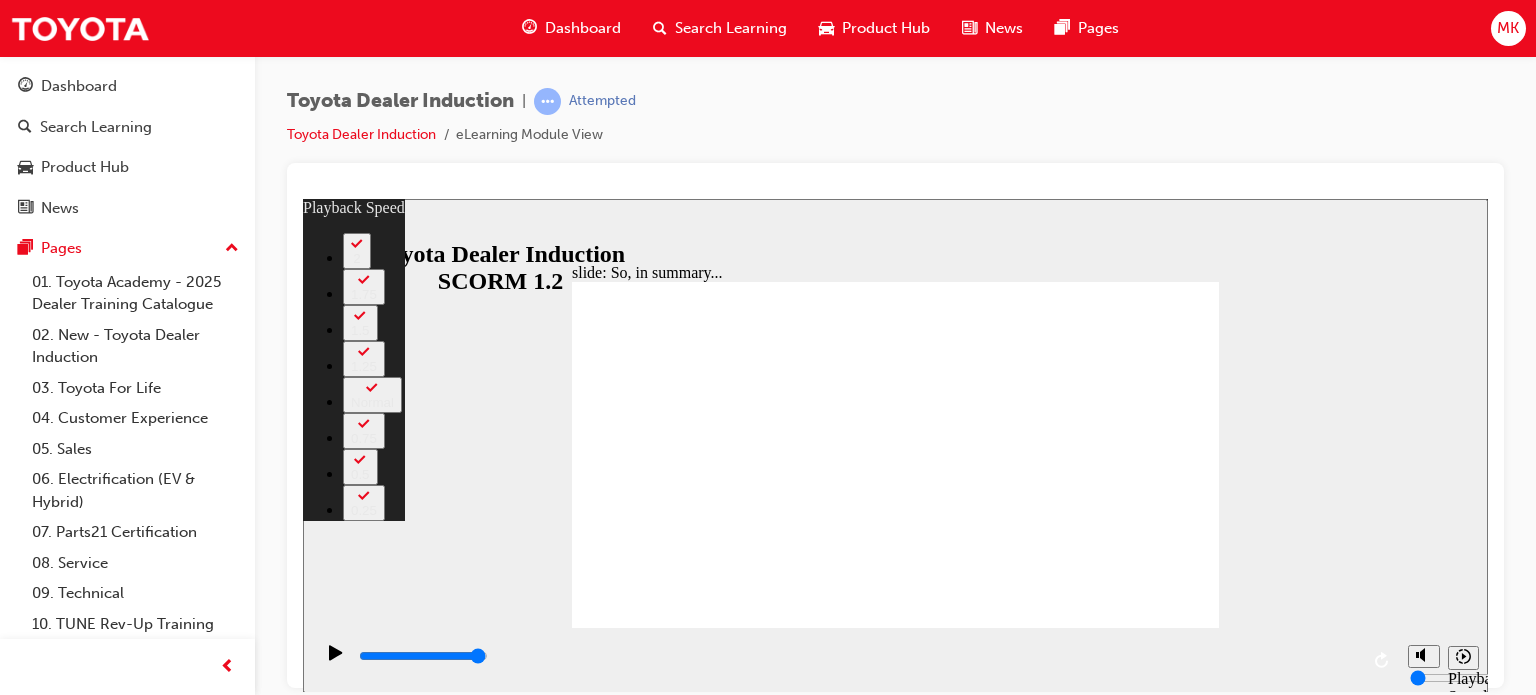 click at bounding box center [588, 3928] 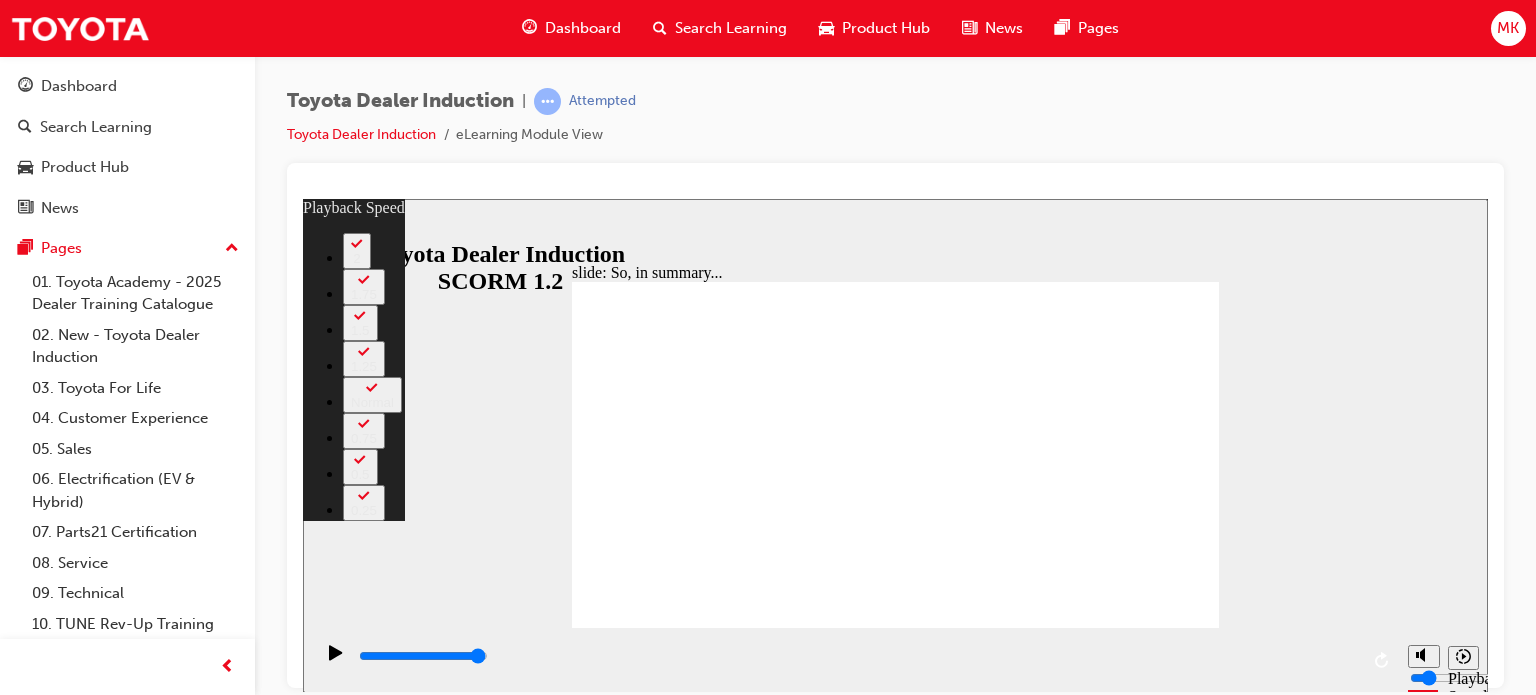 drag, startPoint x: 1050, startPoint y: 554, endPoint x: 1044, endPoint y: 571, distance: 18.027756 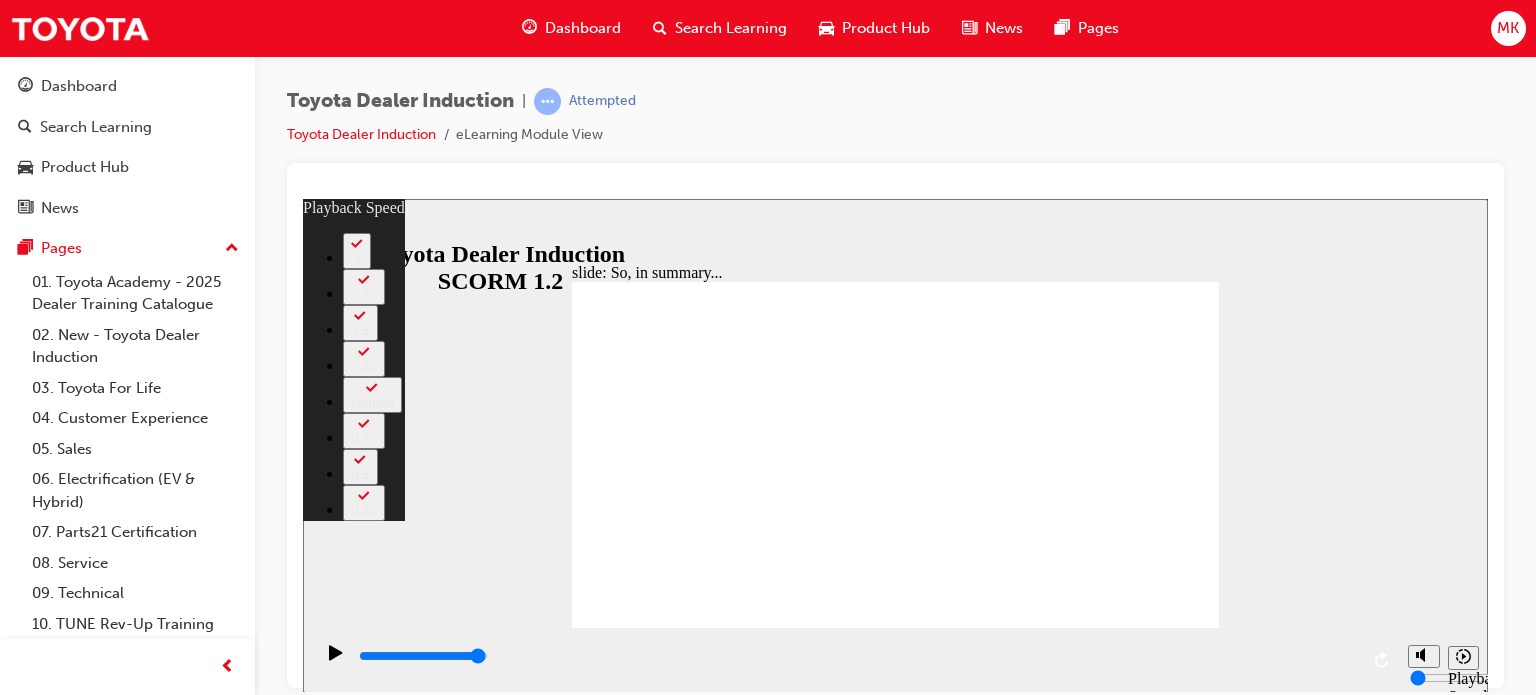 click at bounding box center (895, 2951) 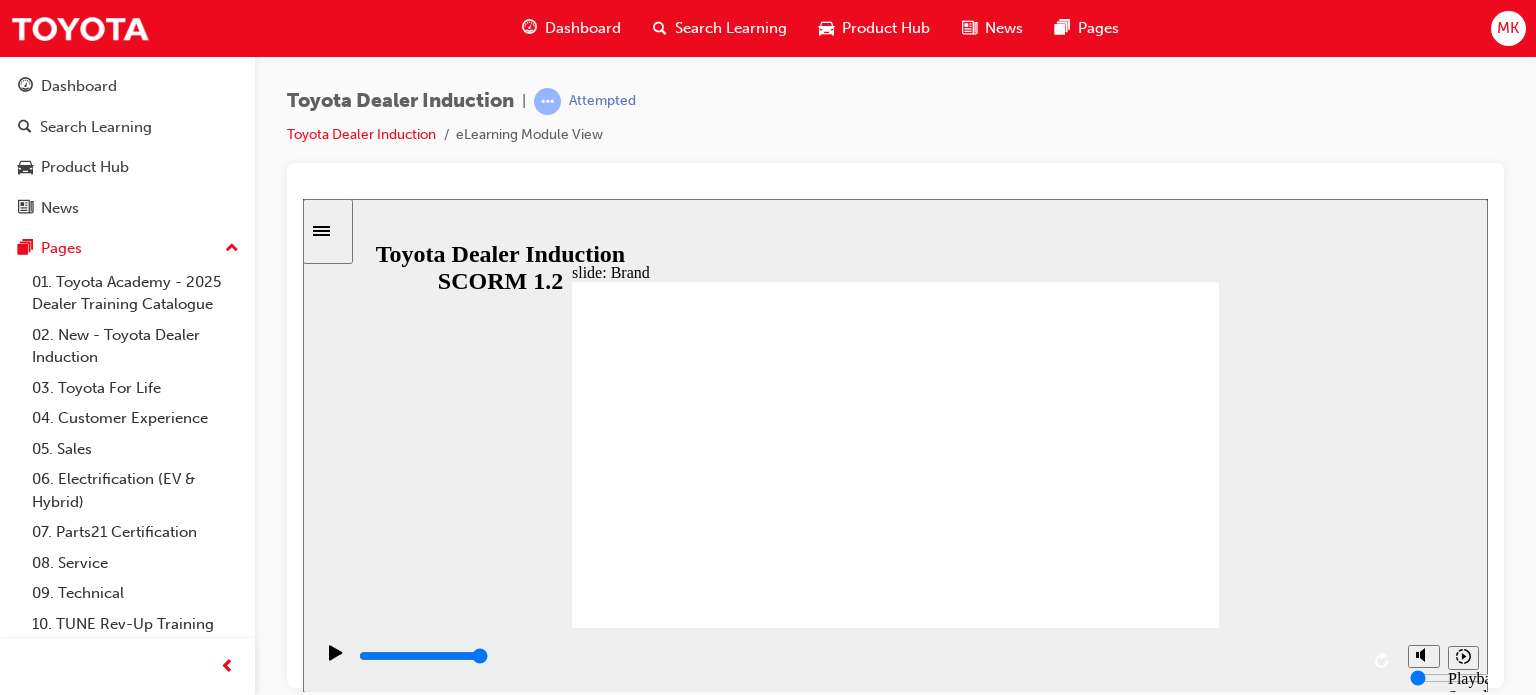 click 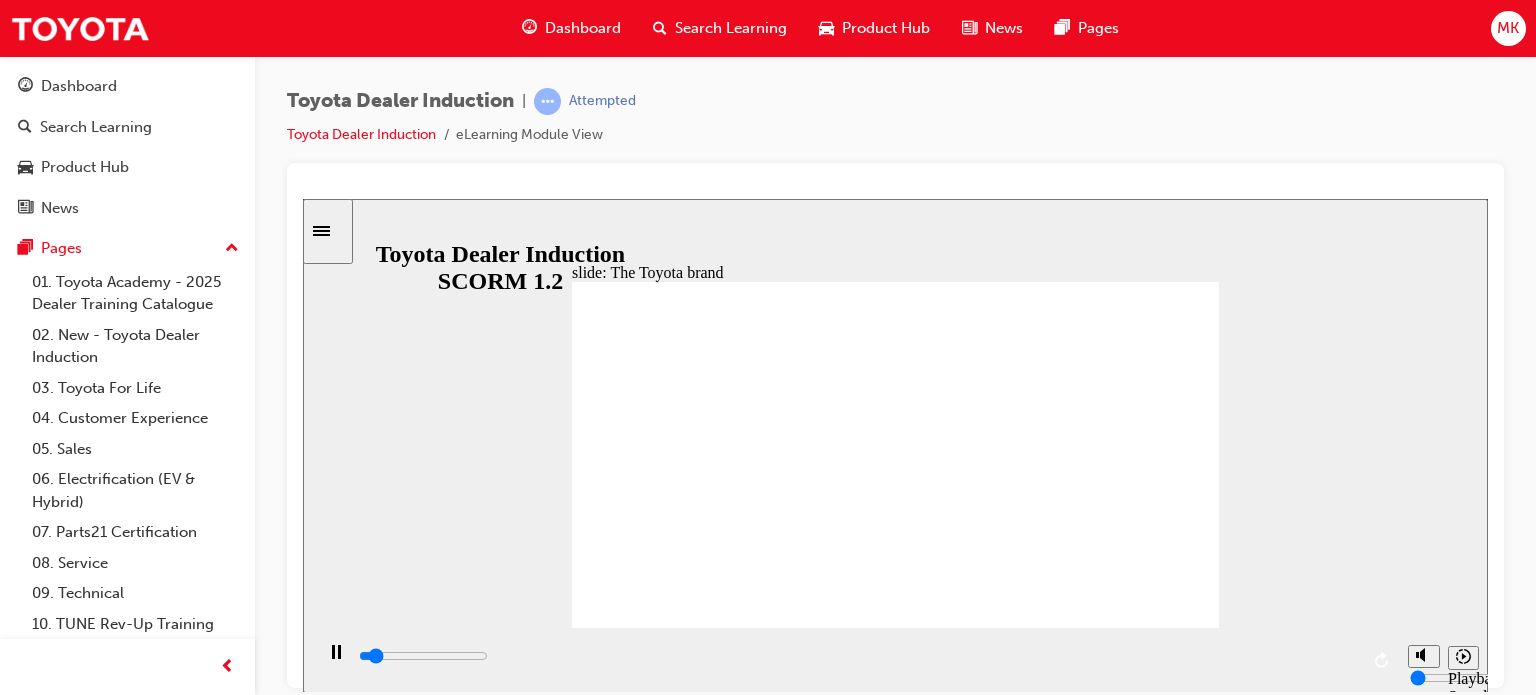 scroll, scrollTop: 0, scrollLeft: 0, axis: both 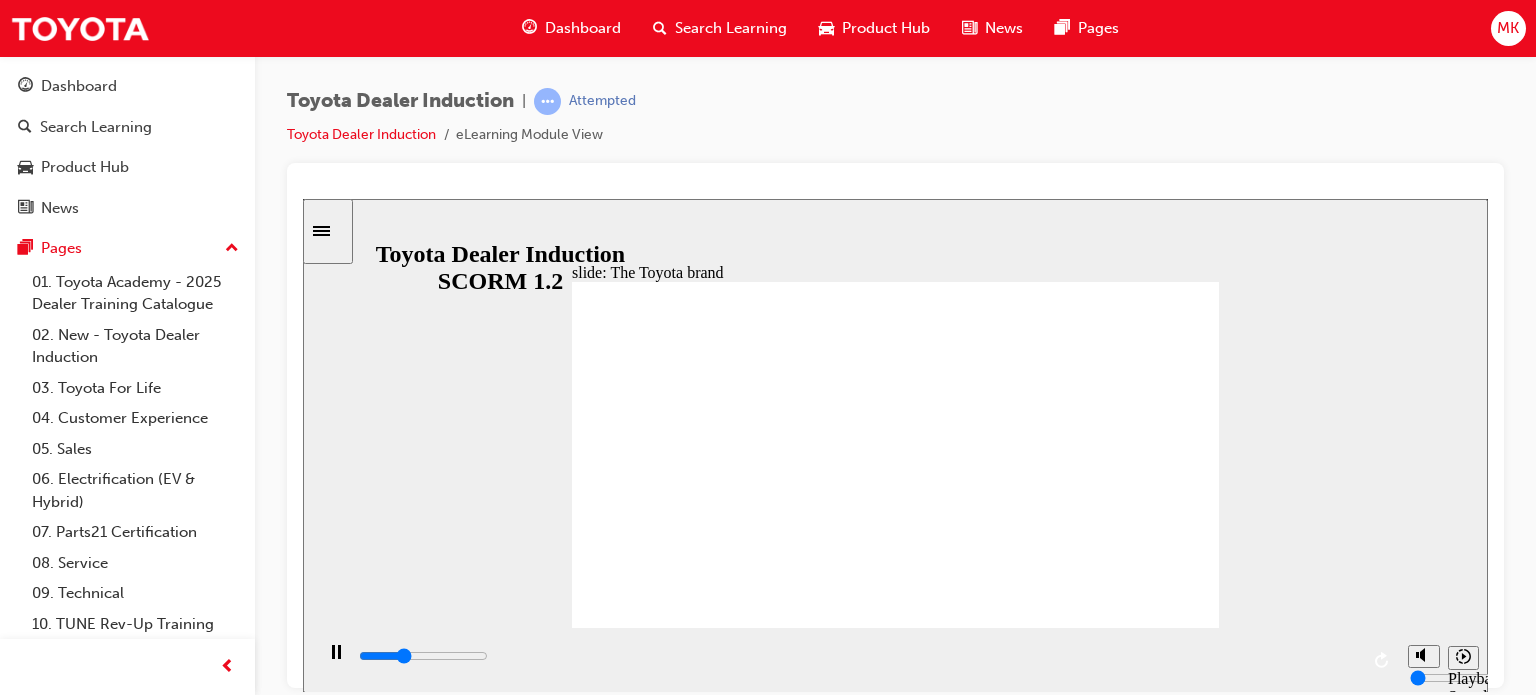 click 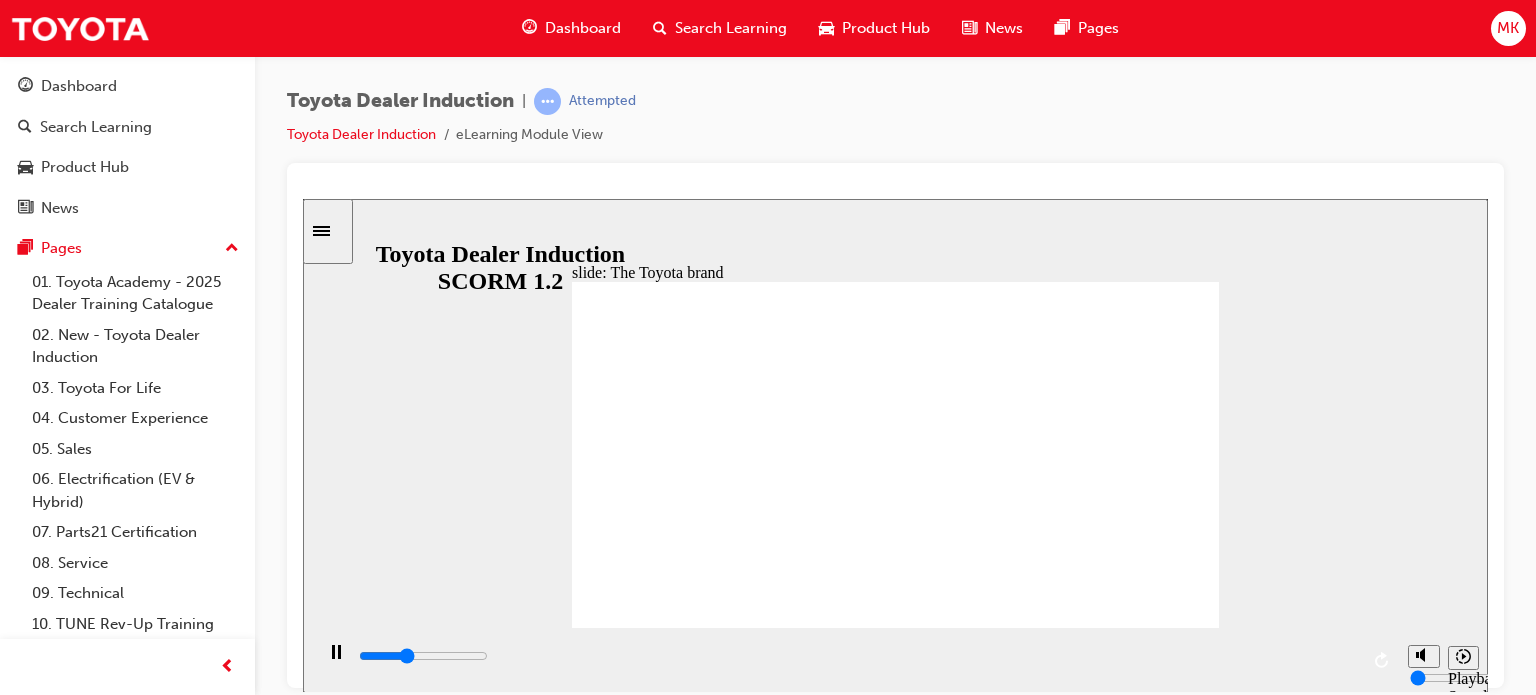 click 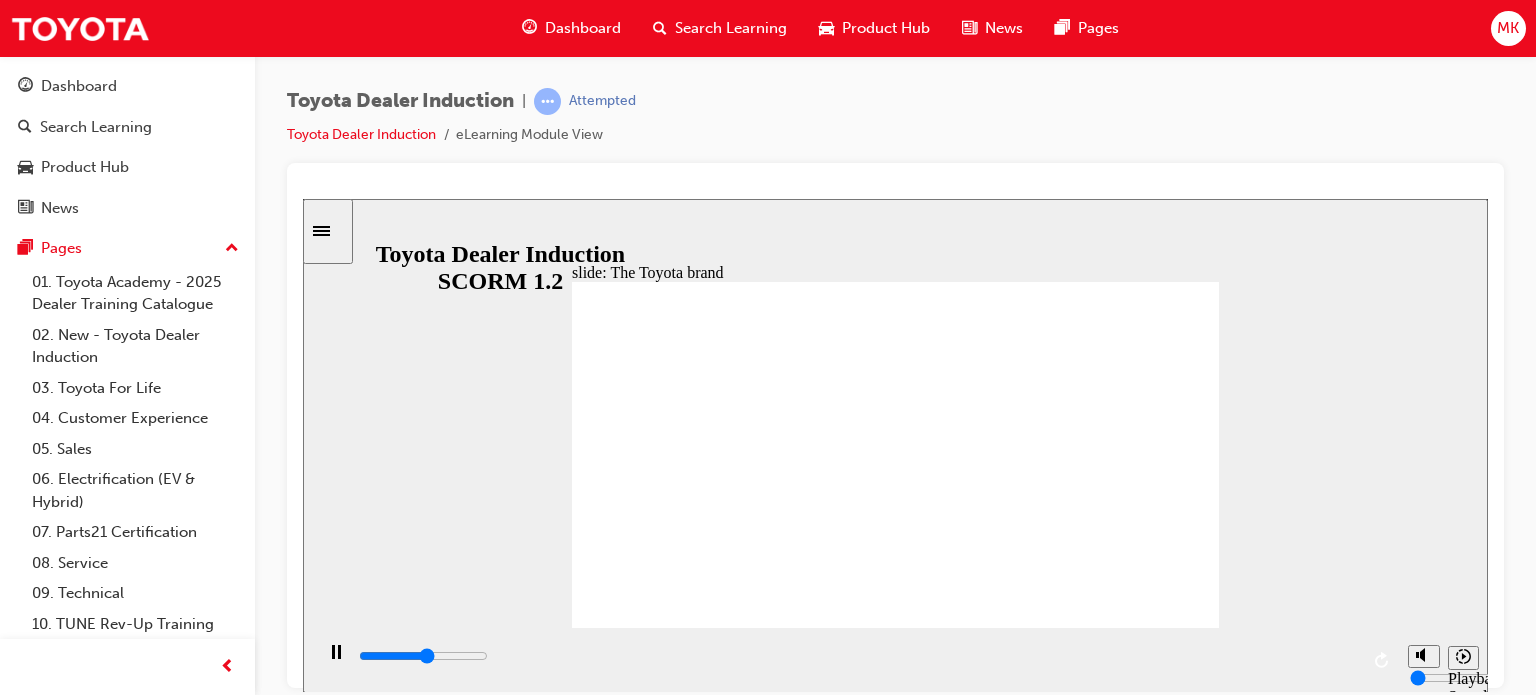 click at bounding box center [895, 1189] 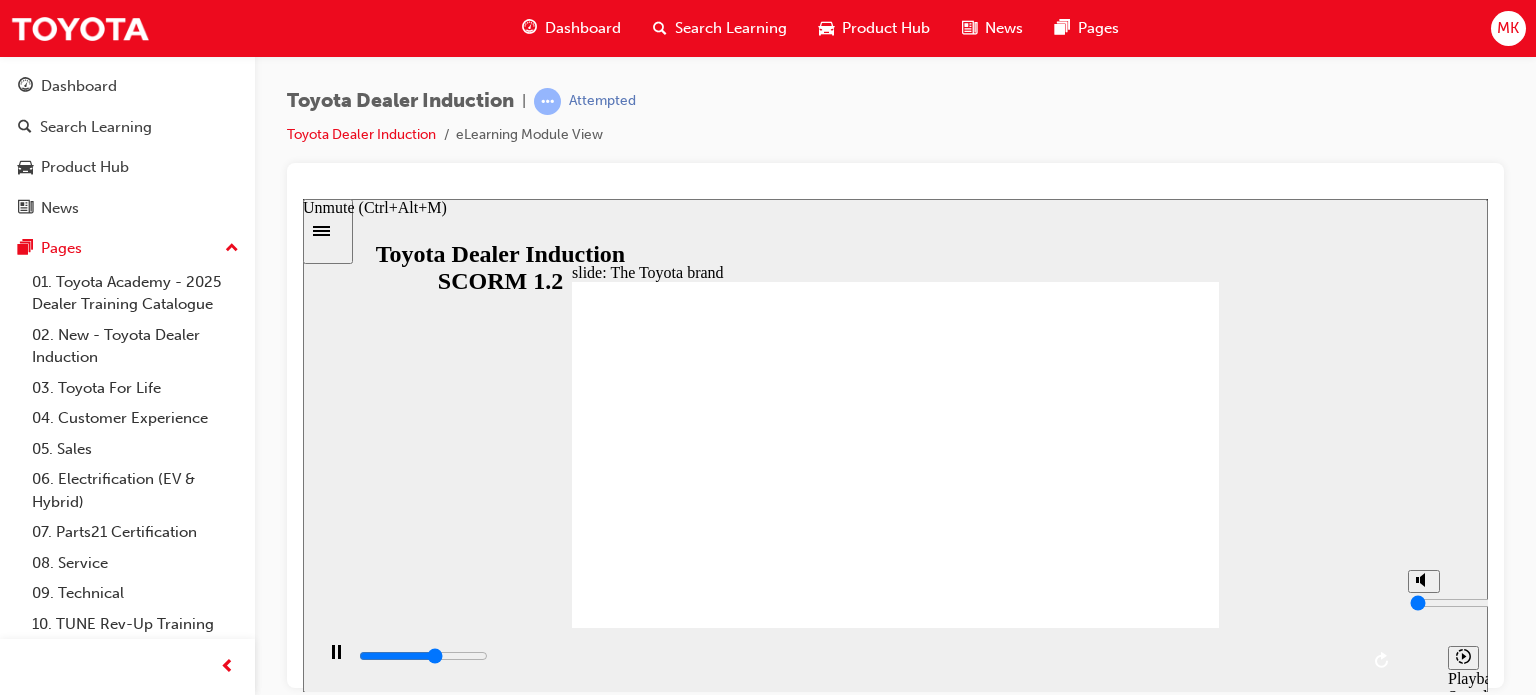 type on "26800" 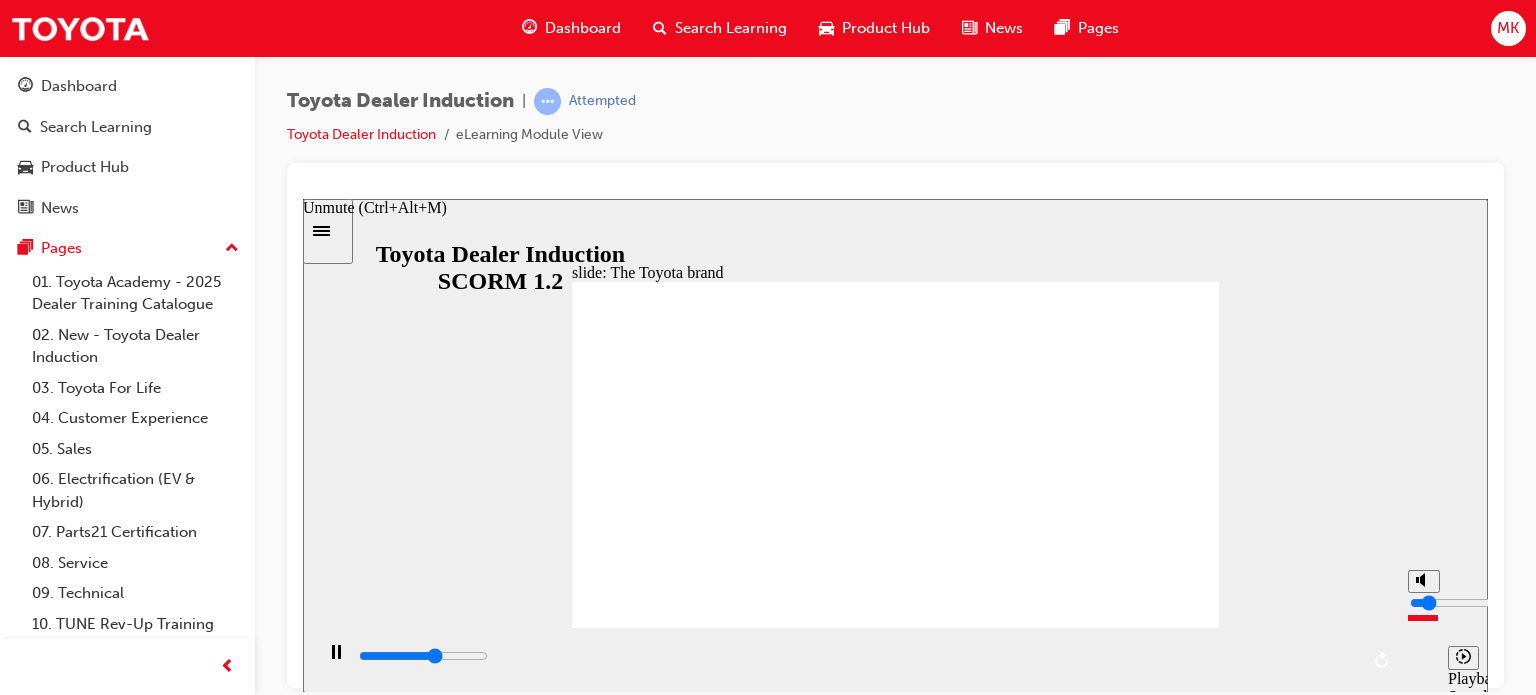 type on "26900" 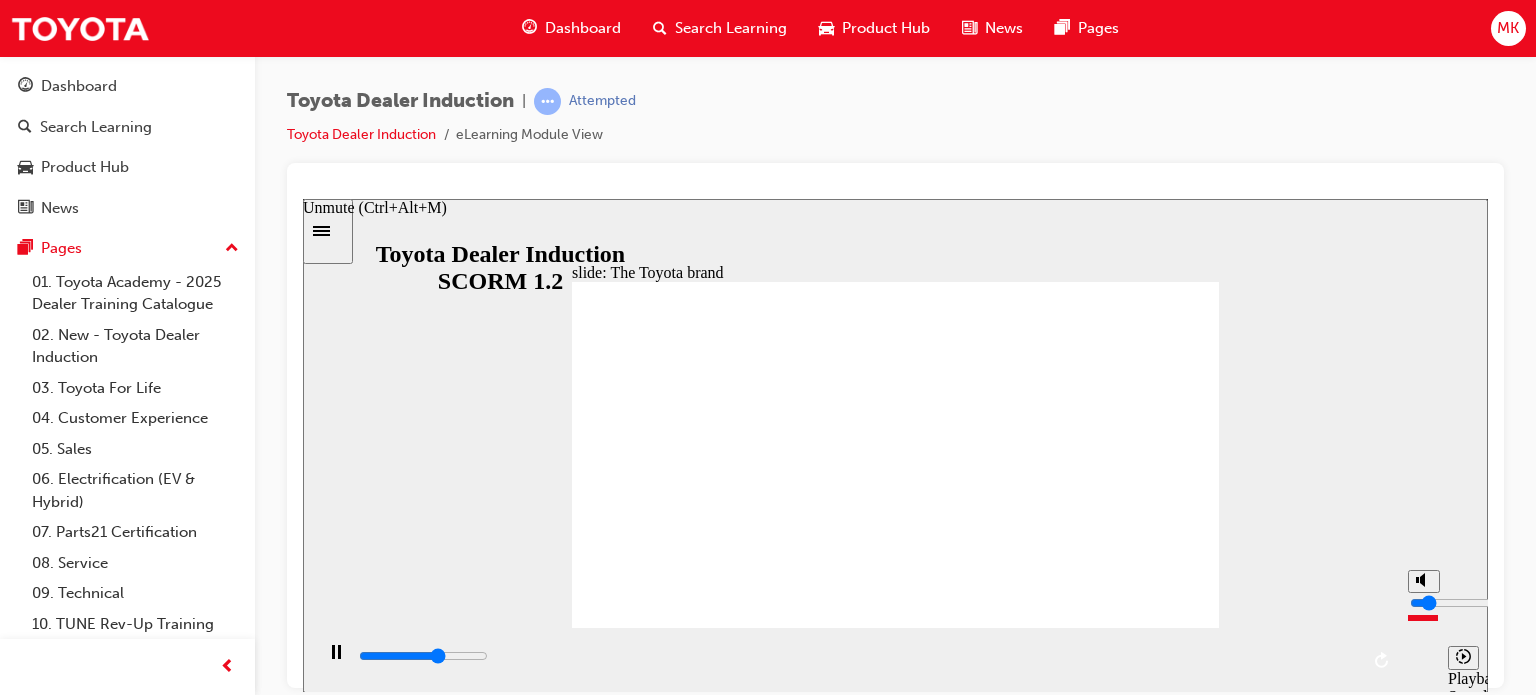 type on "27900" 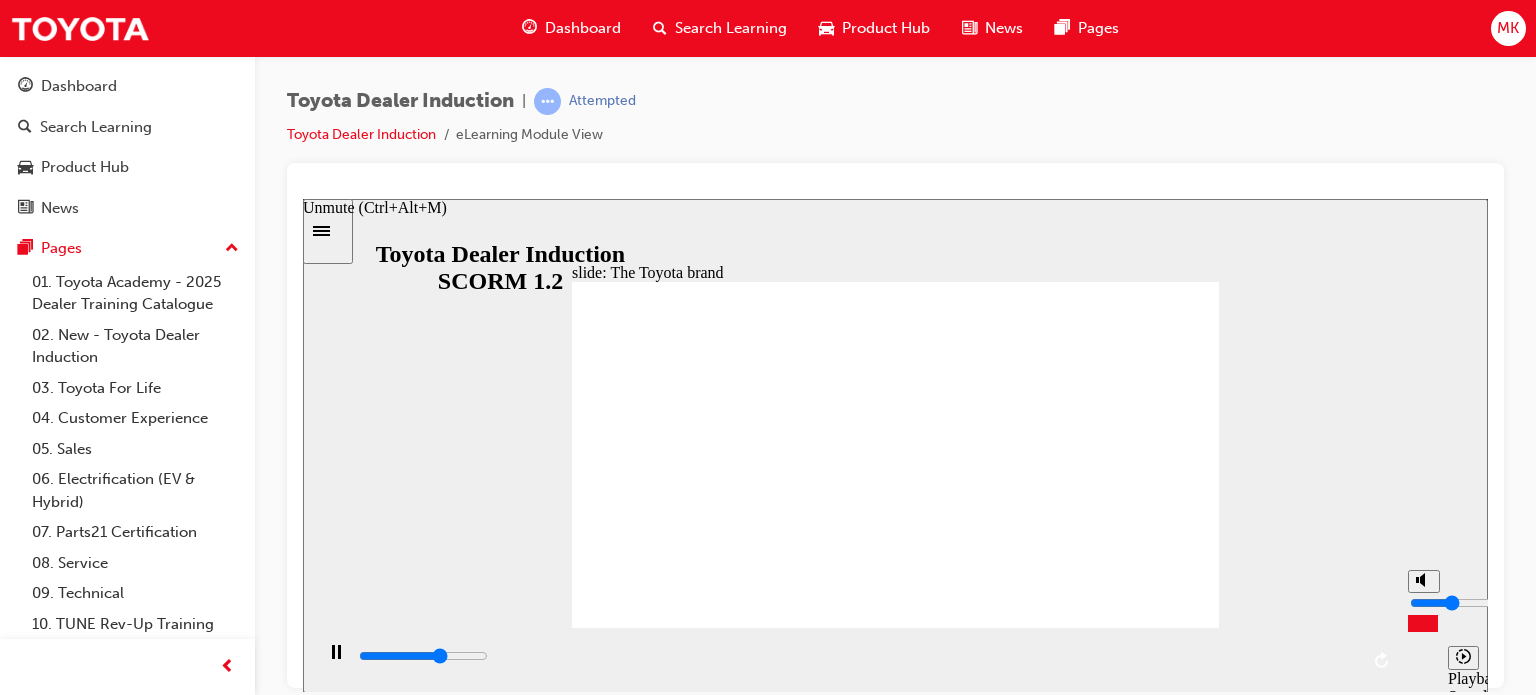 type on "28600" 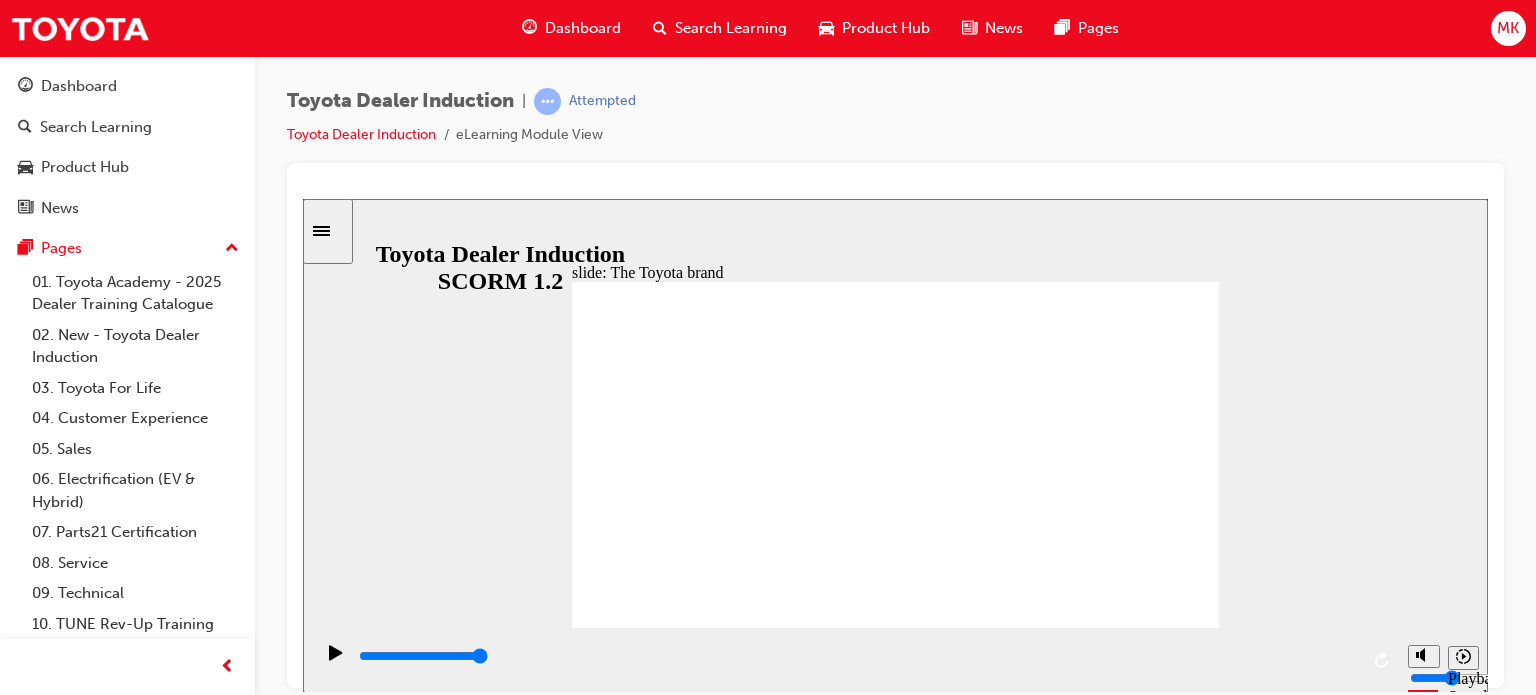 click 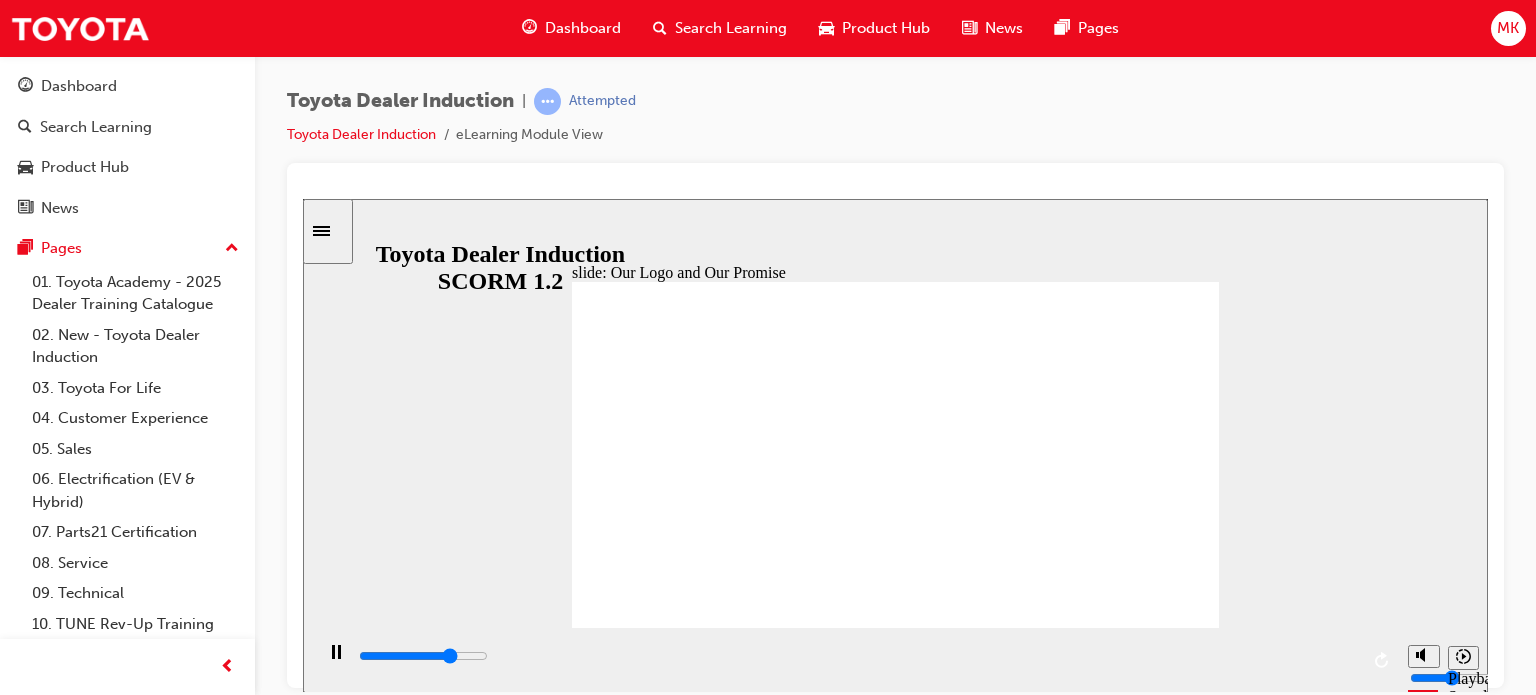 click 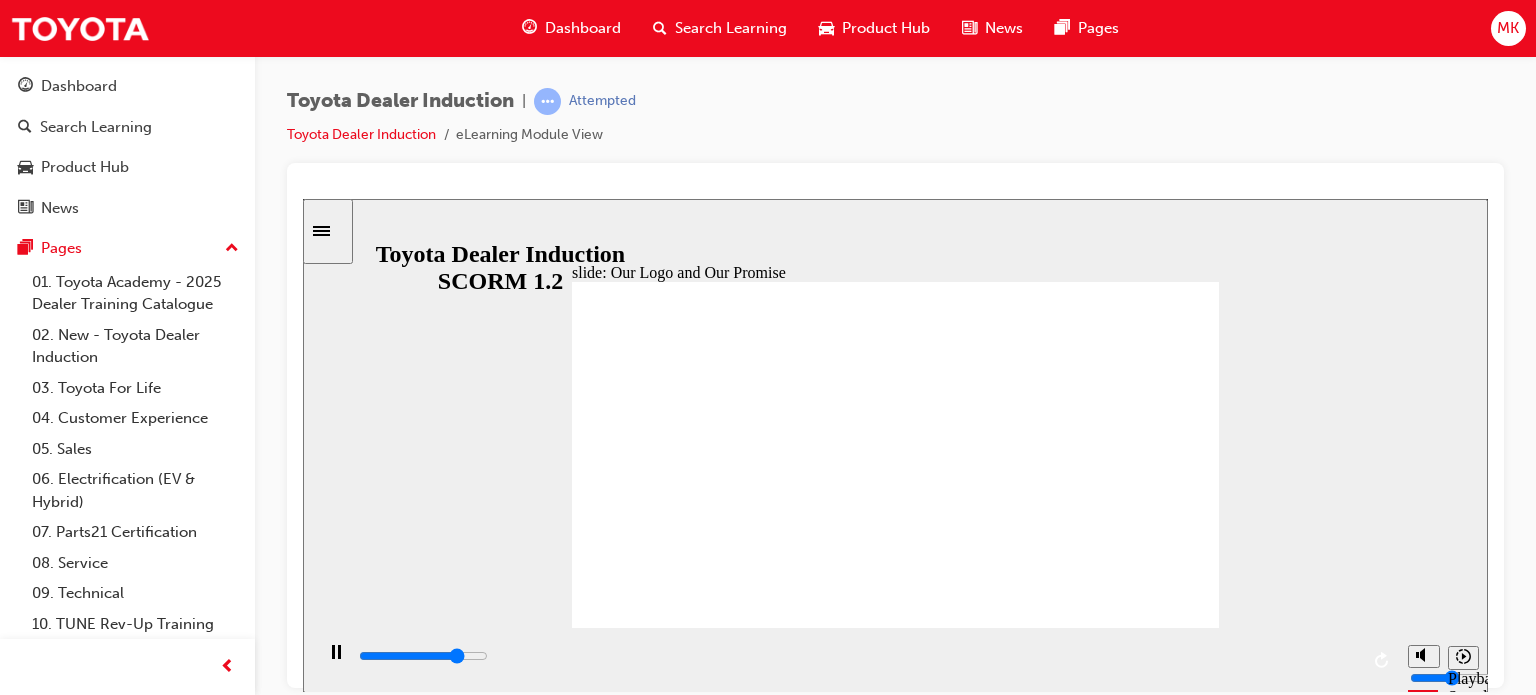 click 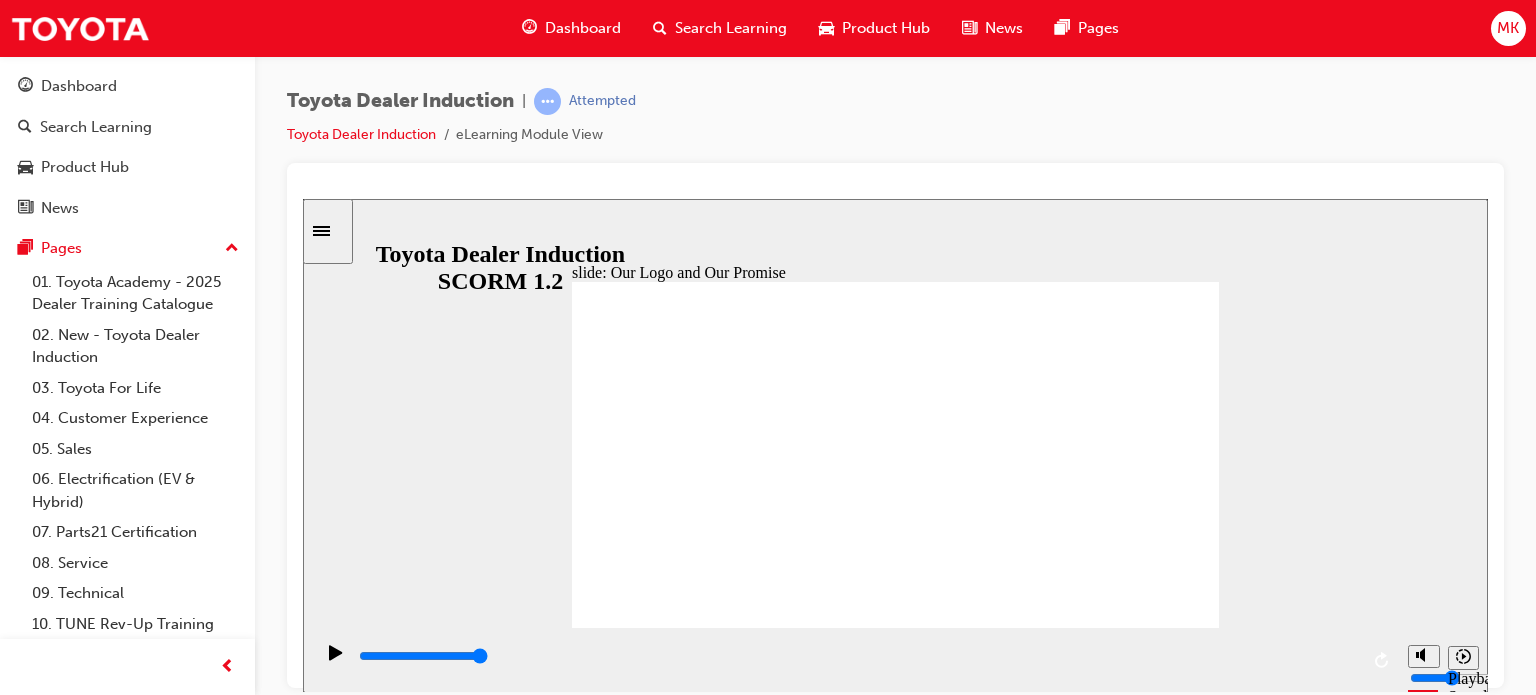 click 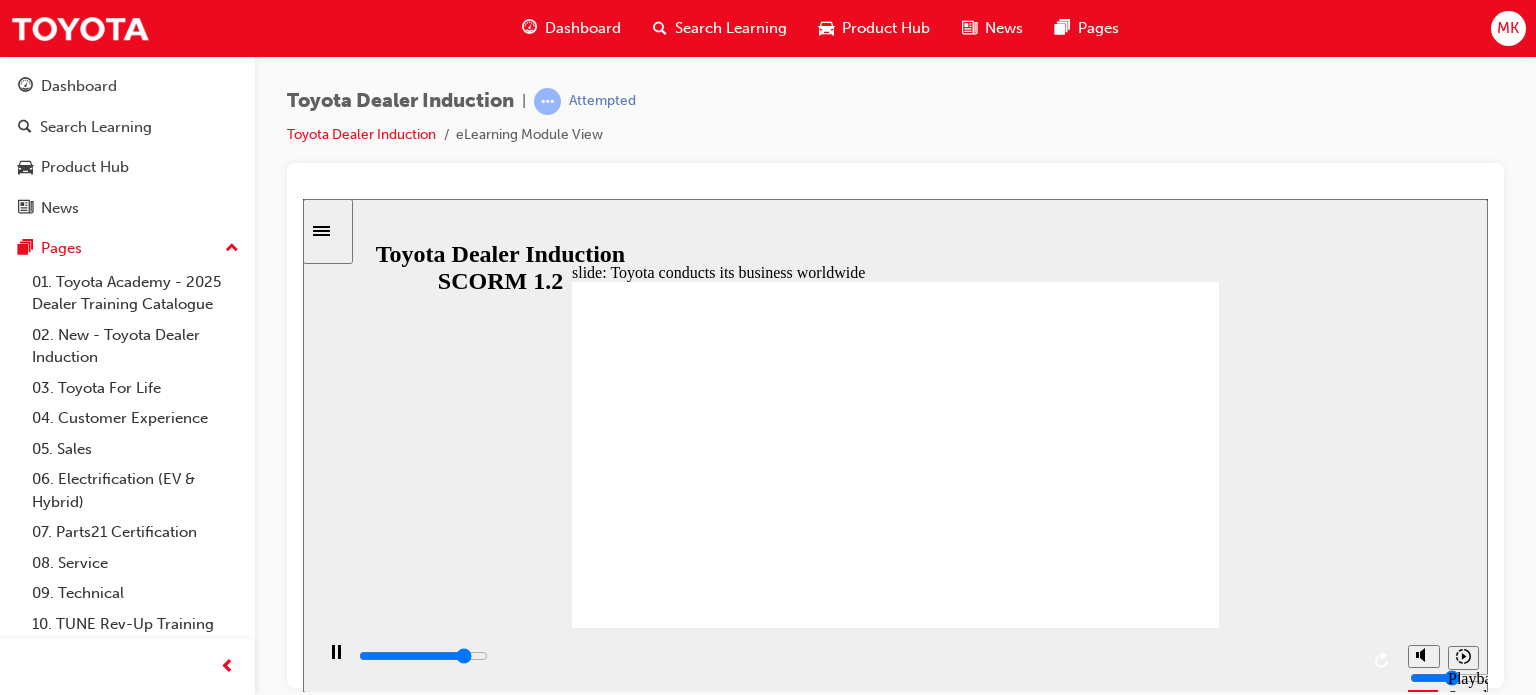 click 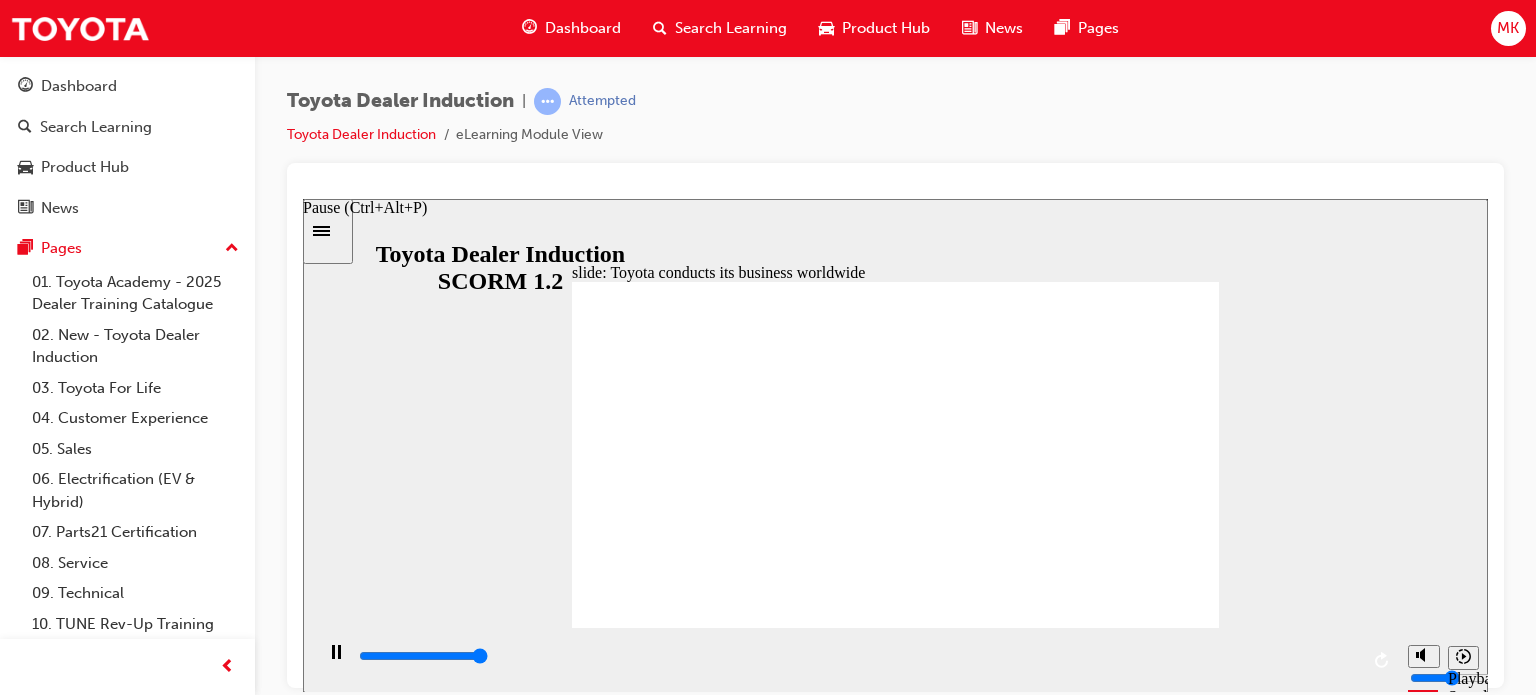 click at bounding box center [336, 661] 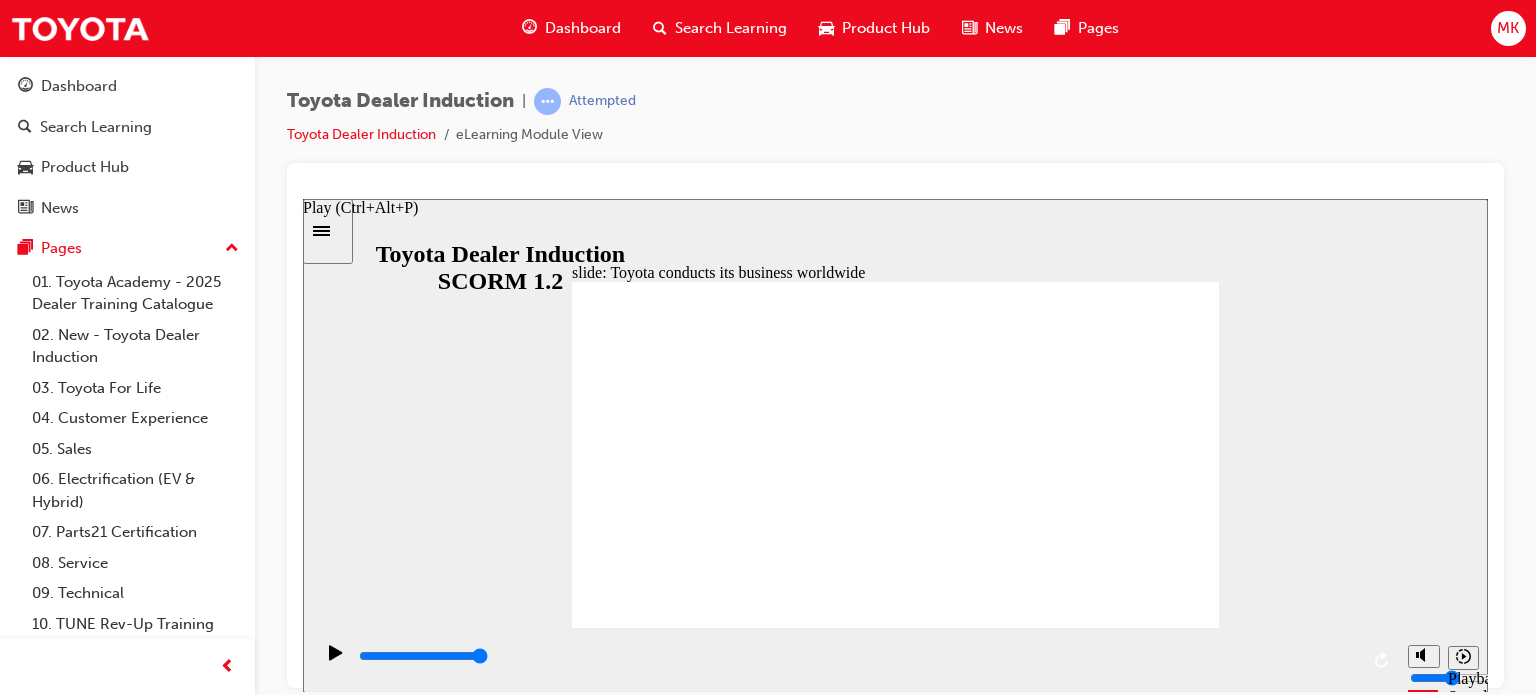 click 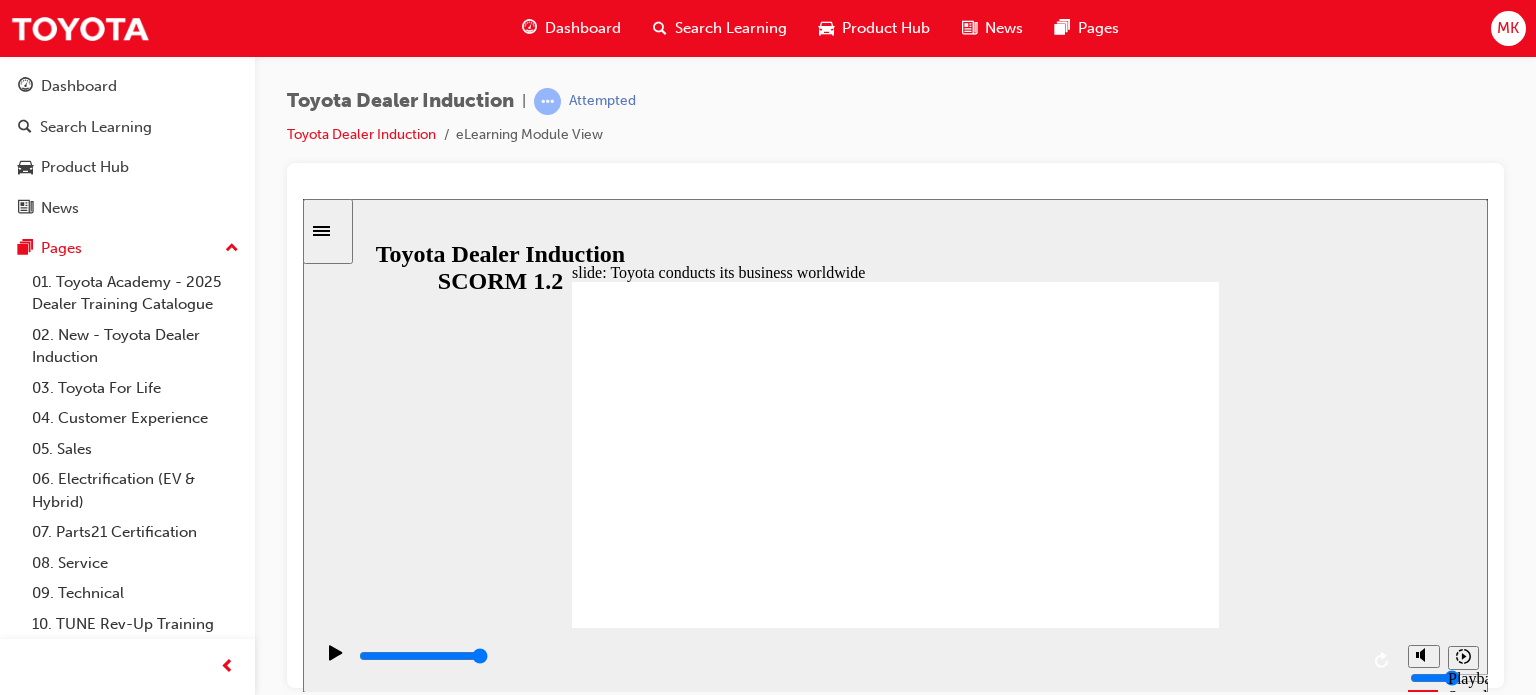 click 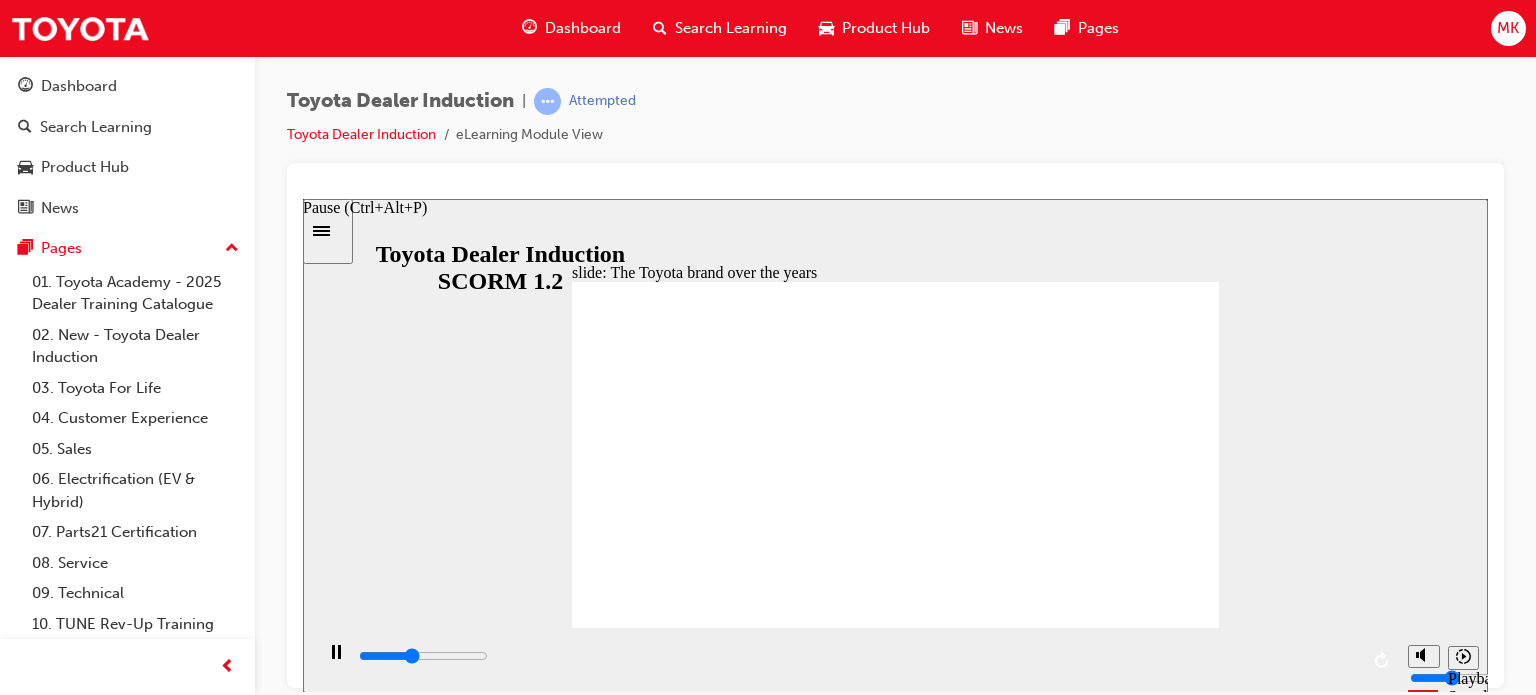 type on "3400" 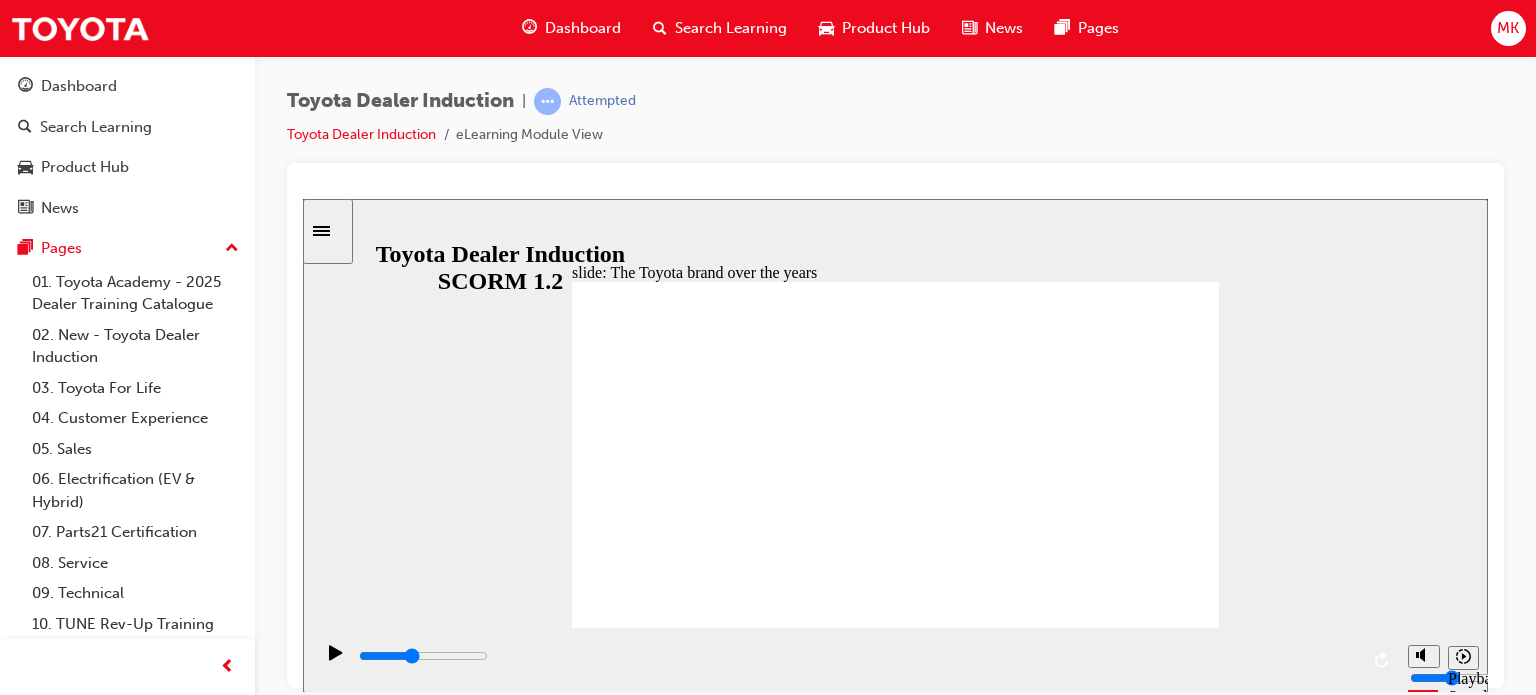 click on "Toyota Dealer Induction | Attempted Toyota Dealer Induction eLearning Module View" at bounding box center [895, 125] 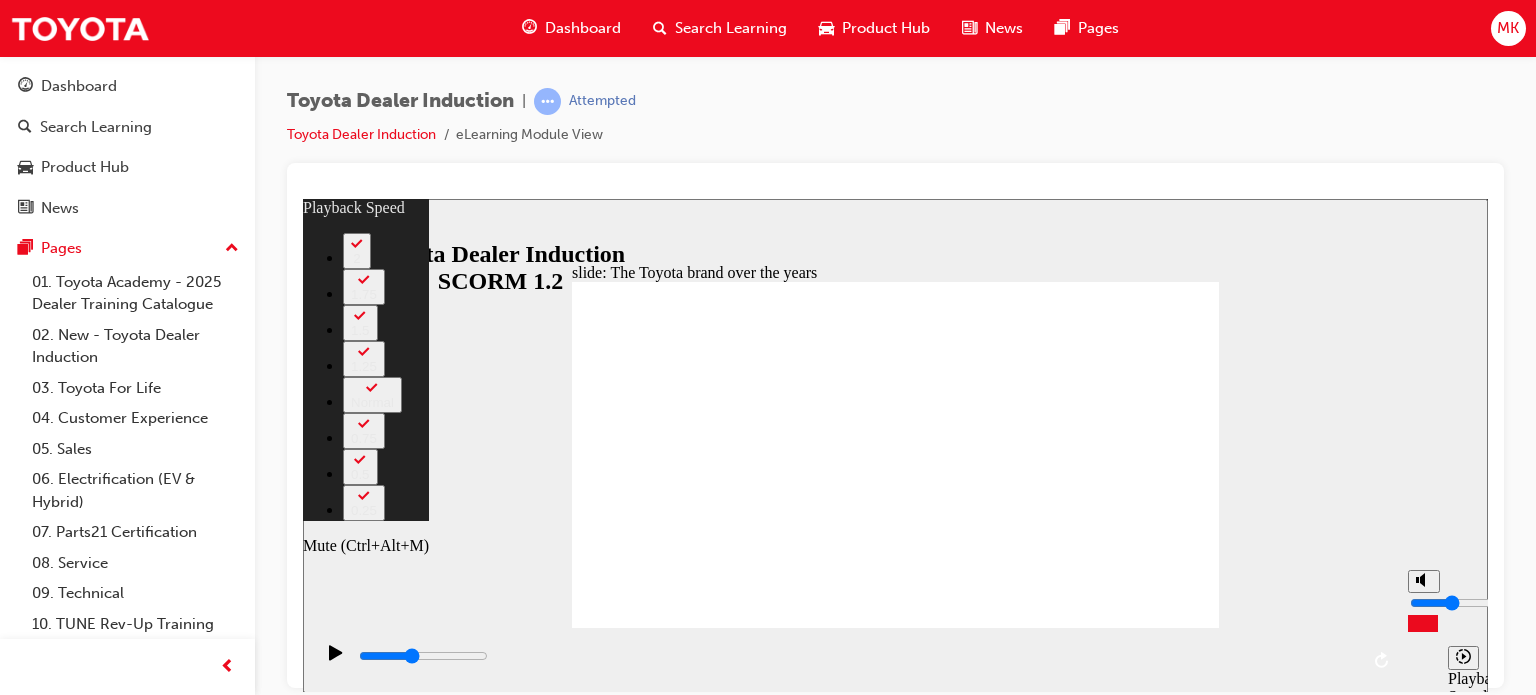 type on "24" 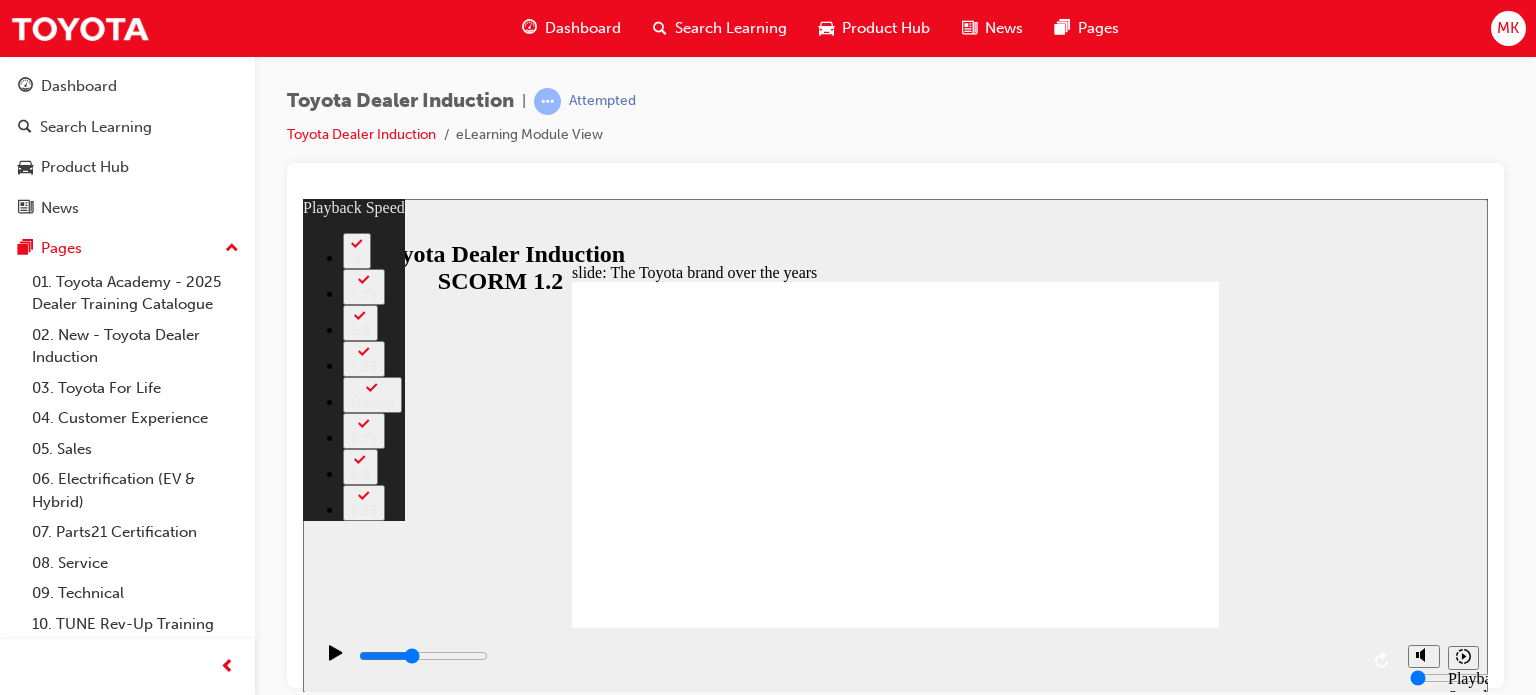 click 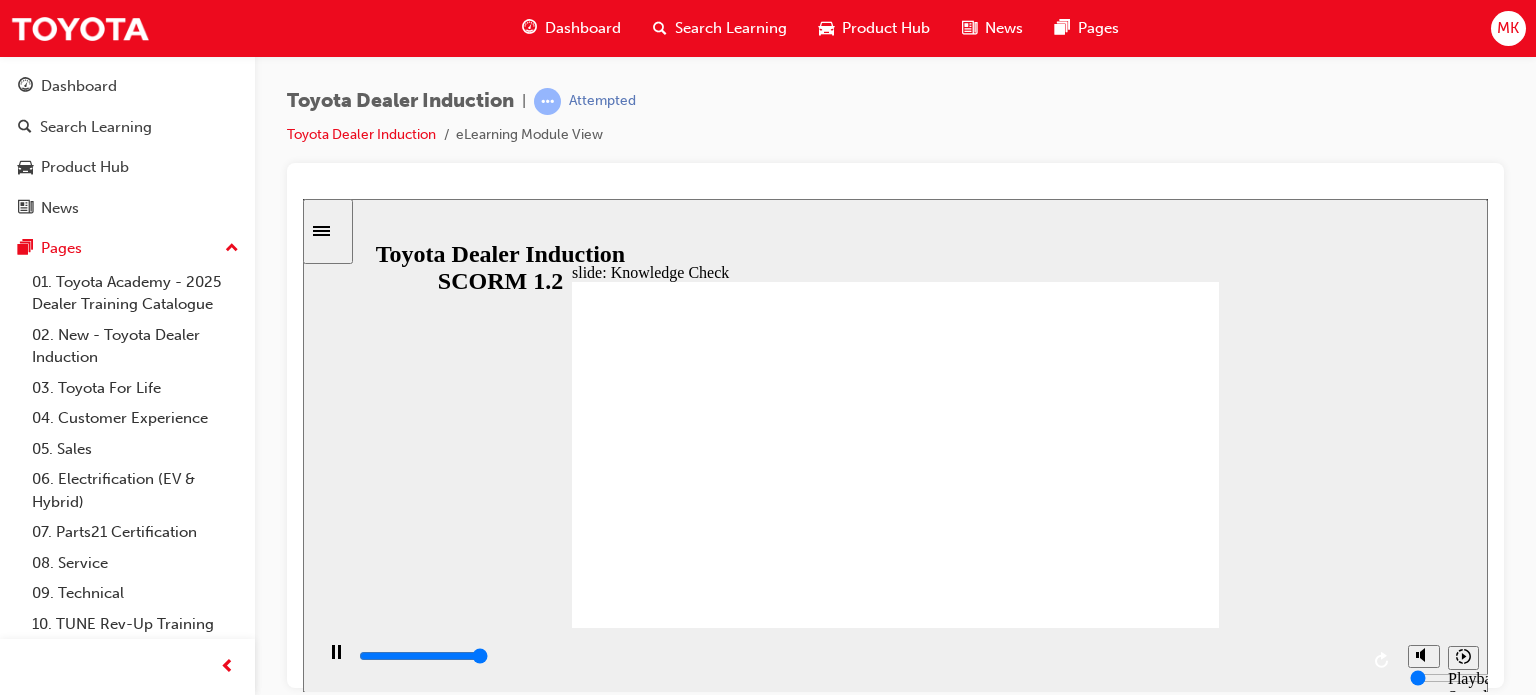 type on "5000" 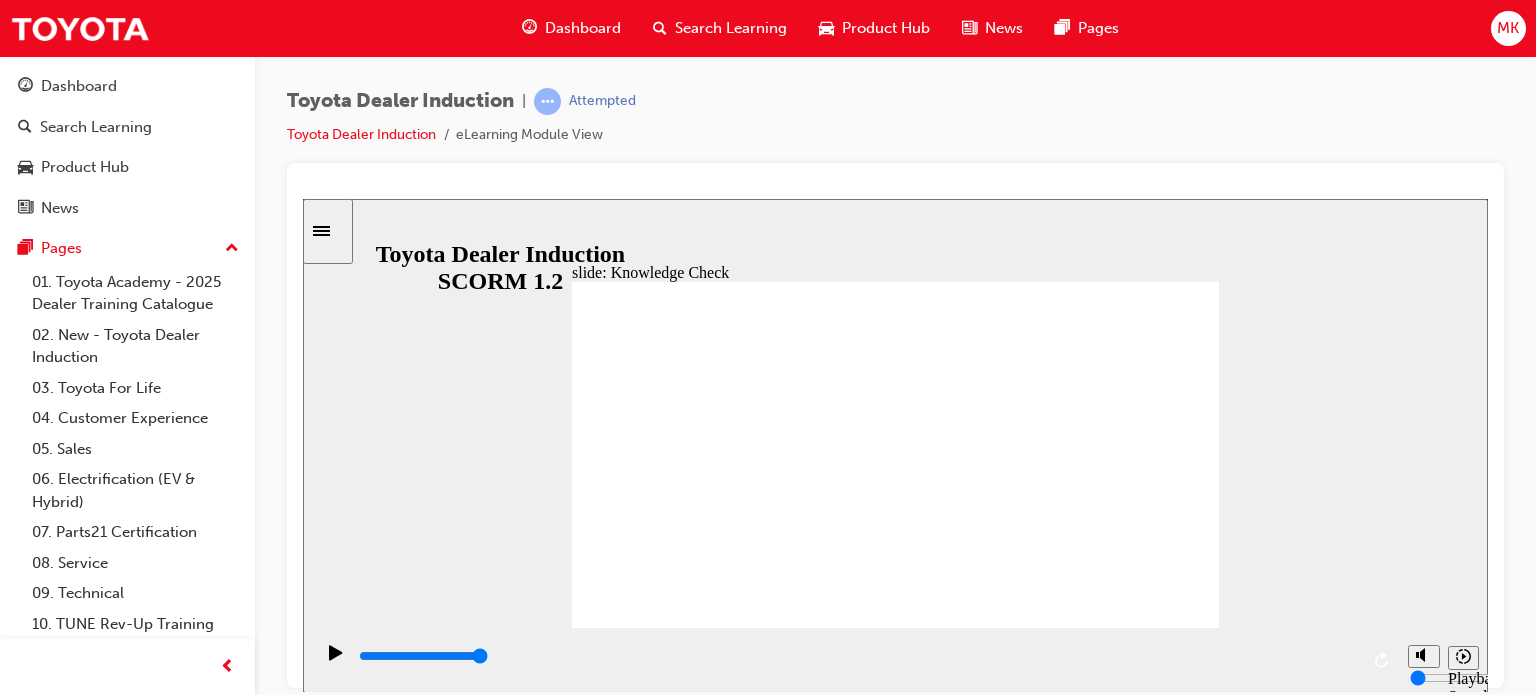 radio on "true" 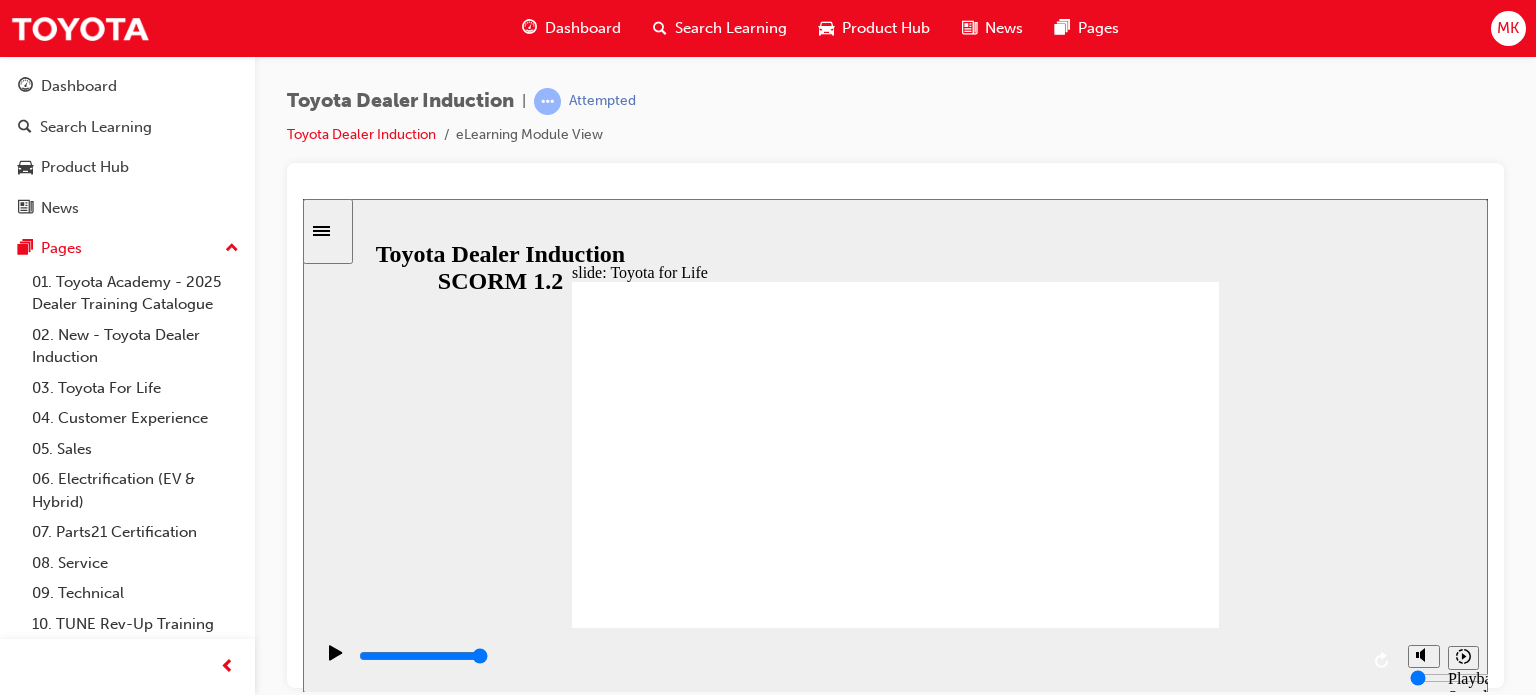 click 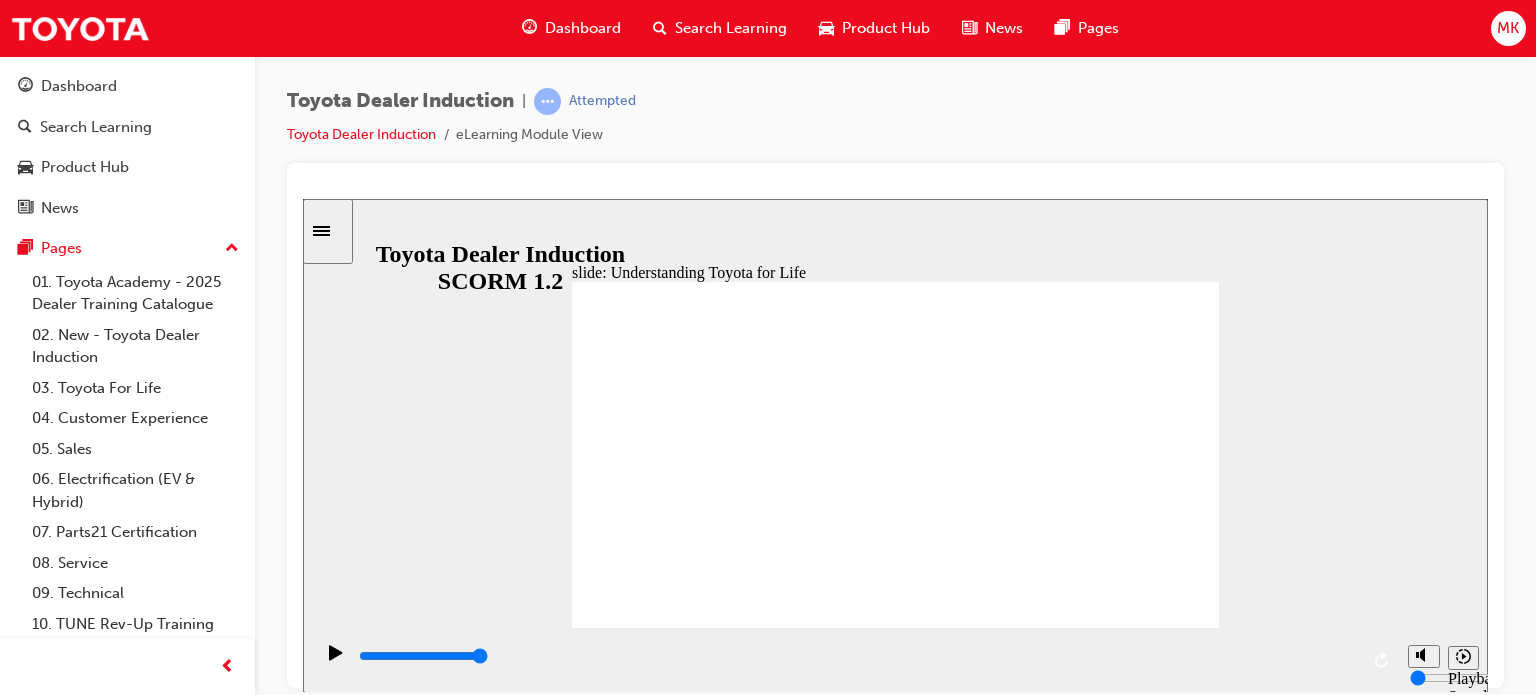 click 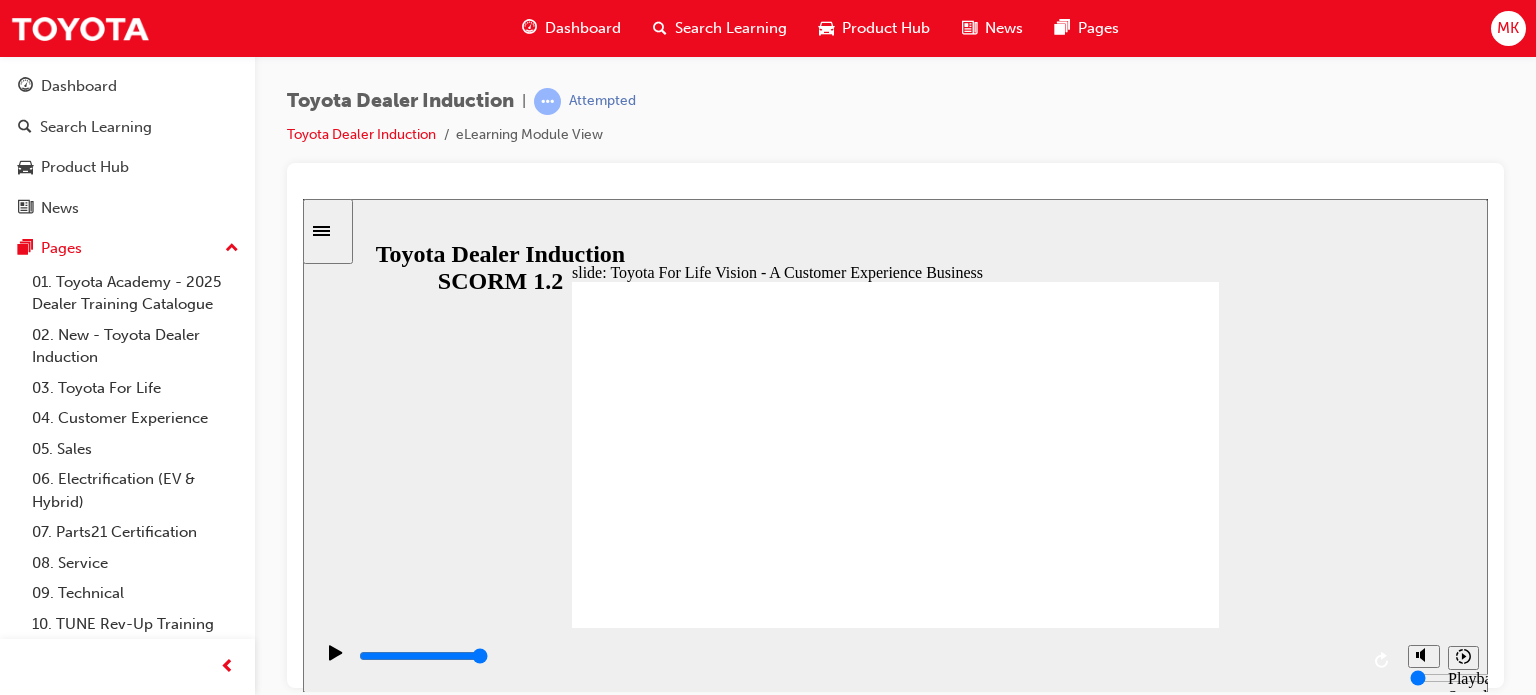 click 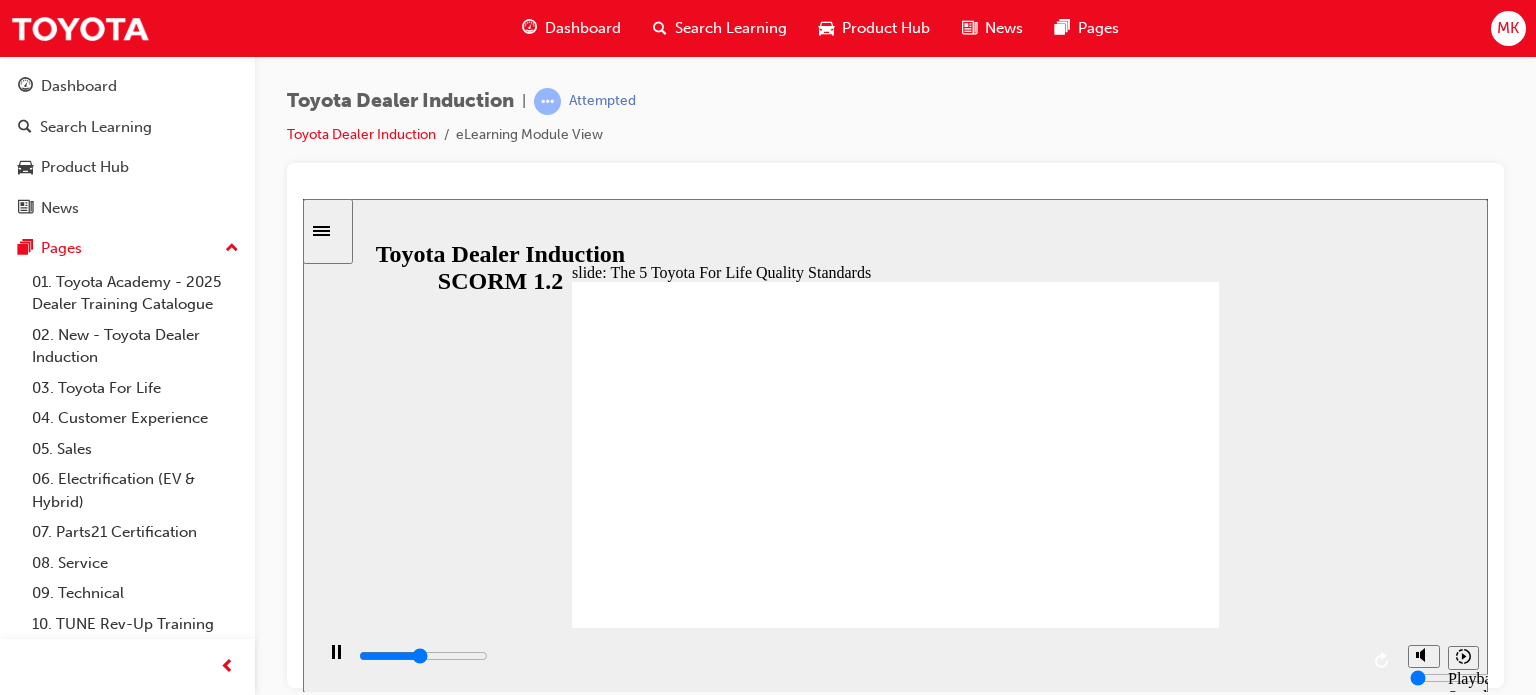 click 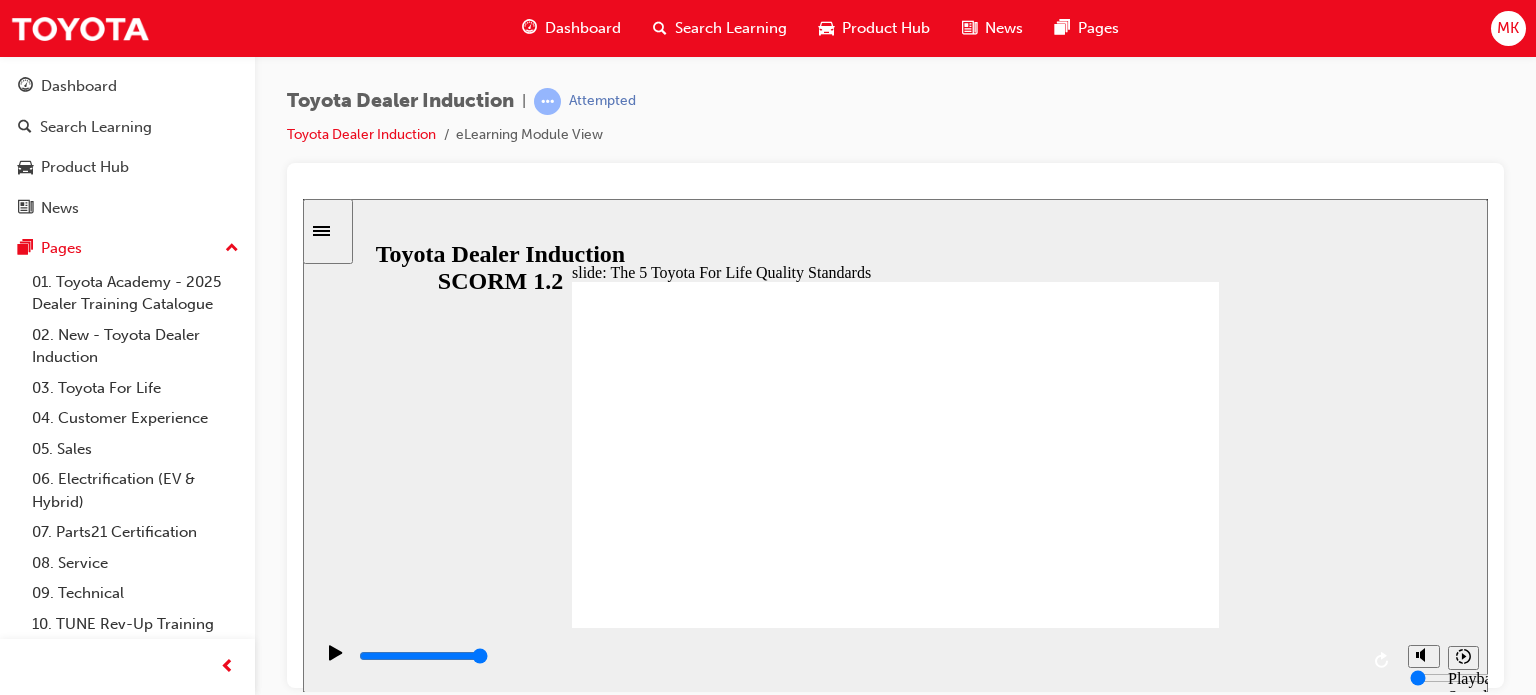 click 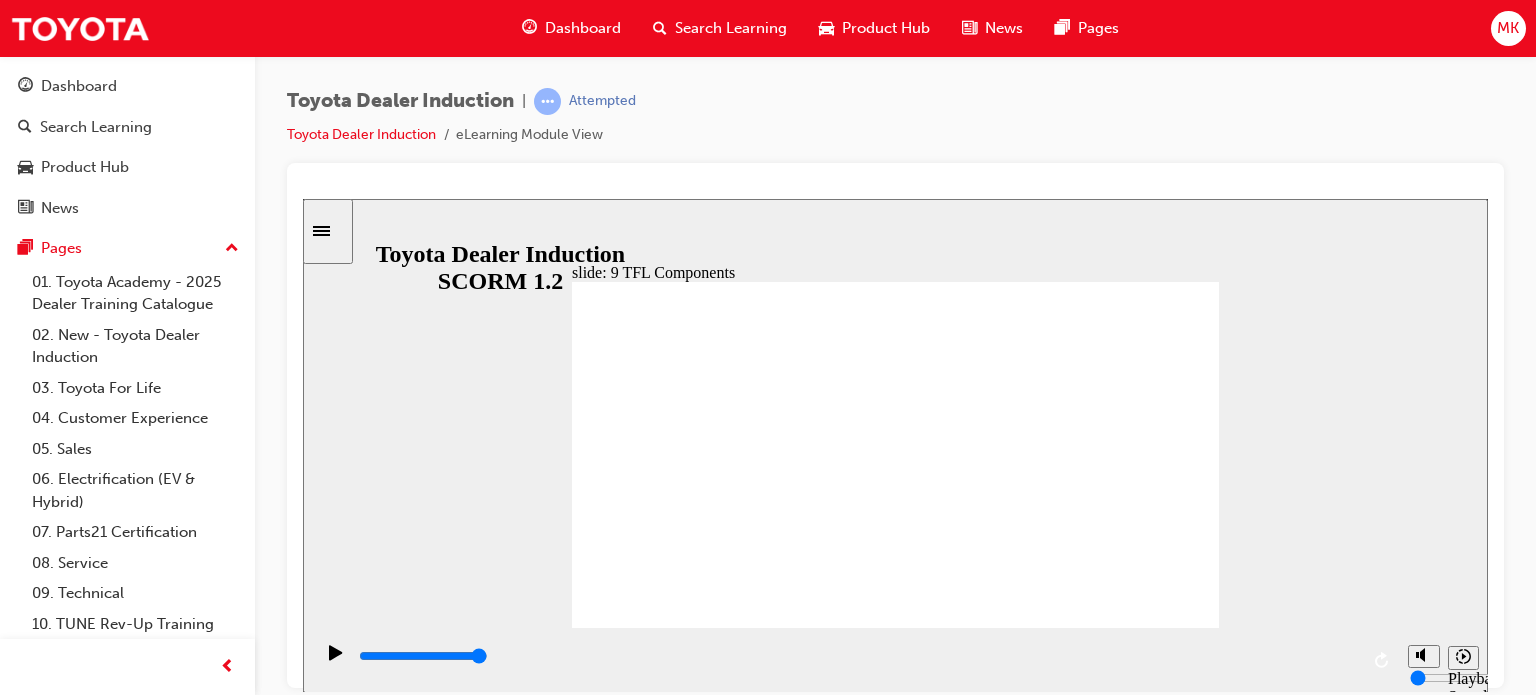 click 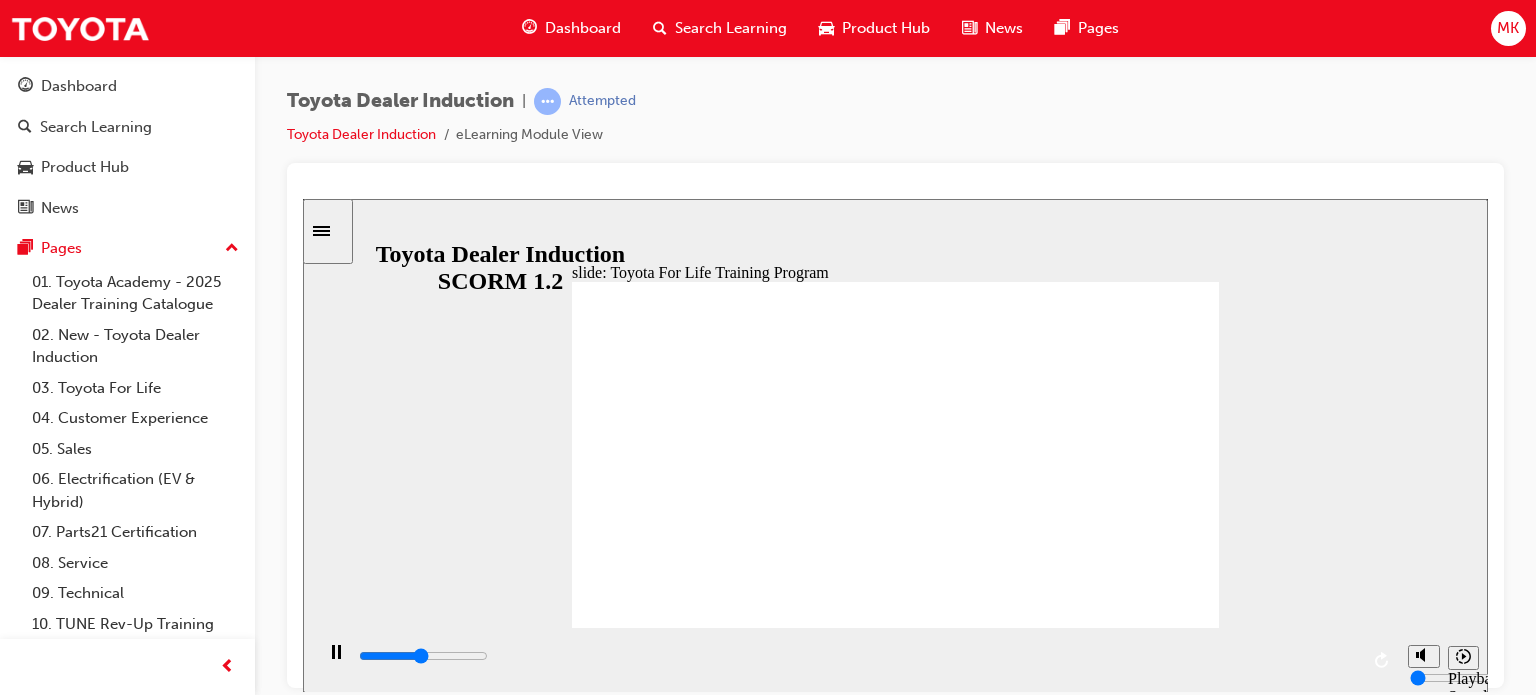 click 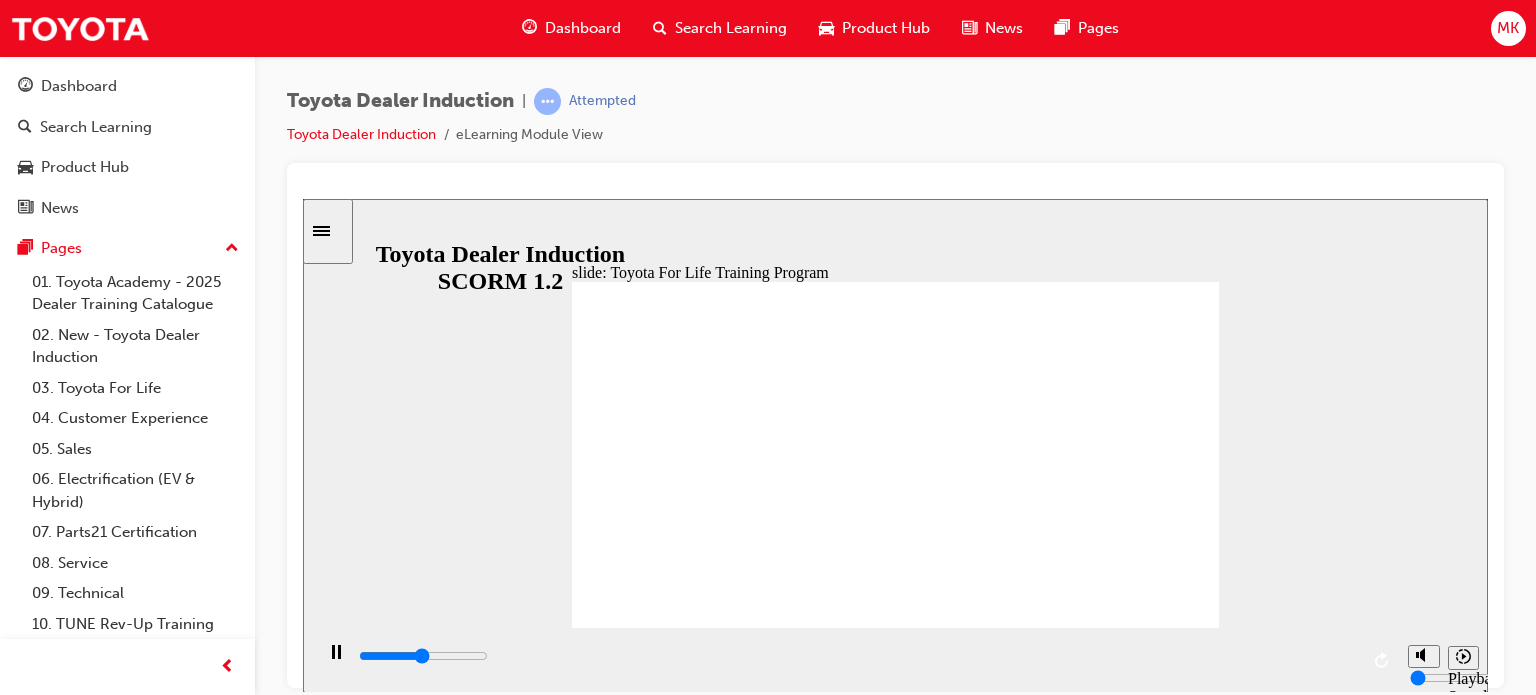 click 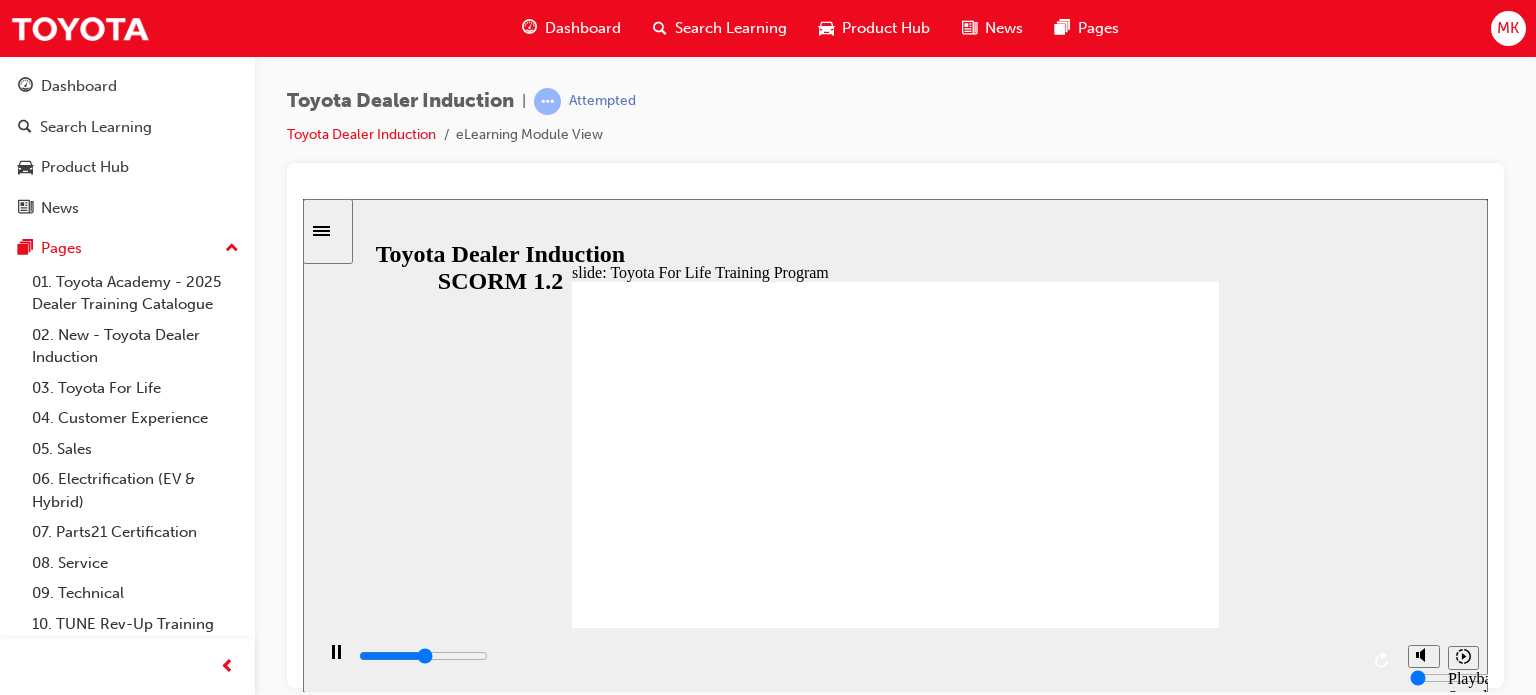 click 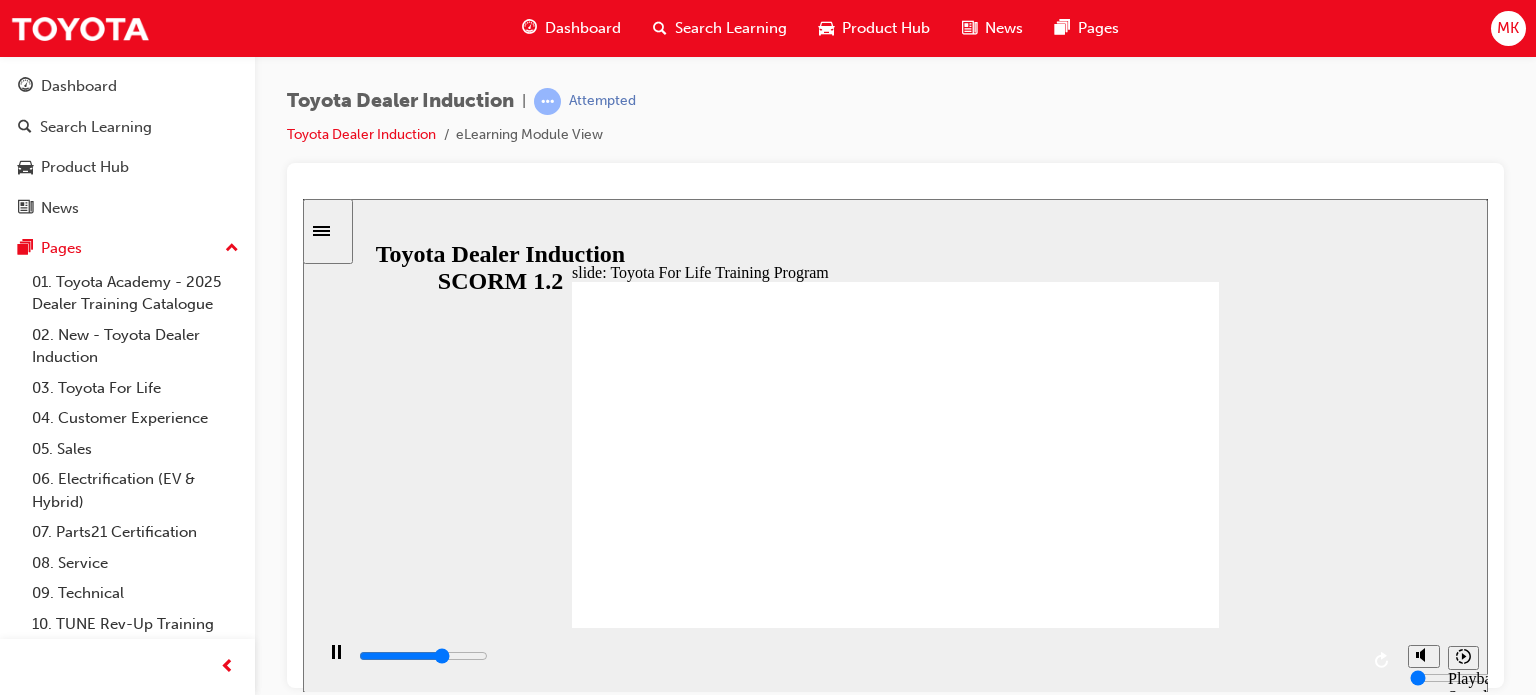 click 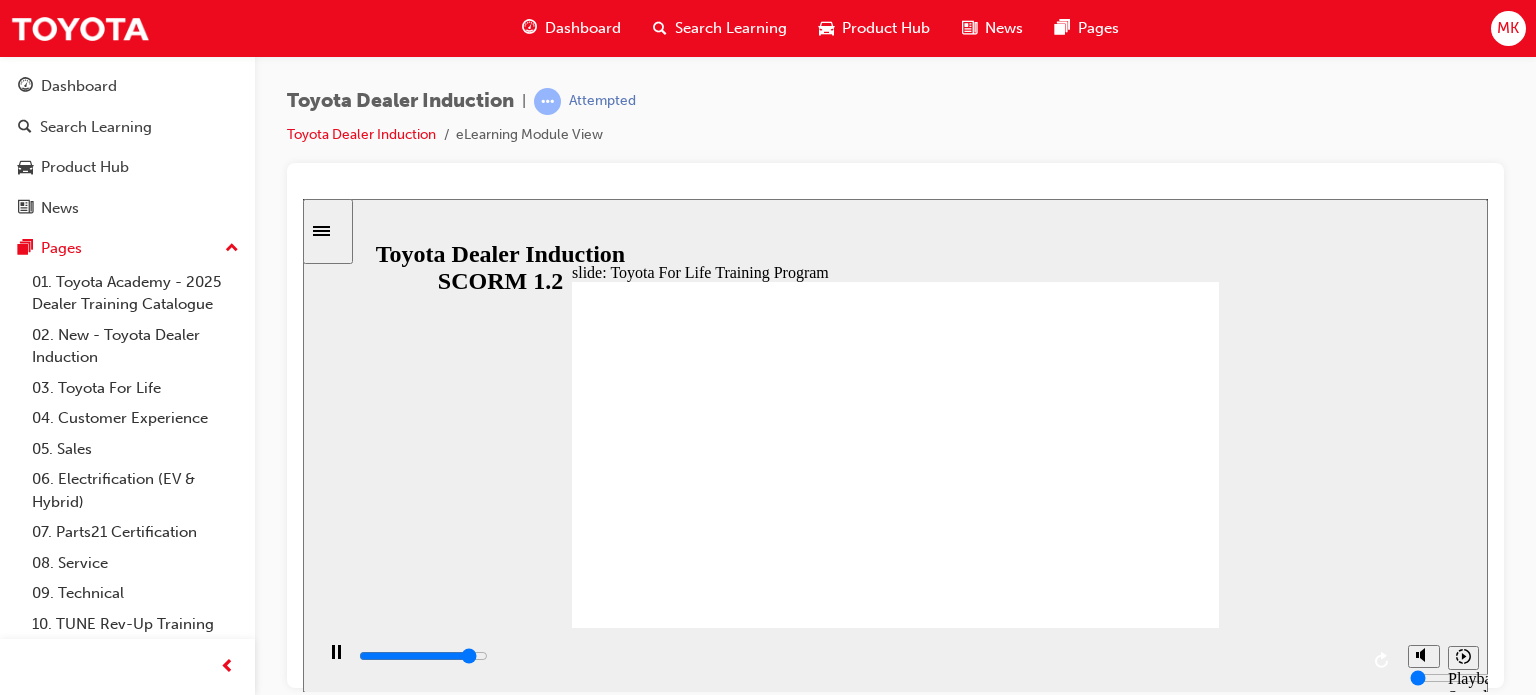 click 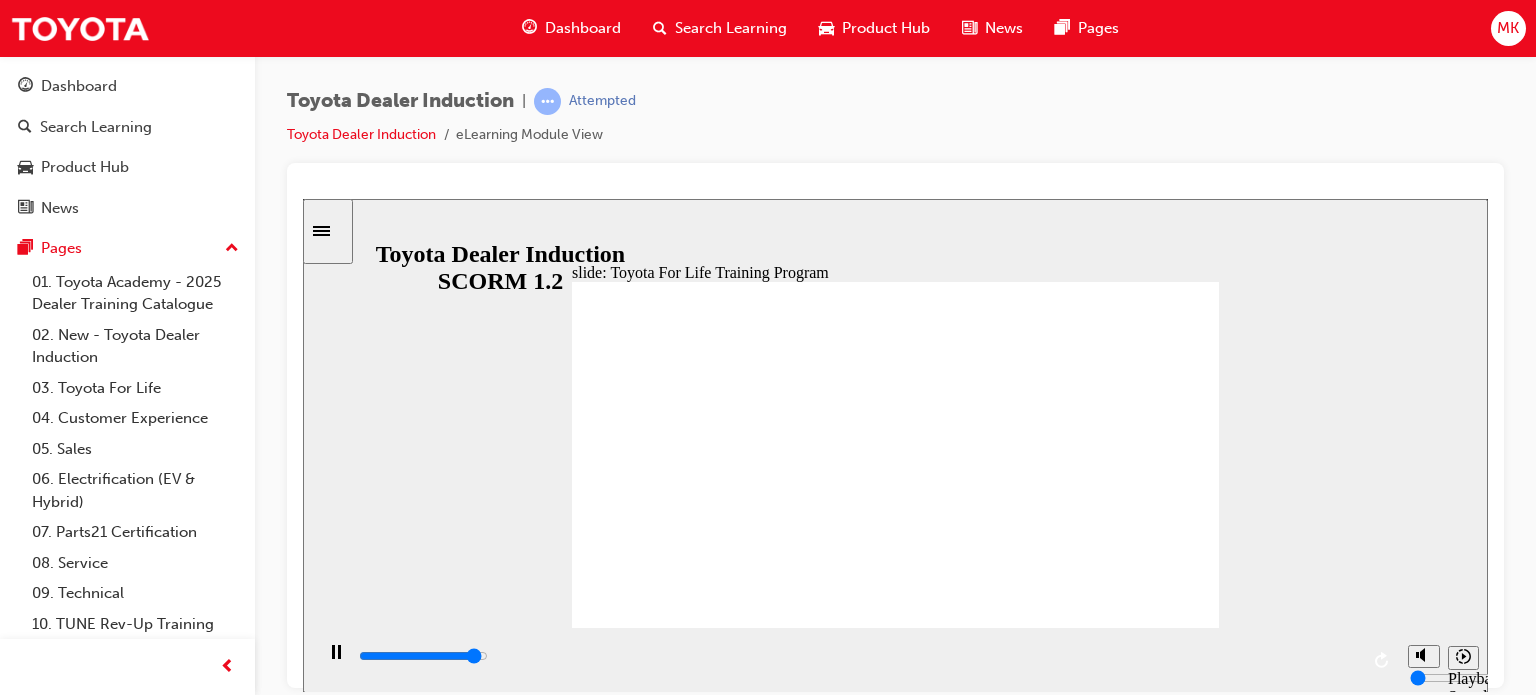 click 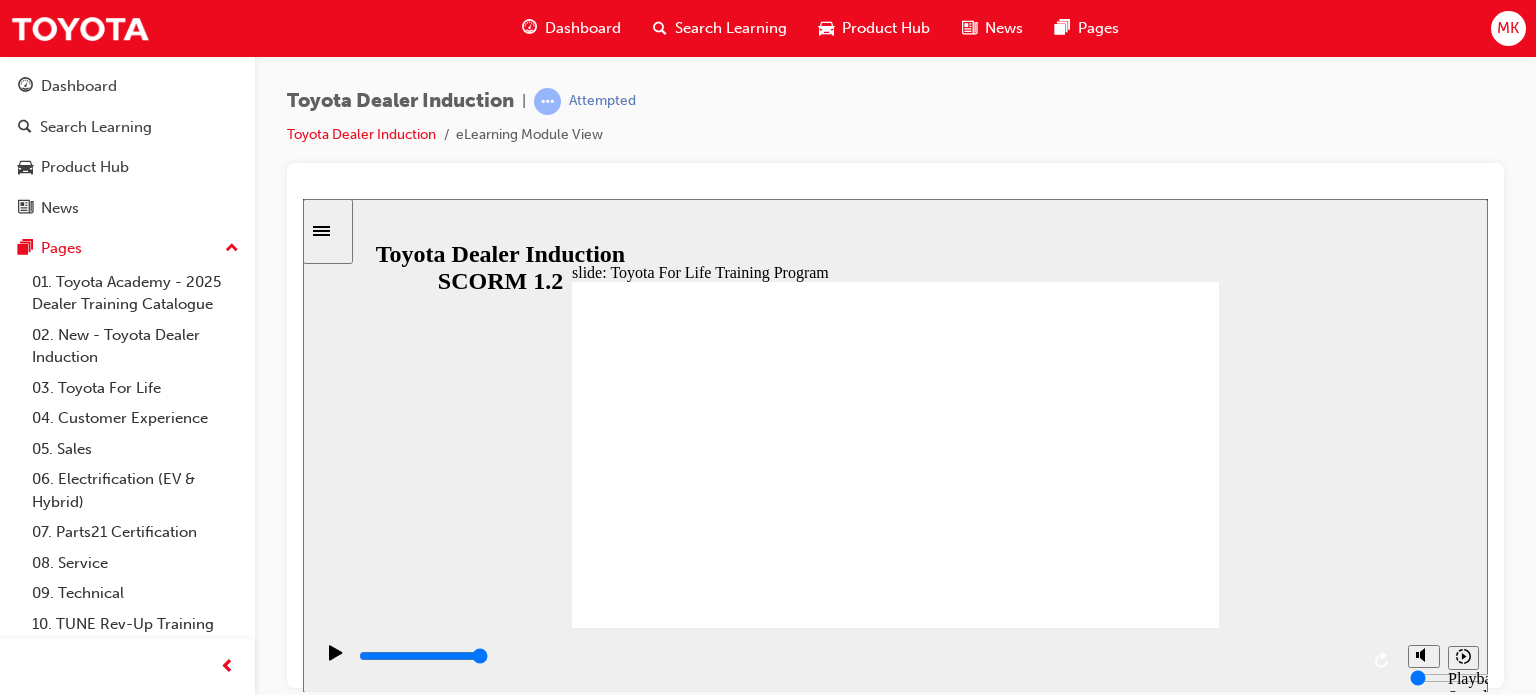 click 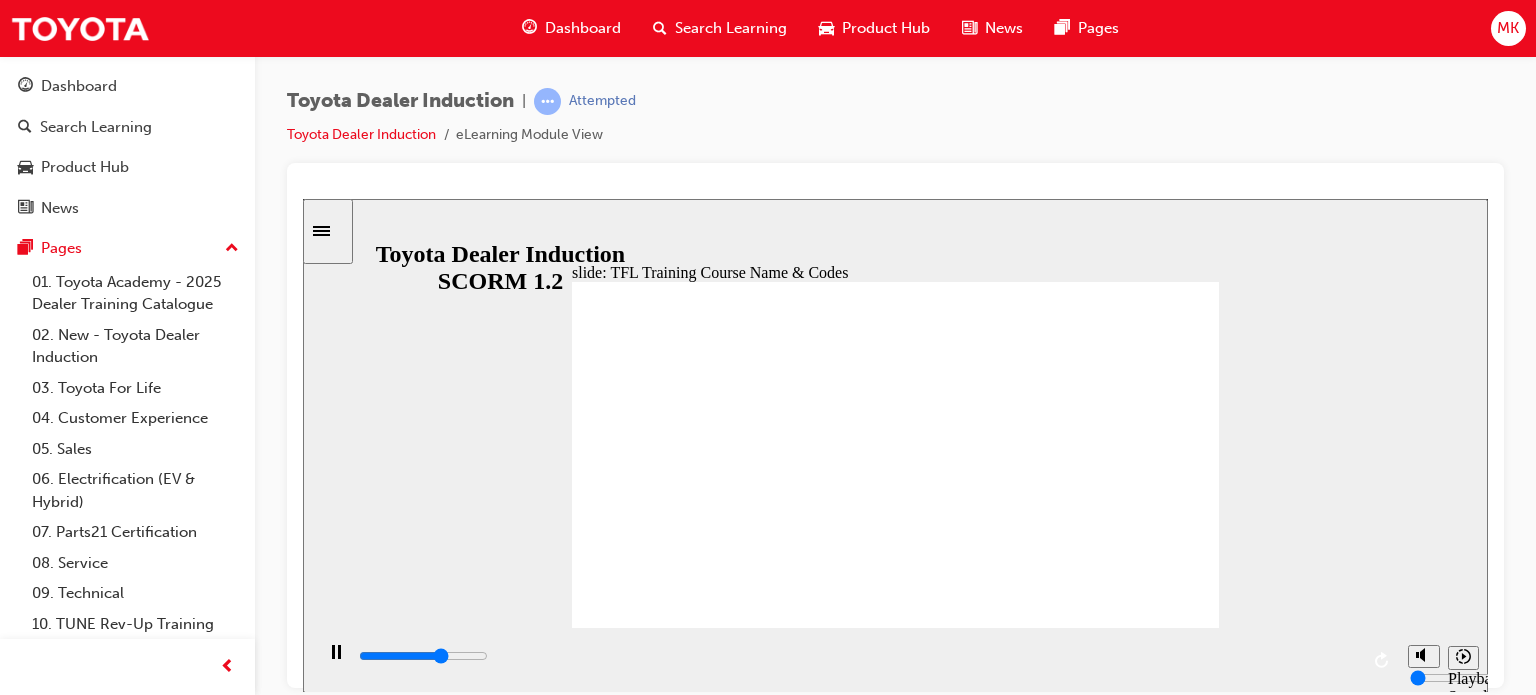click 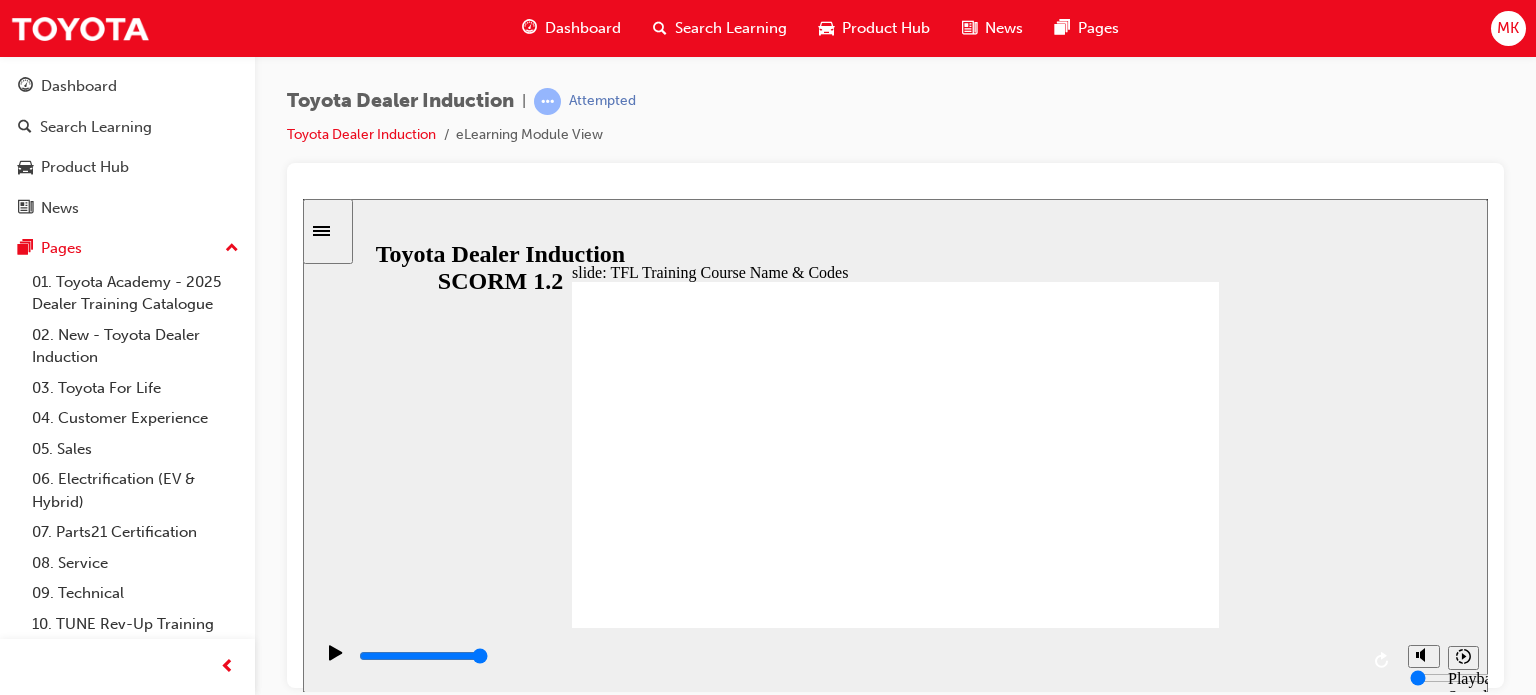 click 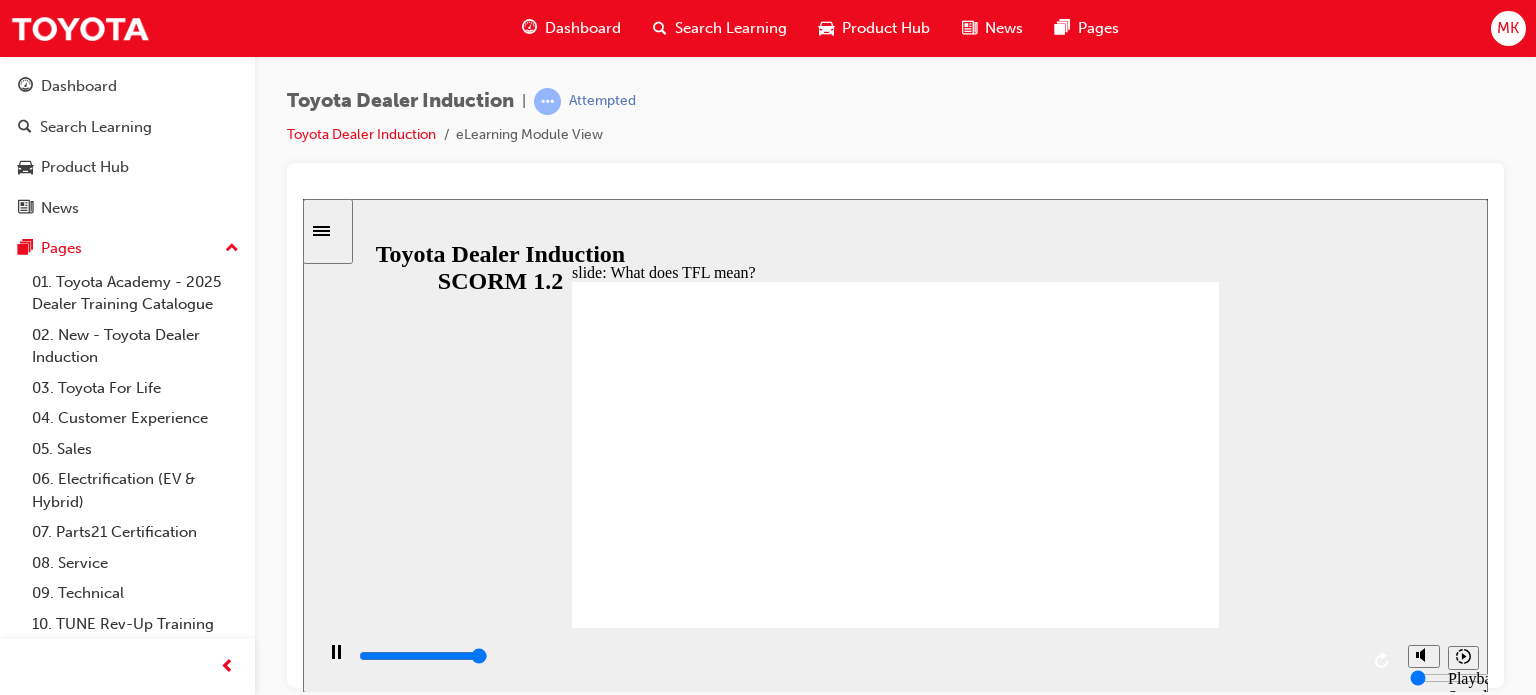 type on "10800" 